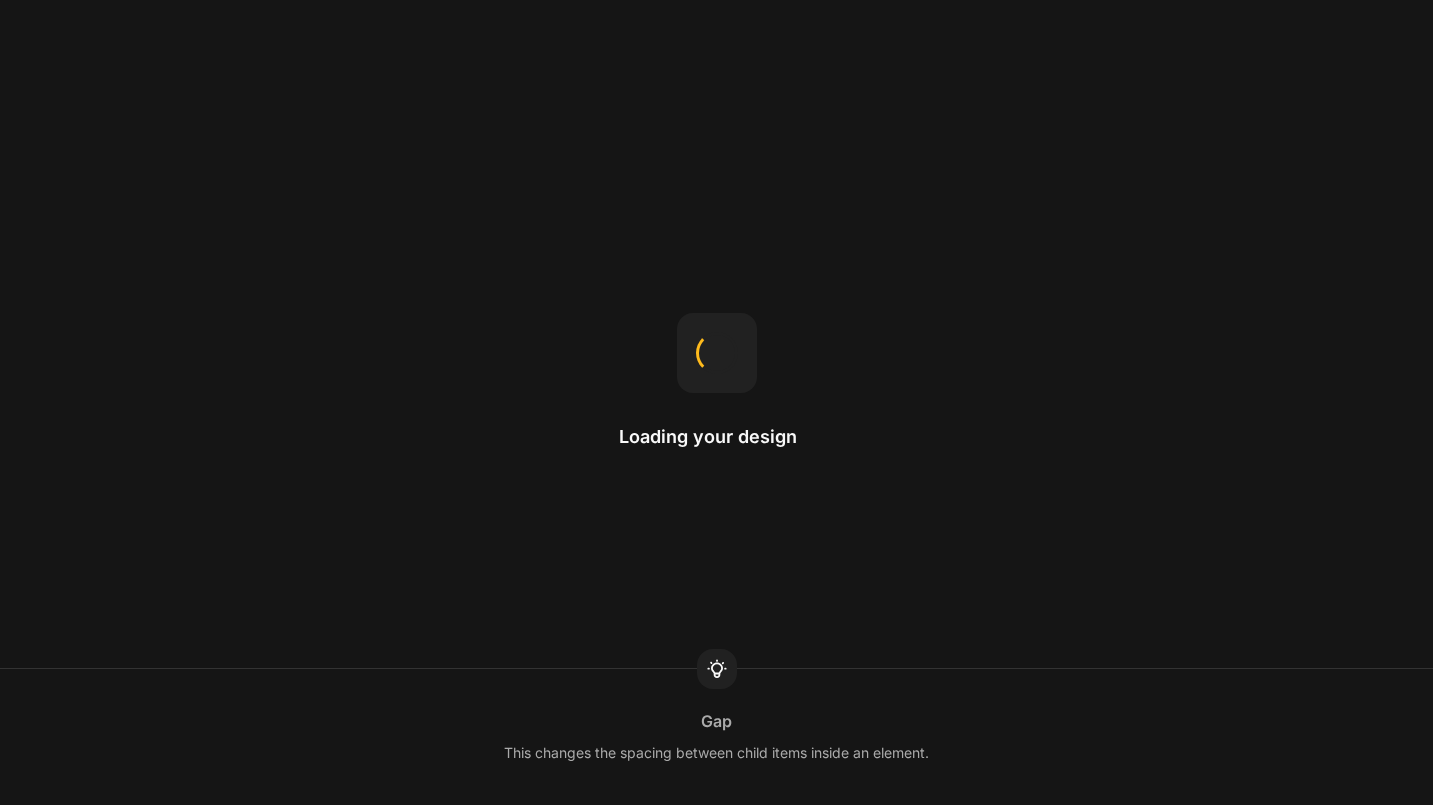 scroll, scrollTop: 0, scrollLeft: 0, axis: both 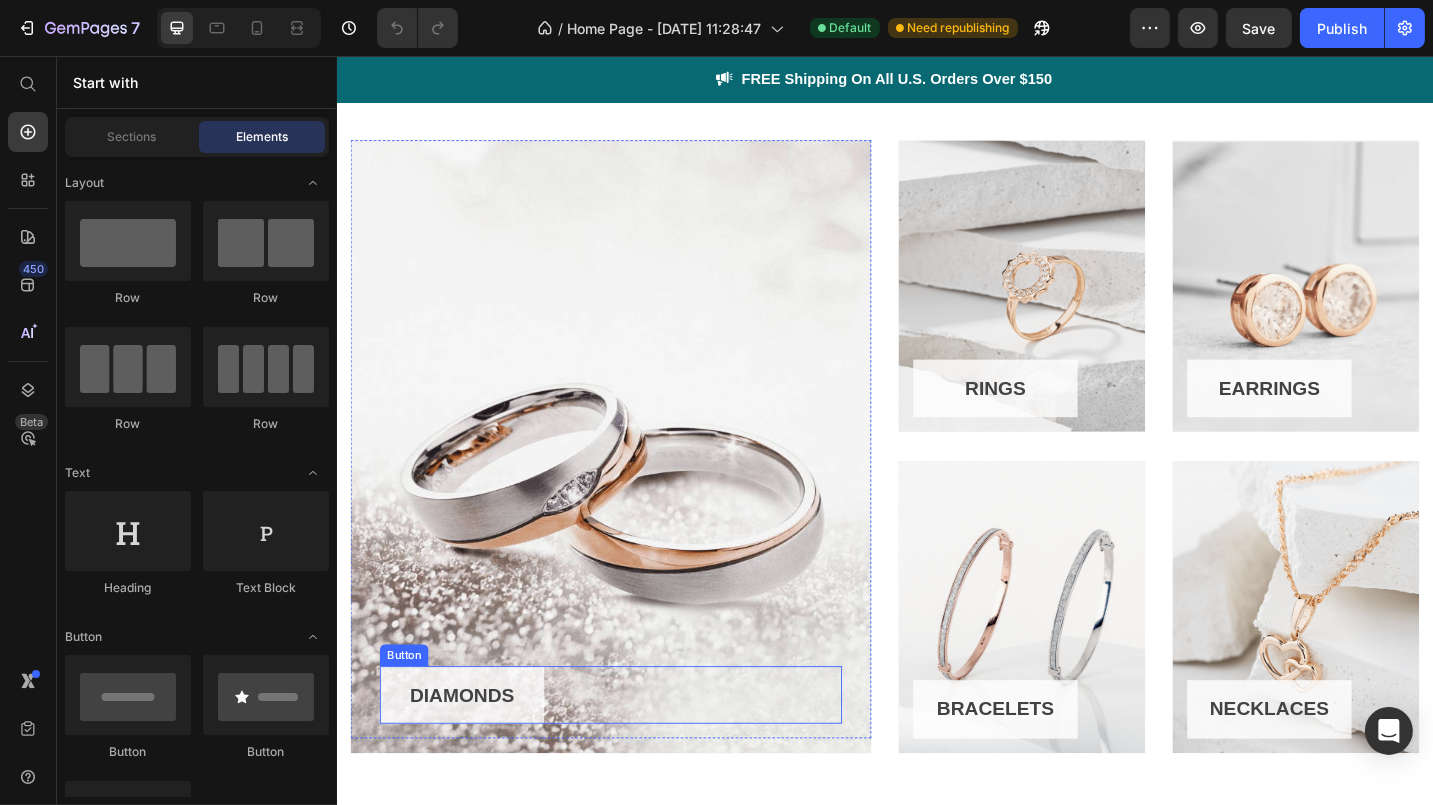 click on "DIAMONDS" at bounding box center [473, 757] 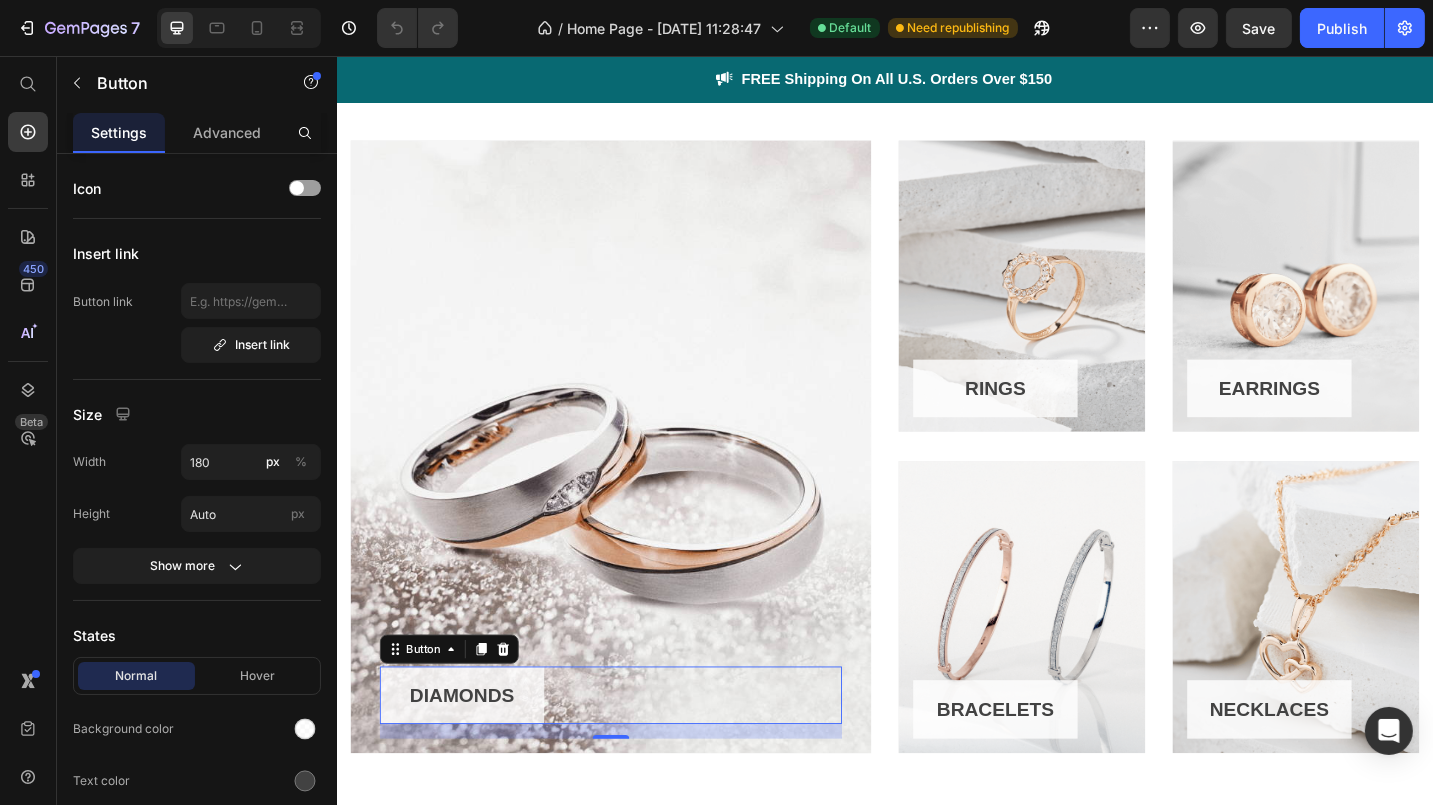 click on "DIAMONDS" at bounding box center (473, 757) 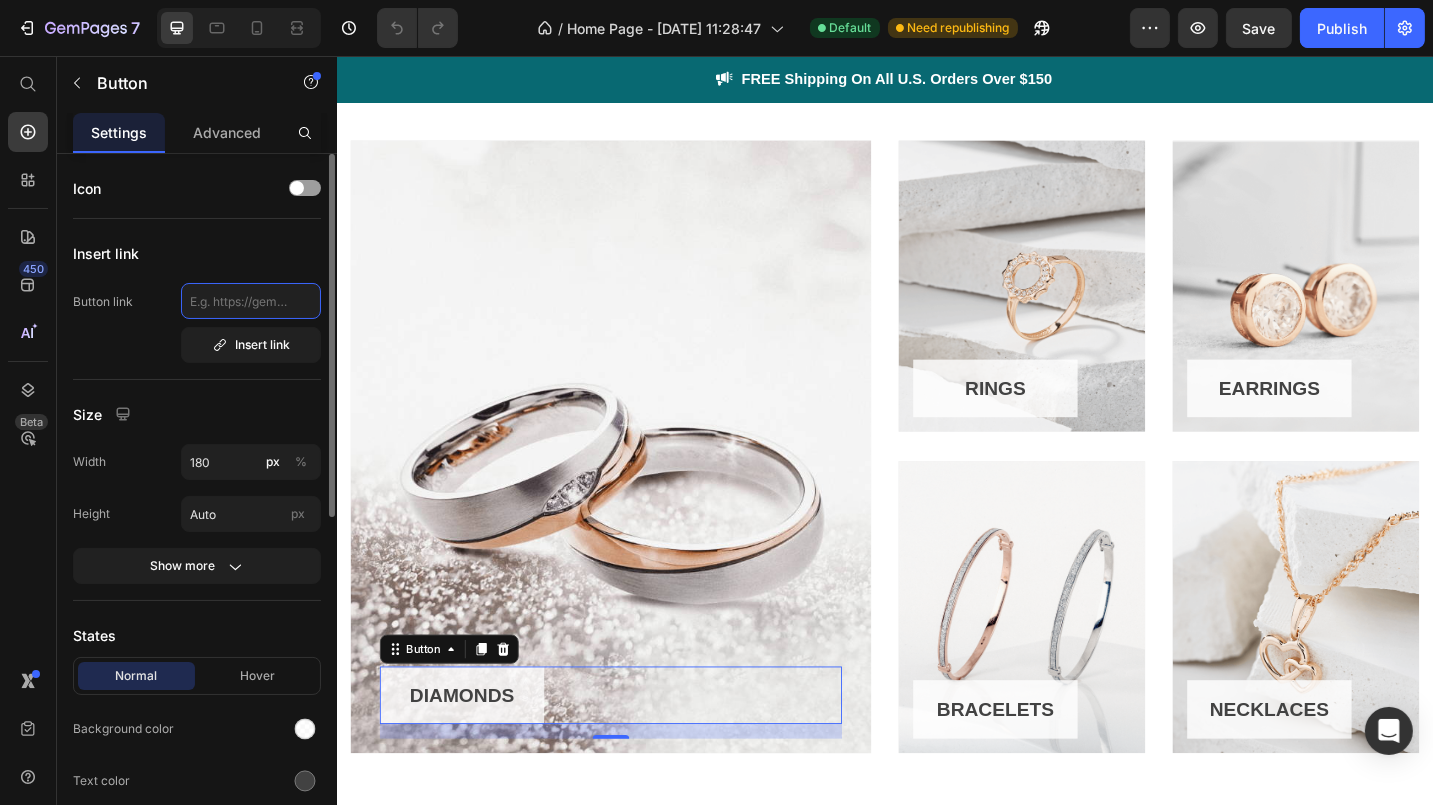 click 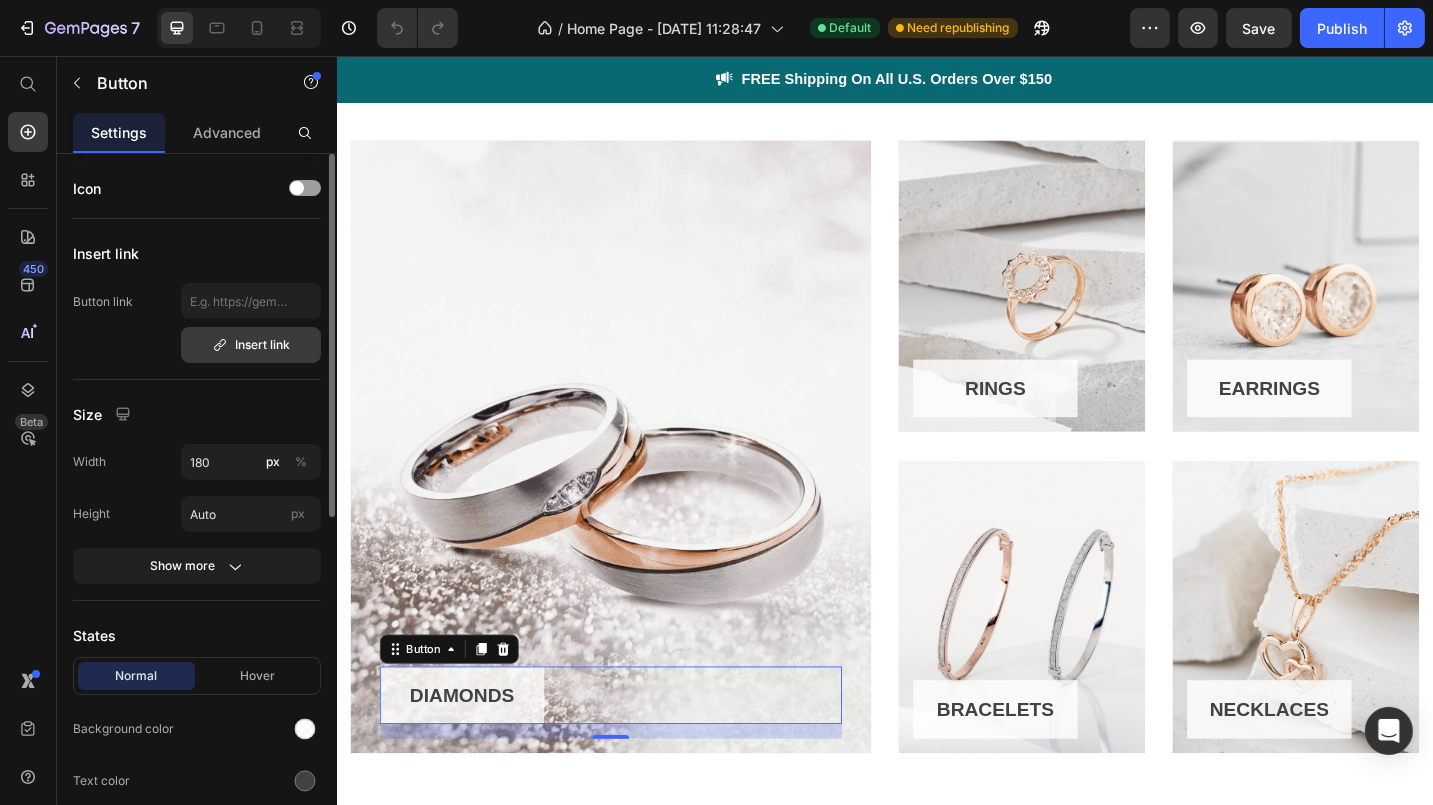 click on "Insert link" at bounding box center (251, 345) 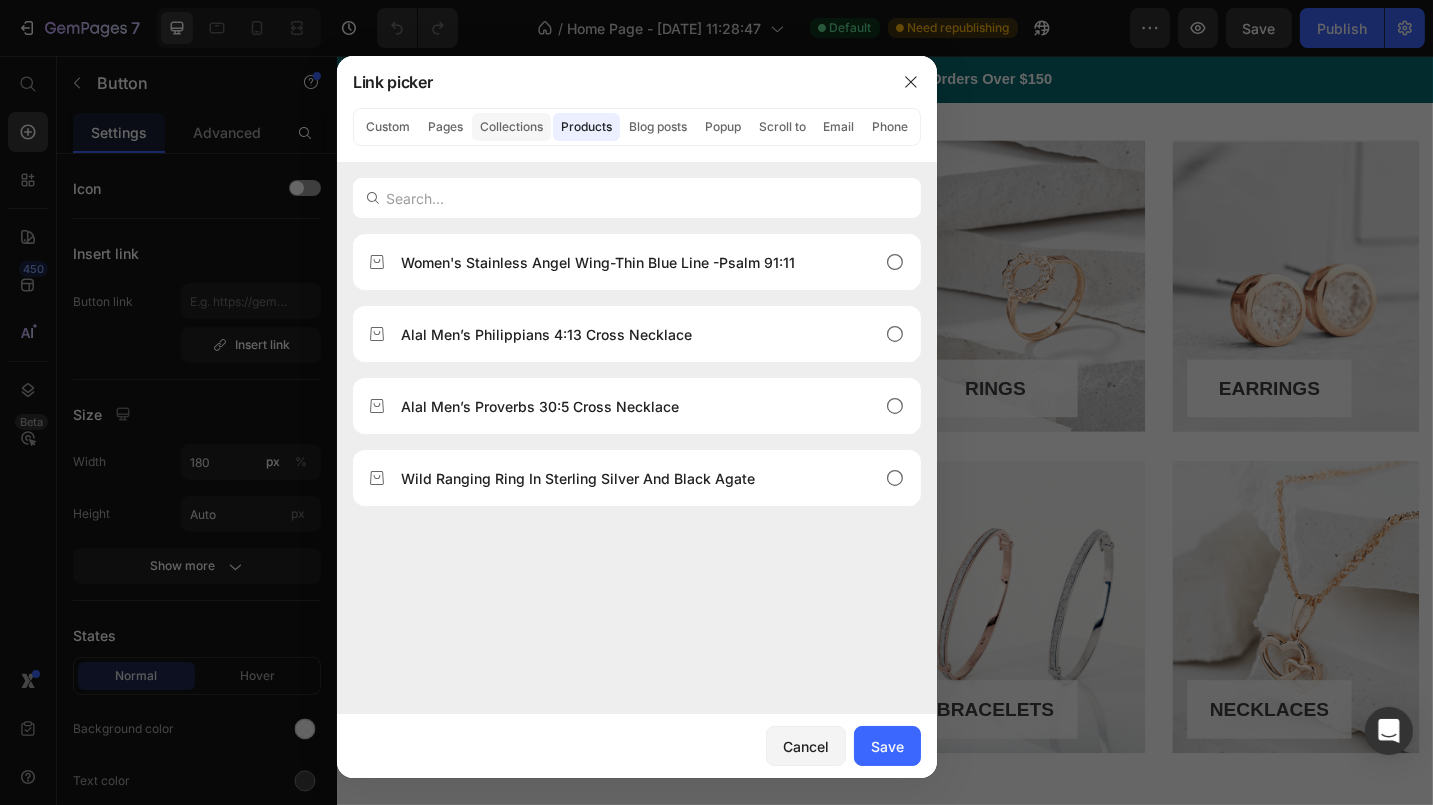 click on "Collections" 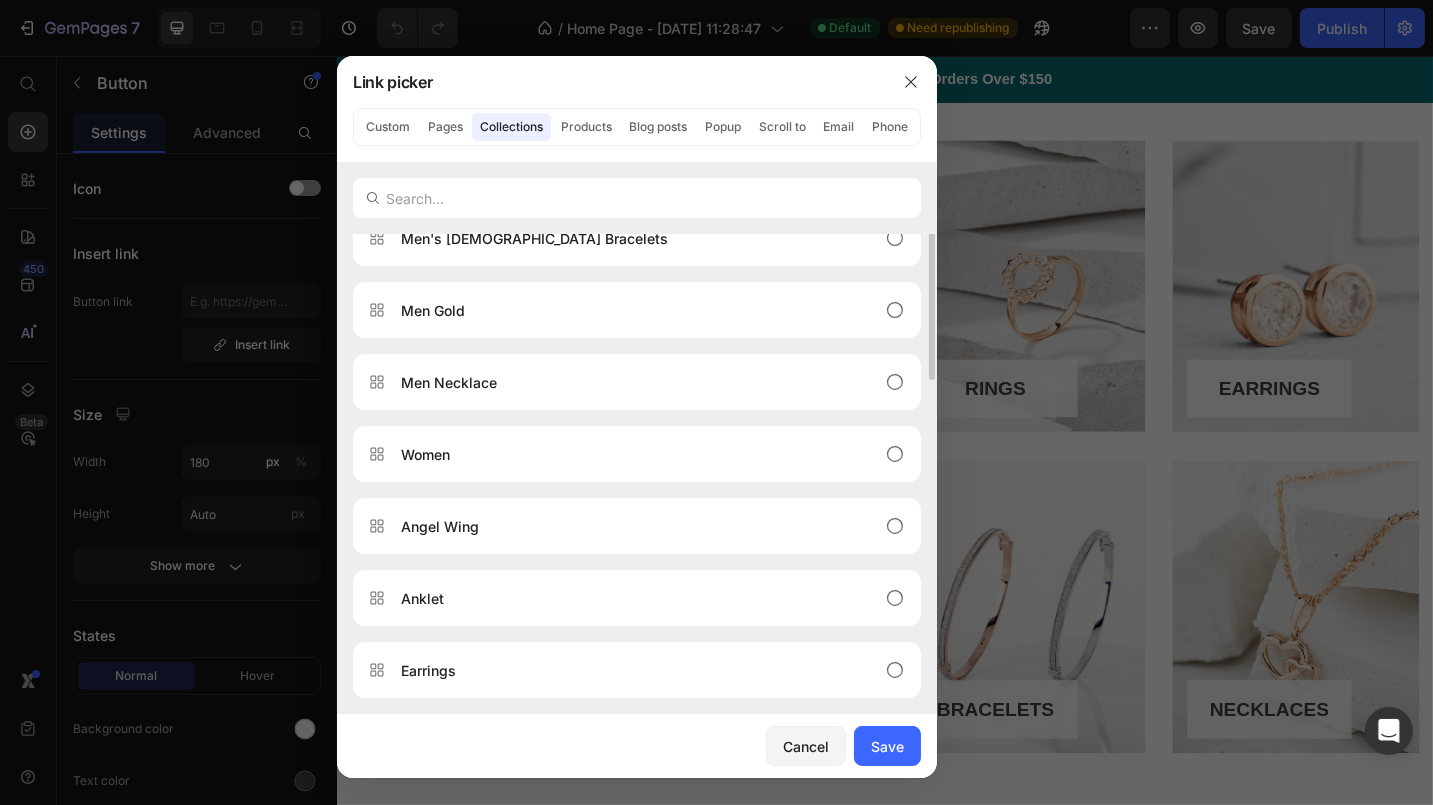 scroll, scrollTop: 0, scrollLeft: 0, axis: both 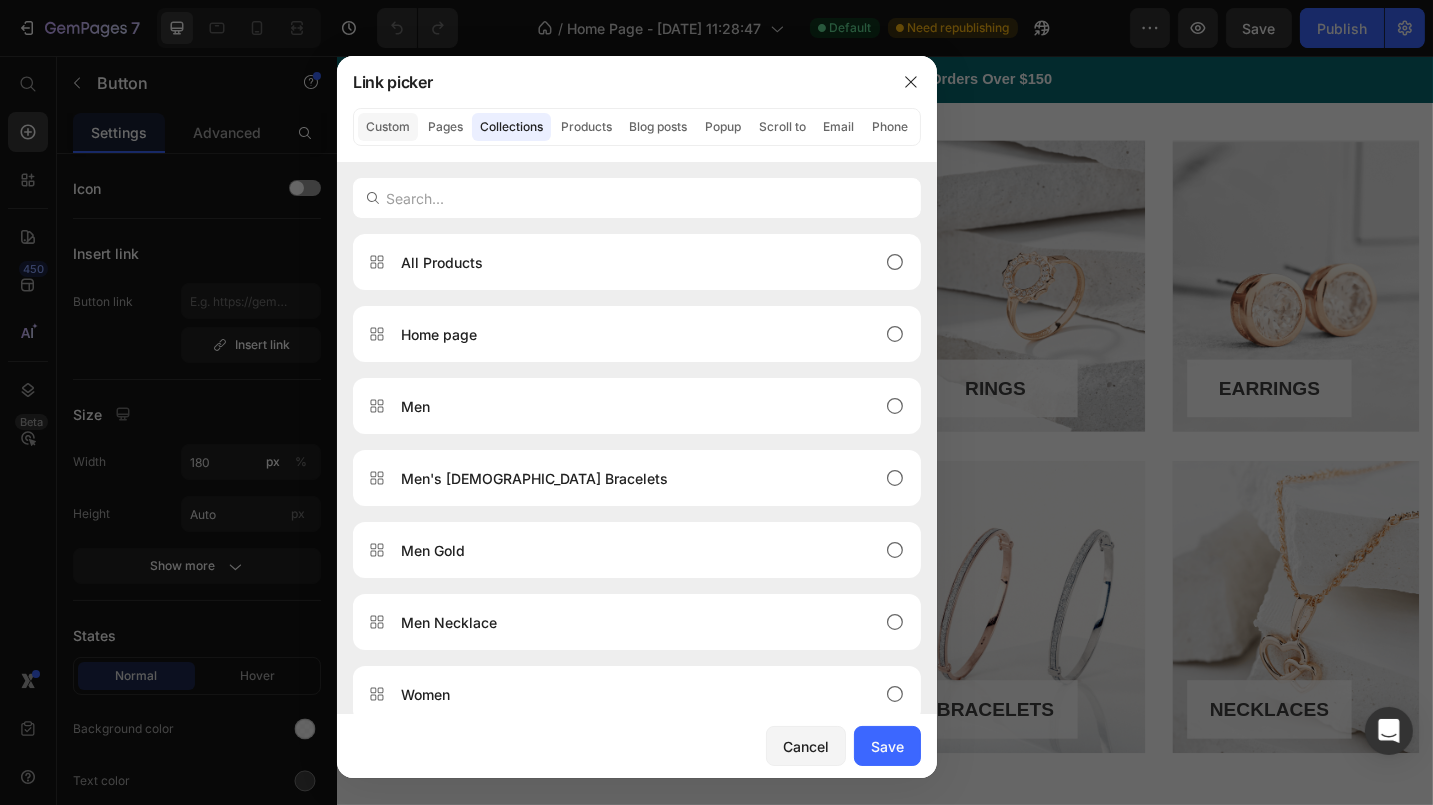 click on "Custom" 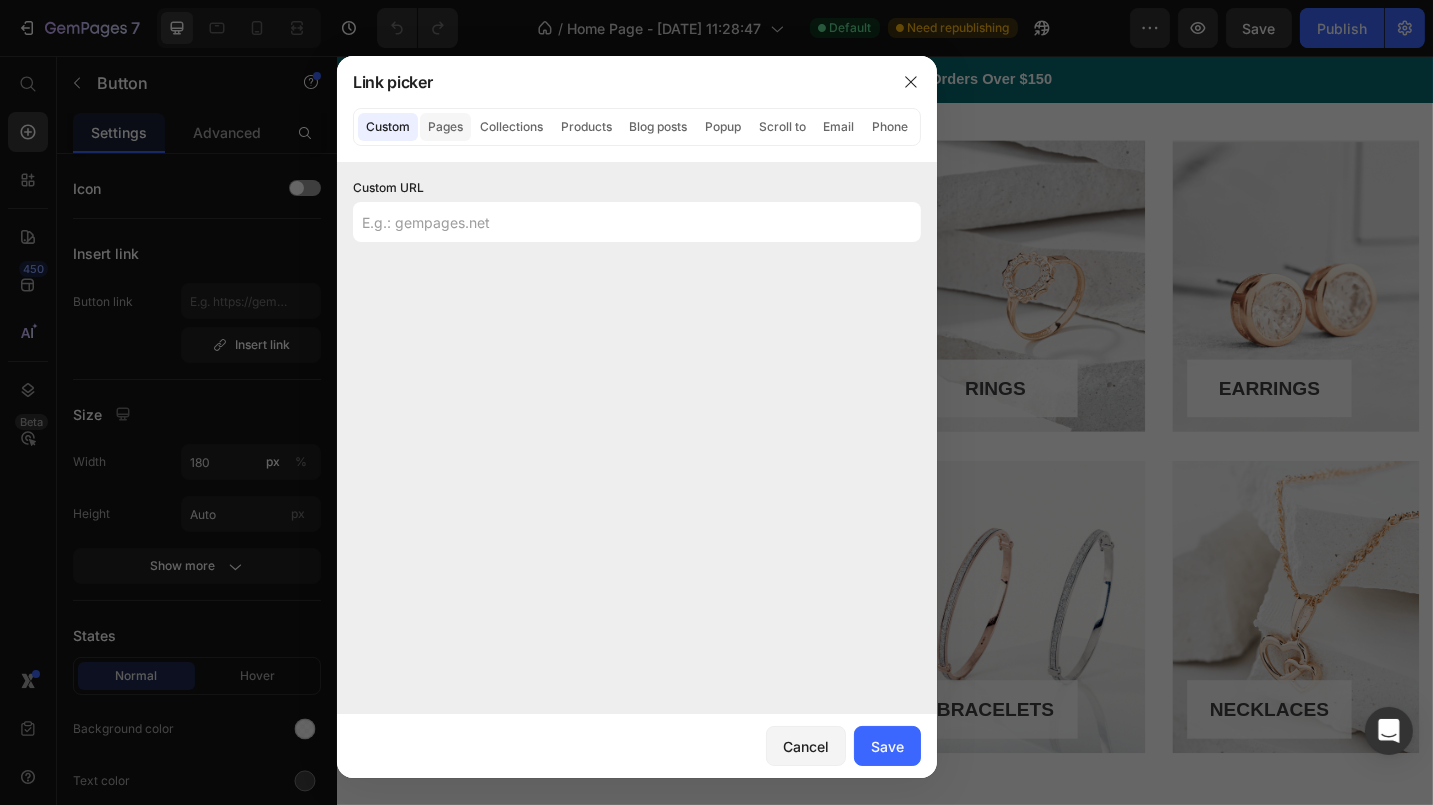 click on "Pages" 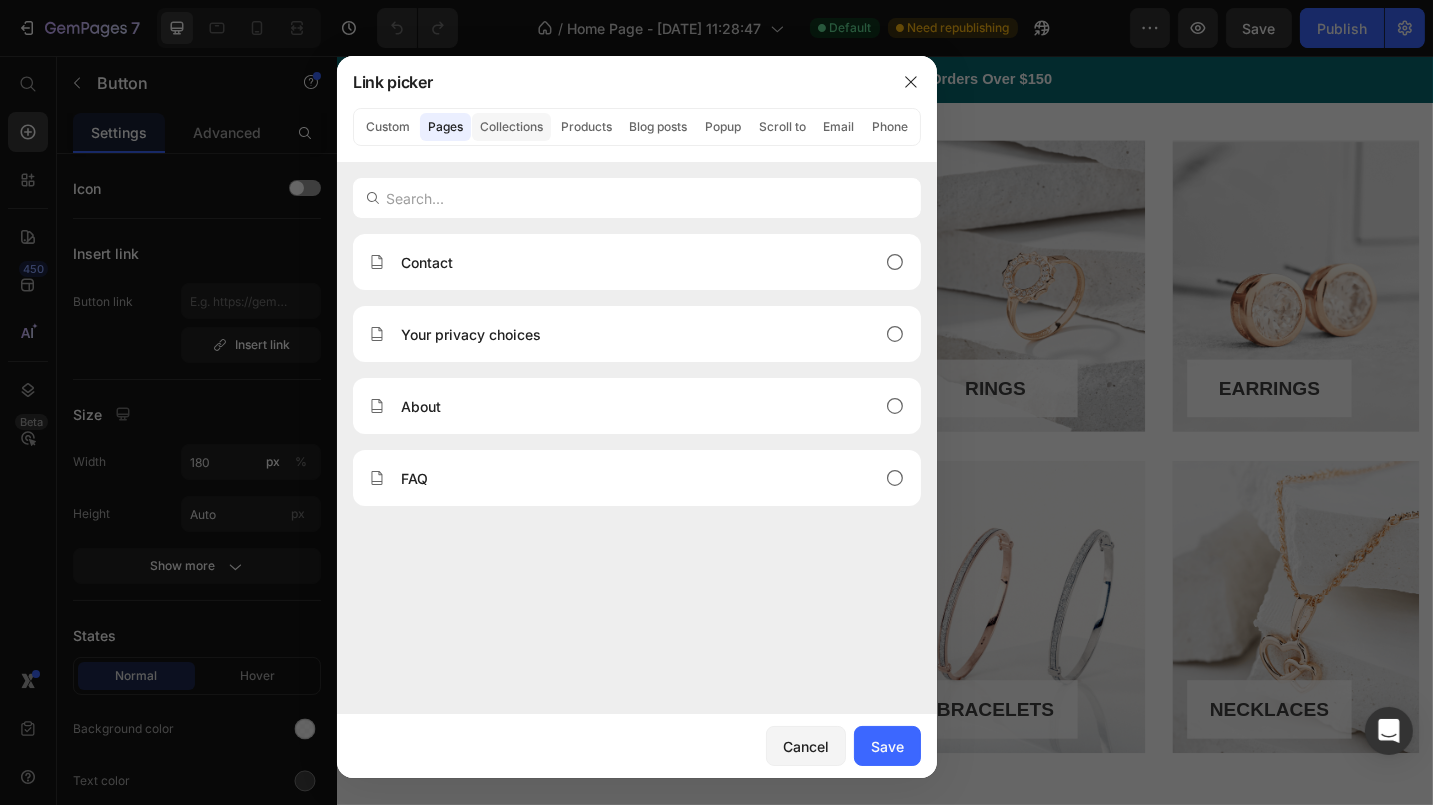 click on "Collections" 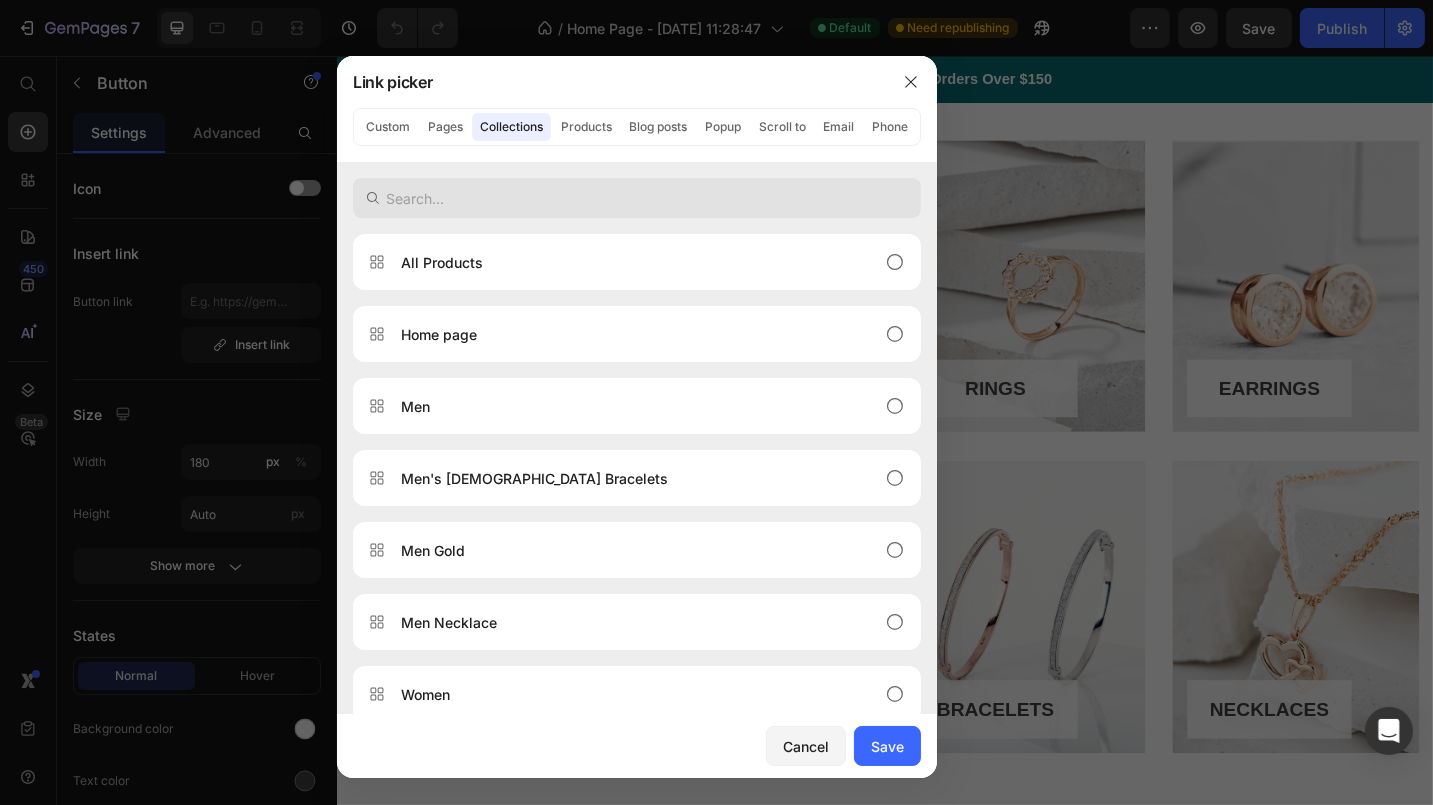click at bounding box center [637, 198] 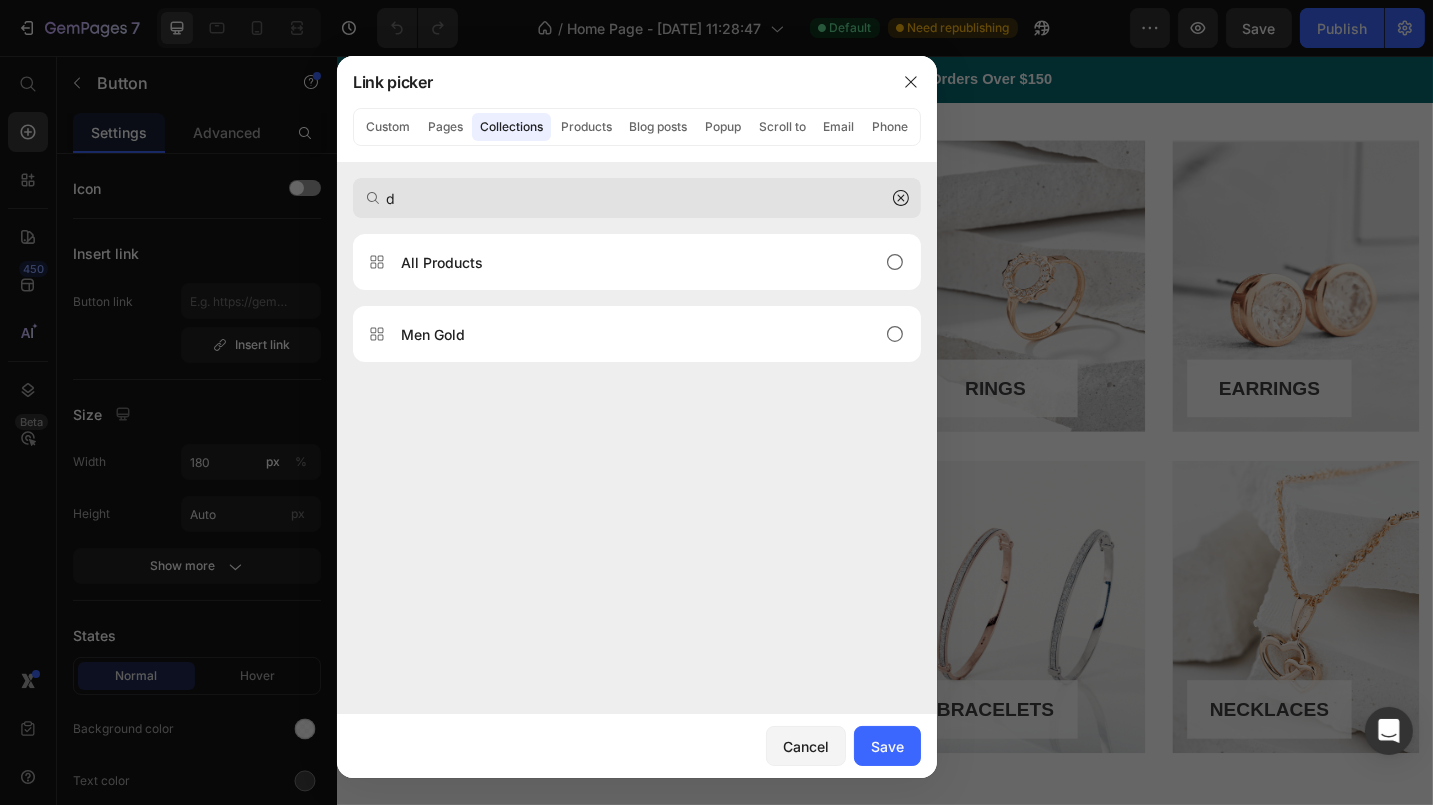 type 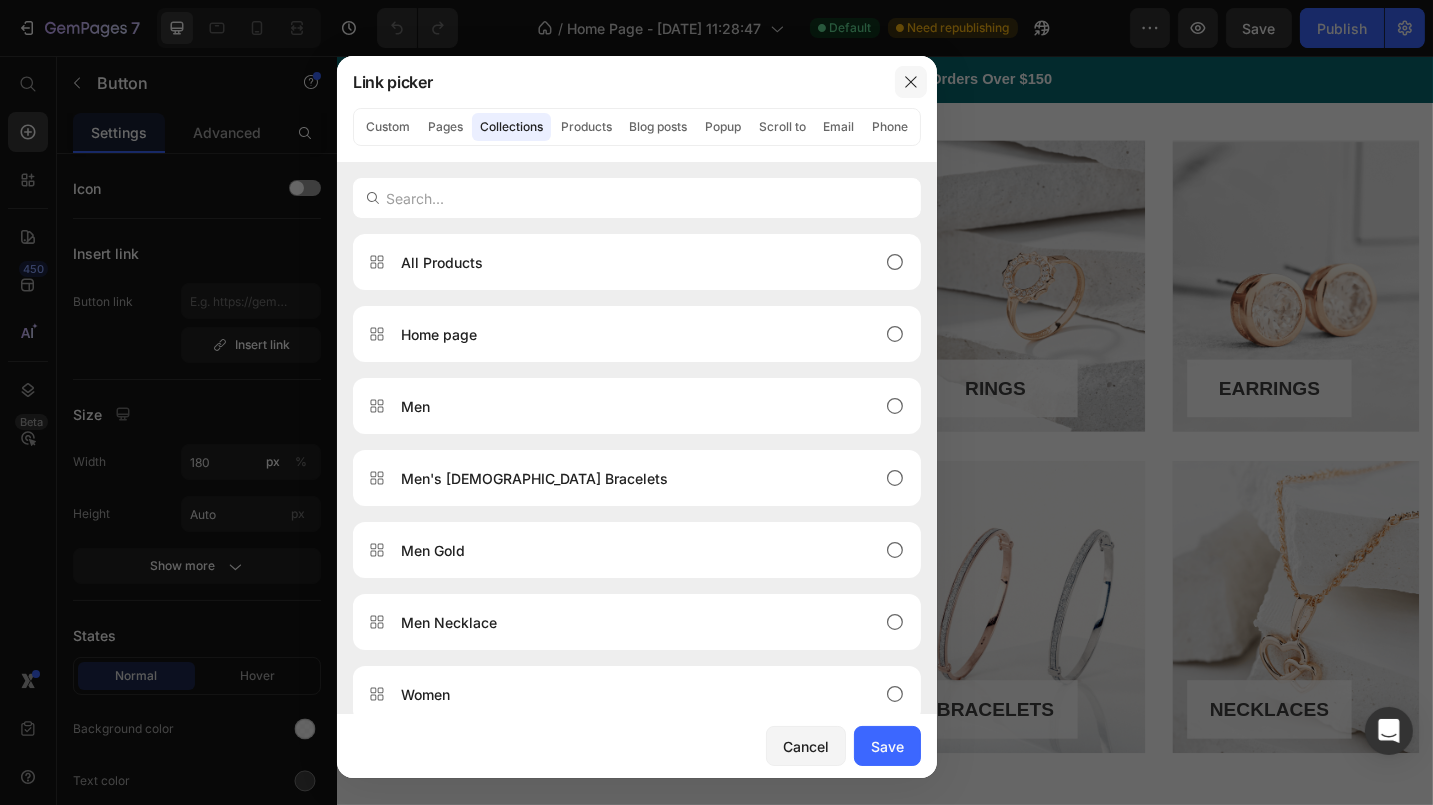 click 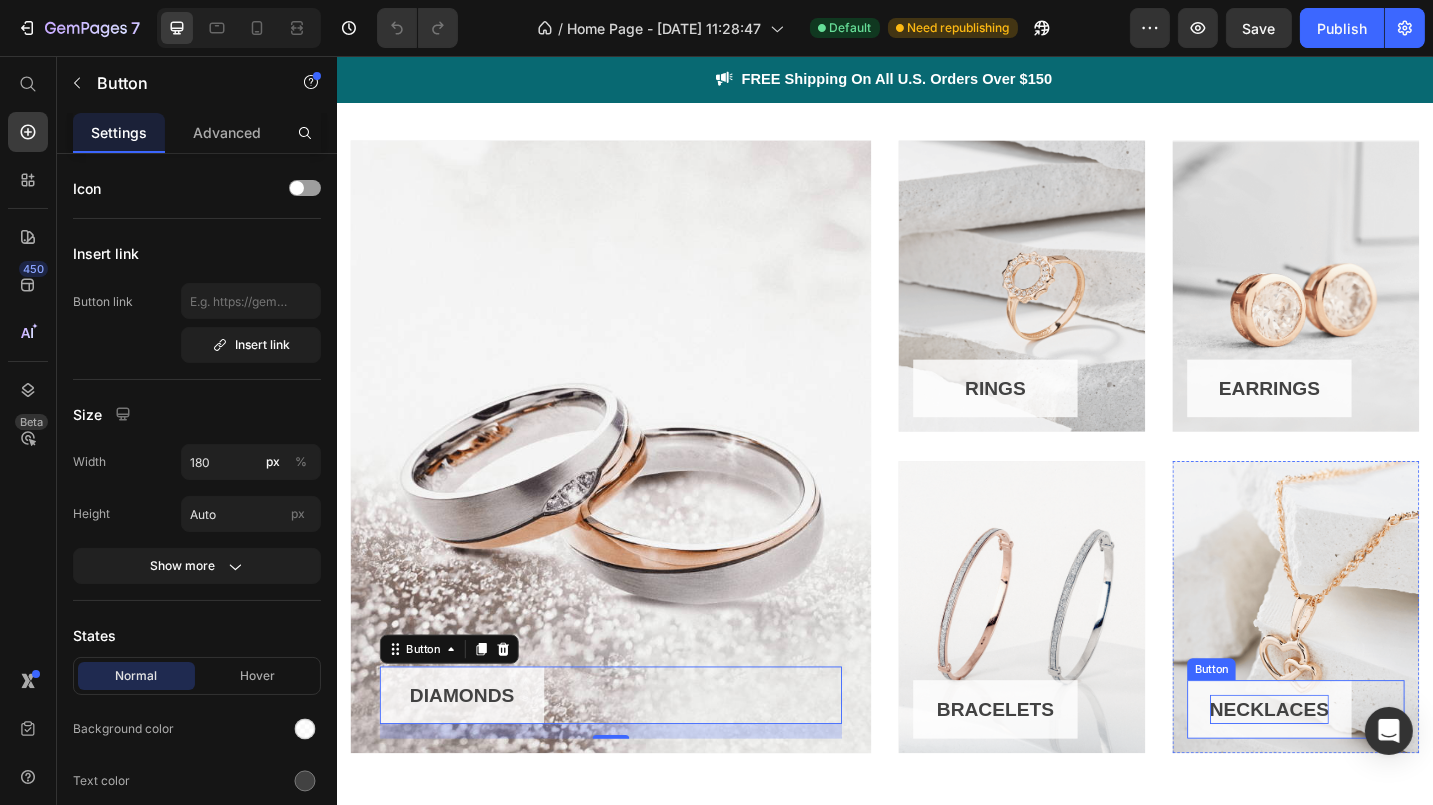 click on "NECKLACES" at bounding box center (1357, 772) 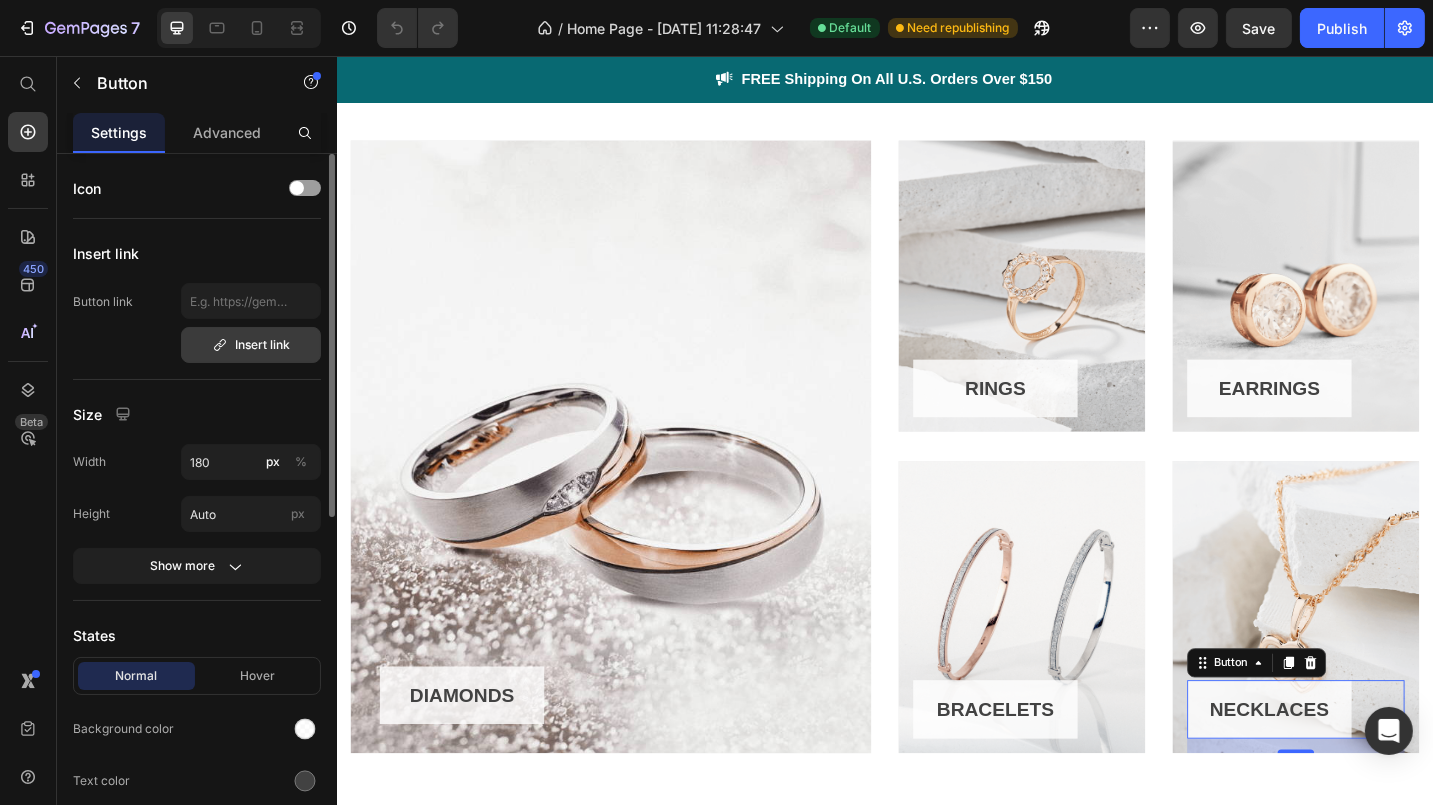click on "Insert link" at bounding box center (251, 345) 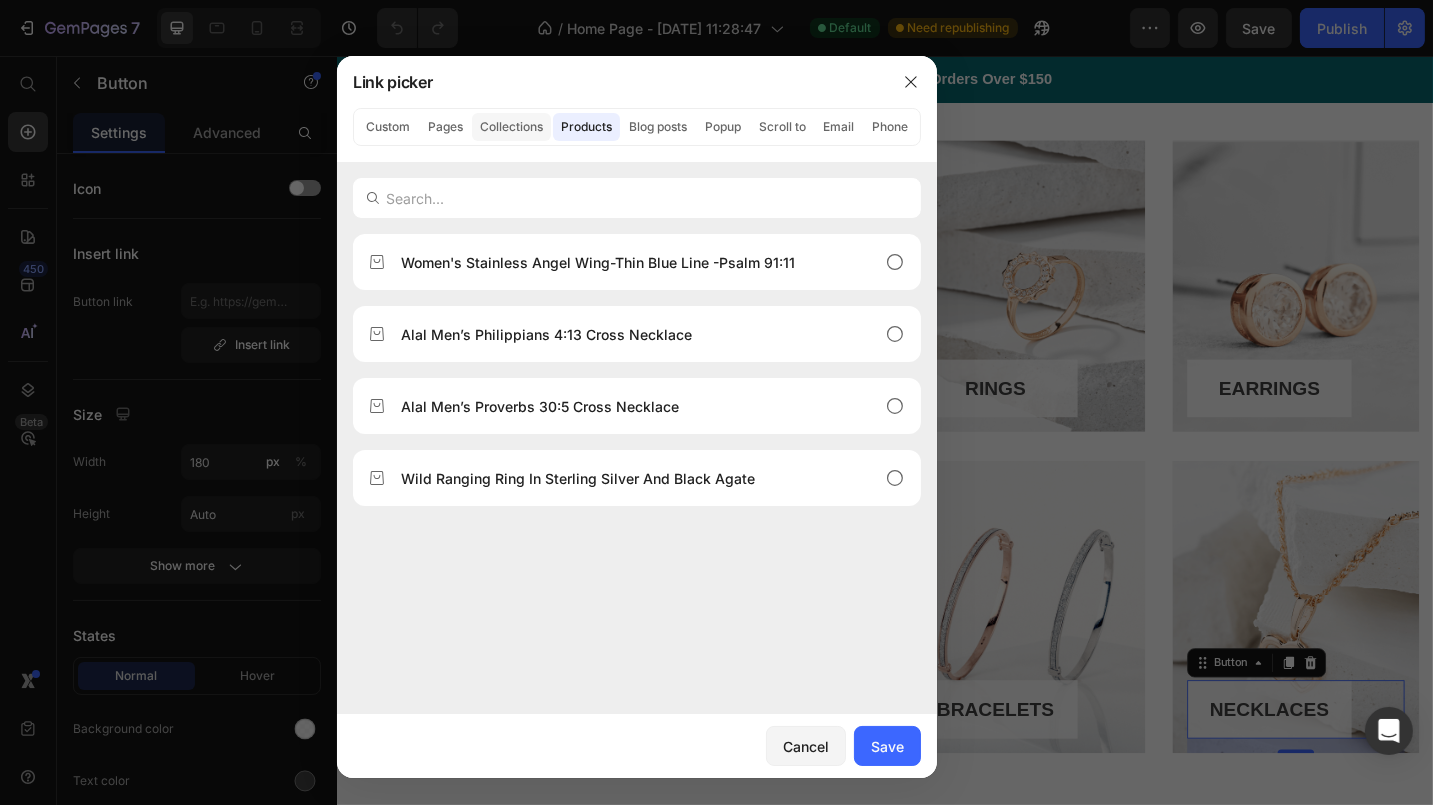 click on "Collections" 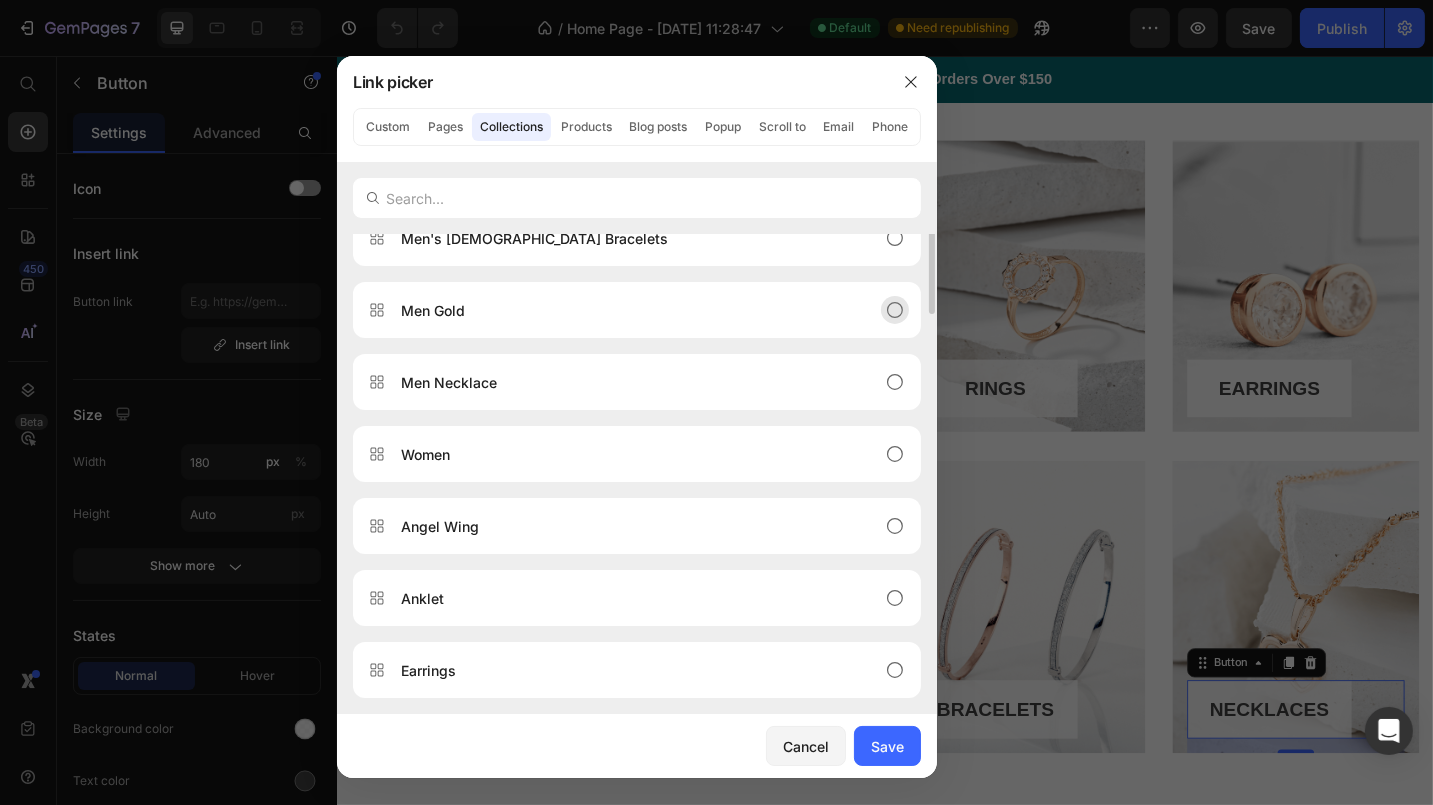 scroll, scrollTop: 0, scrollLeft: 0, axis: both 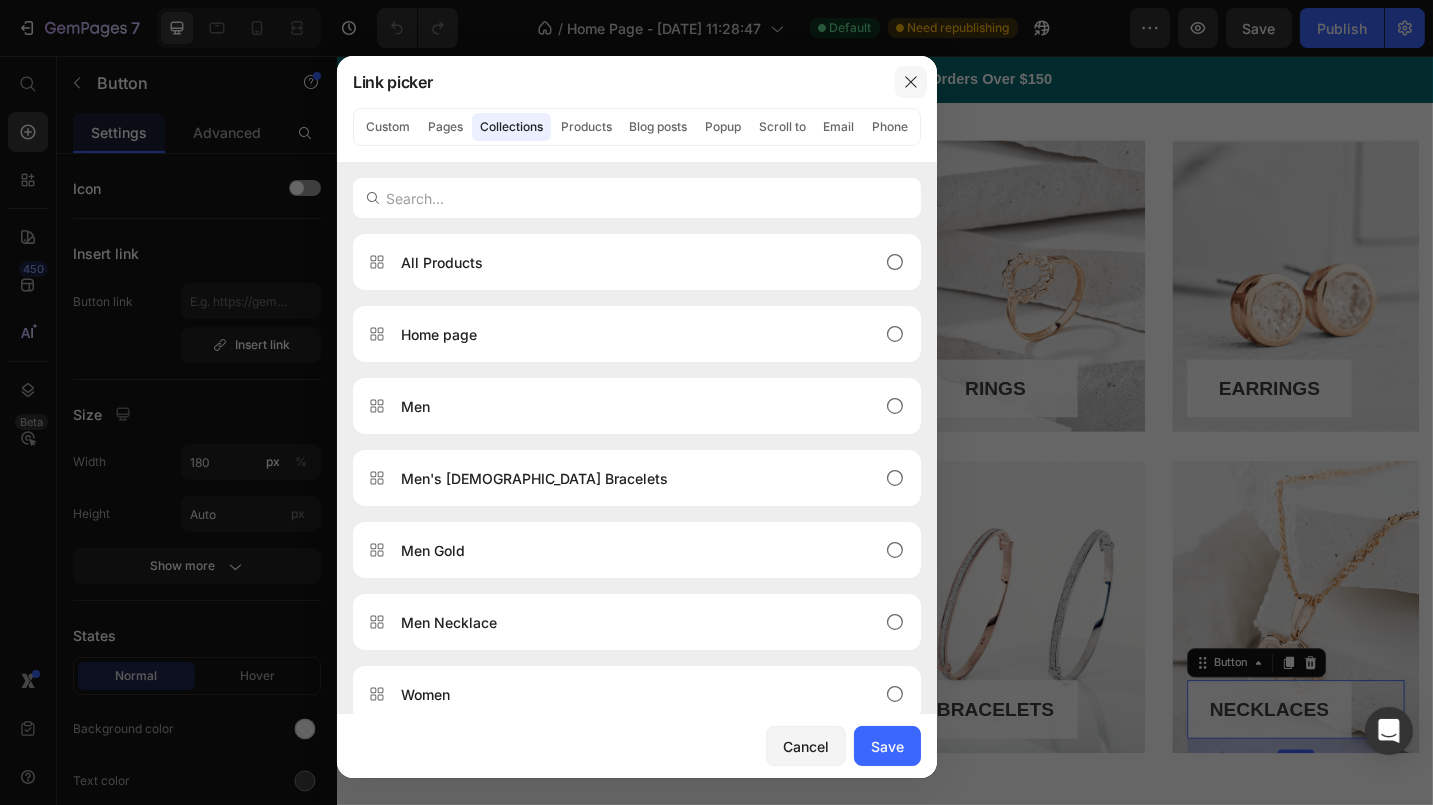 click 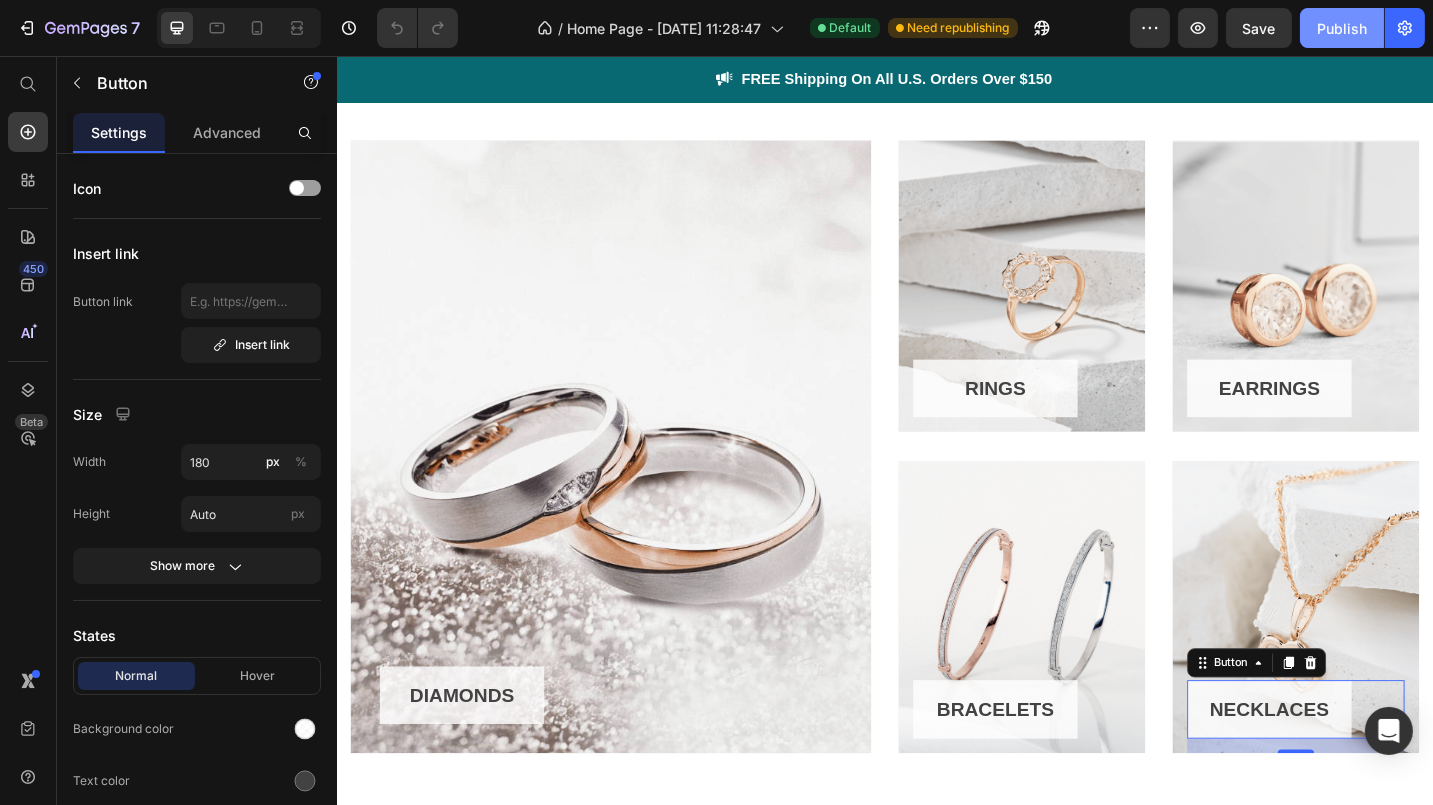 click on "Publish" 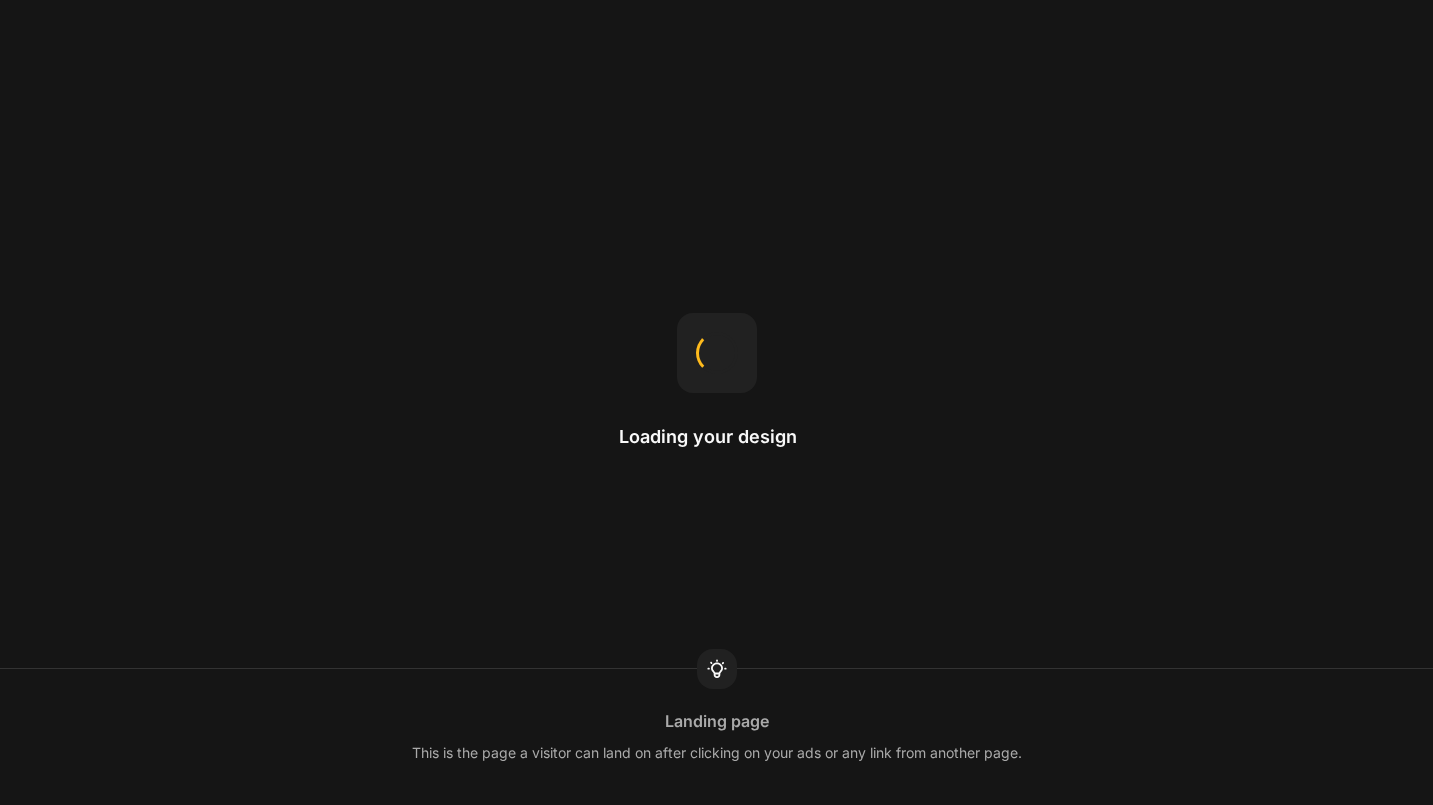 scroll, scrollTop: 0, scrollLeft: 0, axis: both 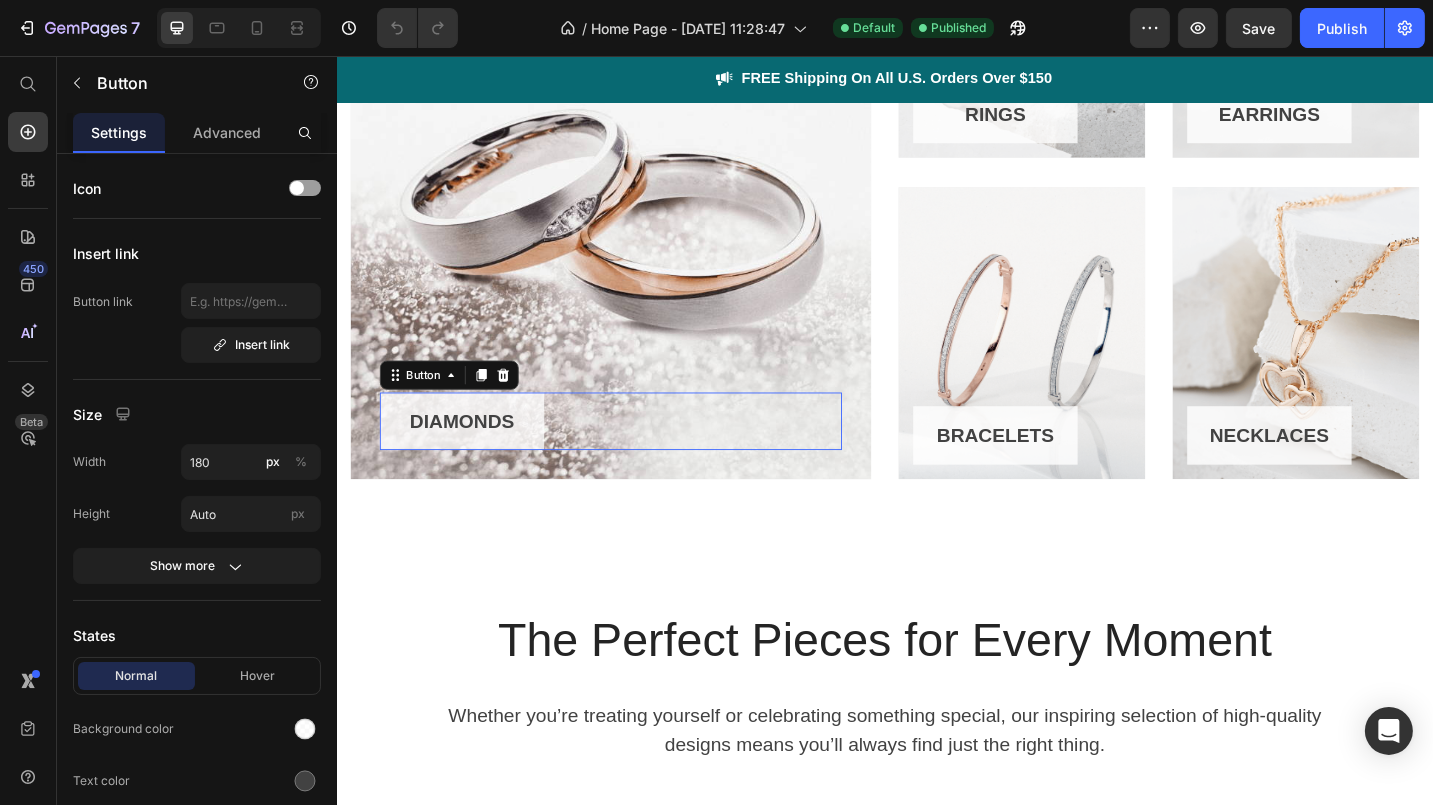 click on "DIAMONDS" at bounding box center (473, 457) 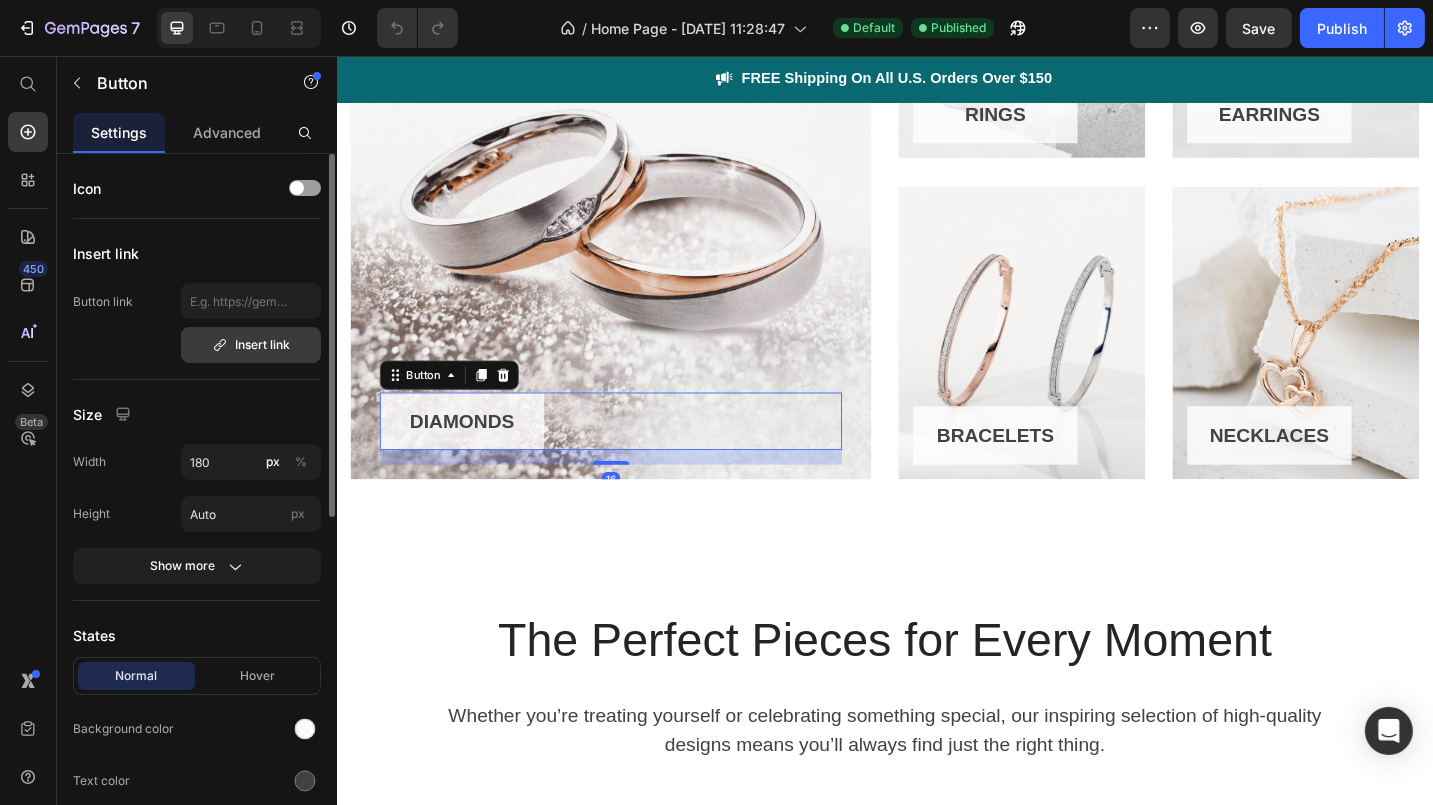 click on "Insert link" at bounding box center (251, 345) 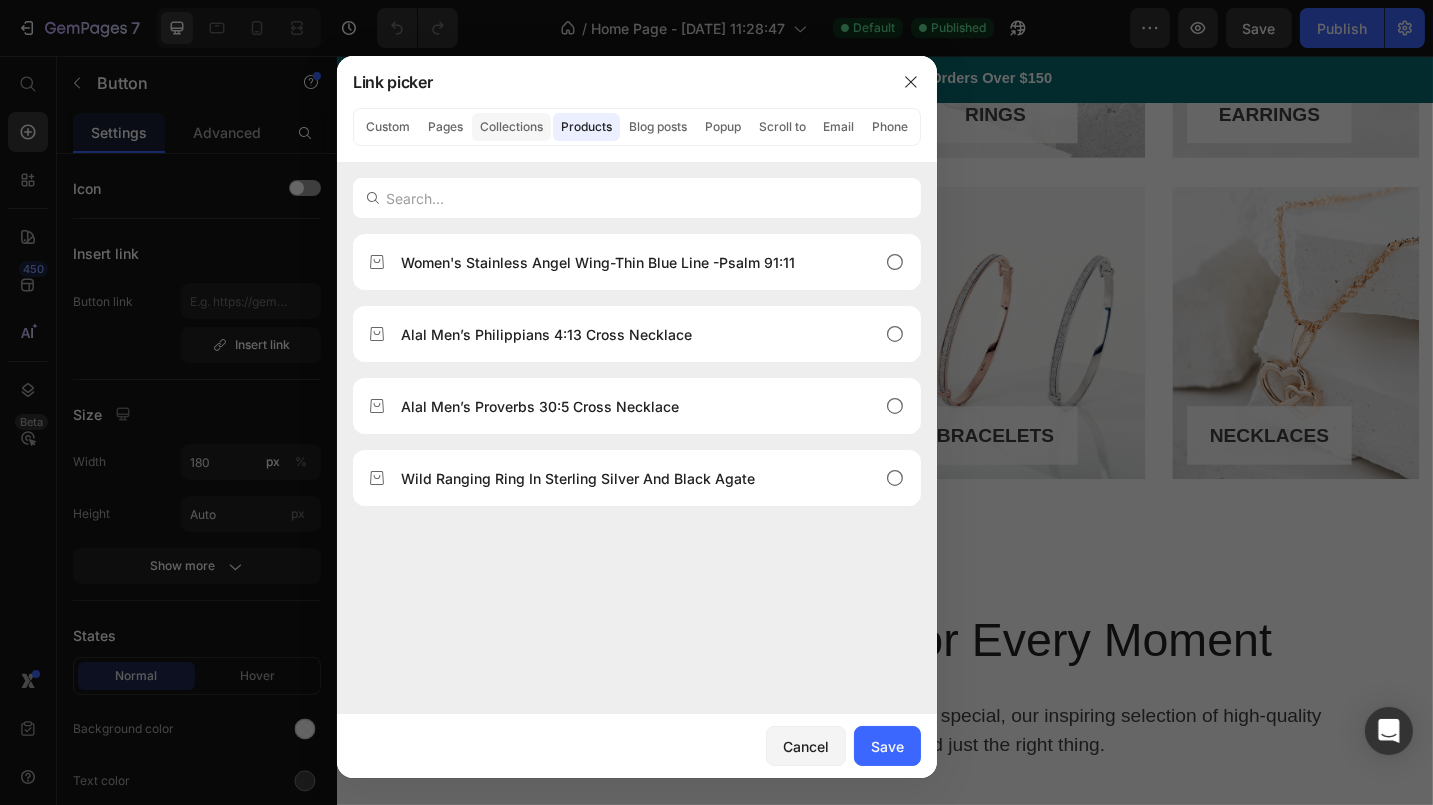 click on "Collections" 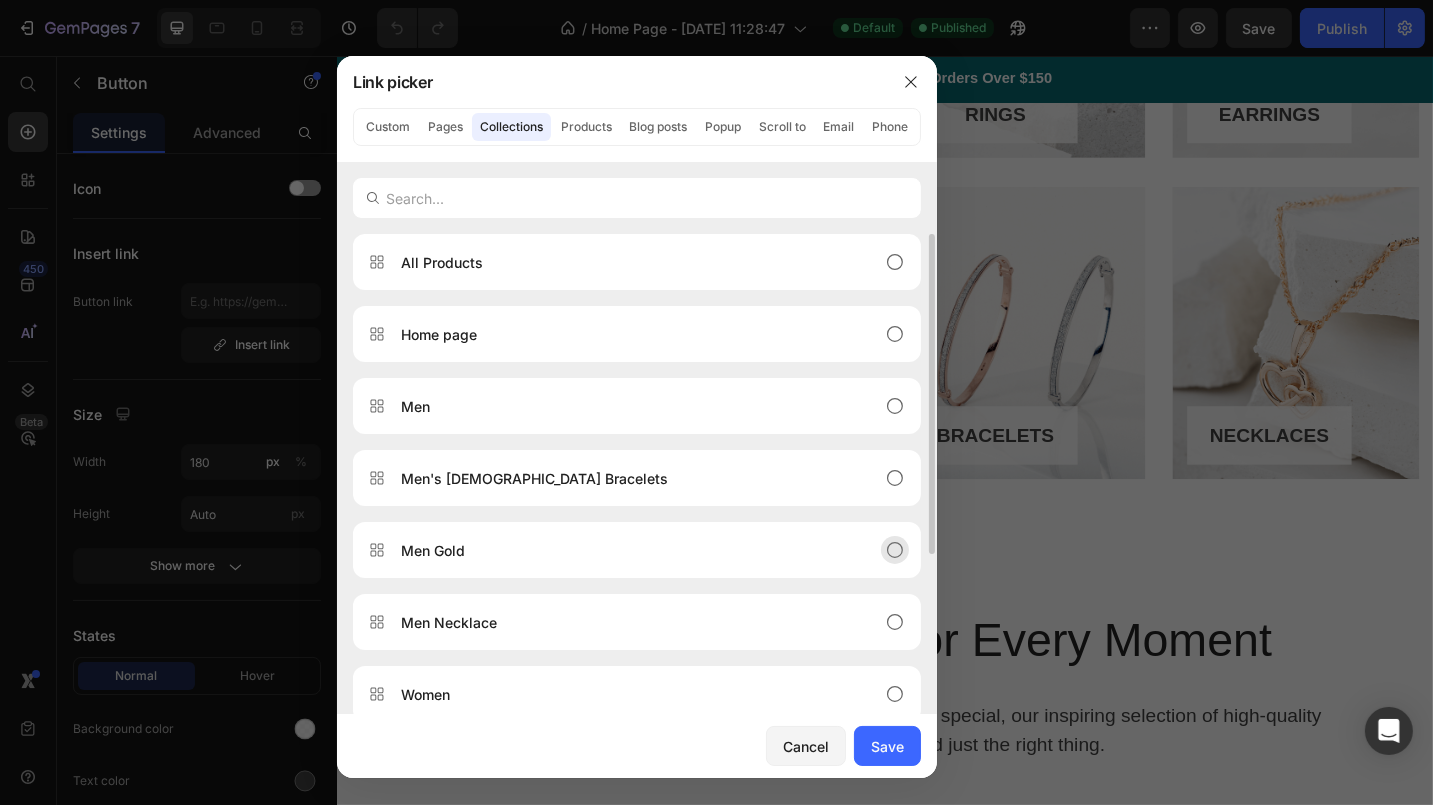 scroll, scrollTop: 240, scrollLeft: 0, axis: vertical 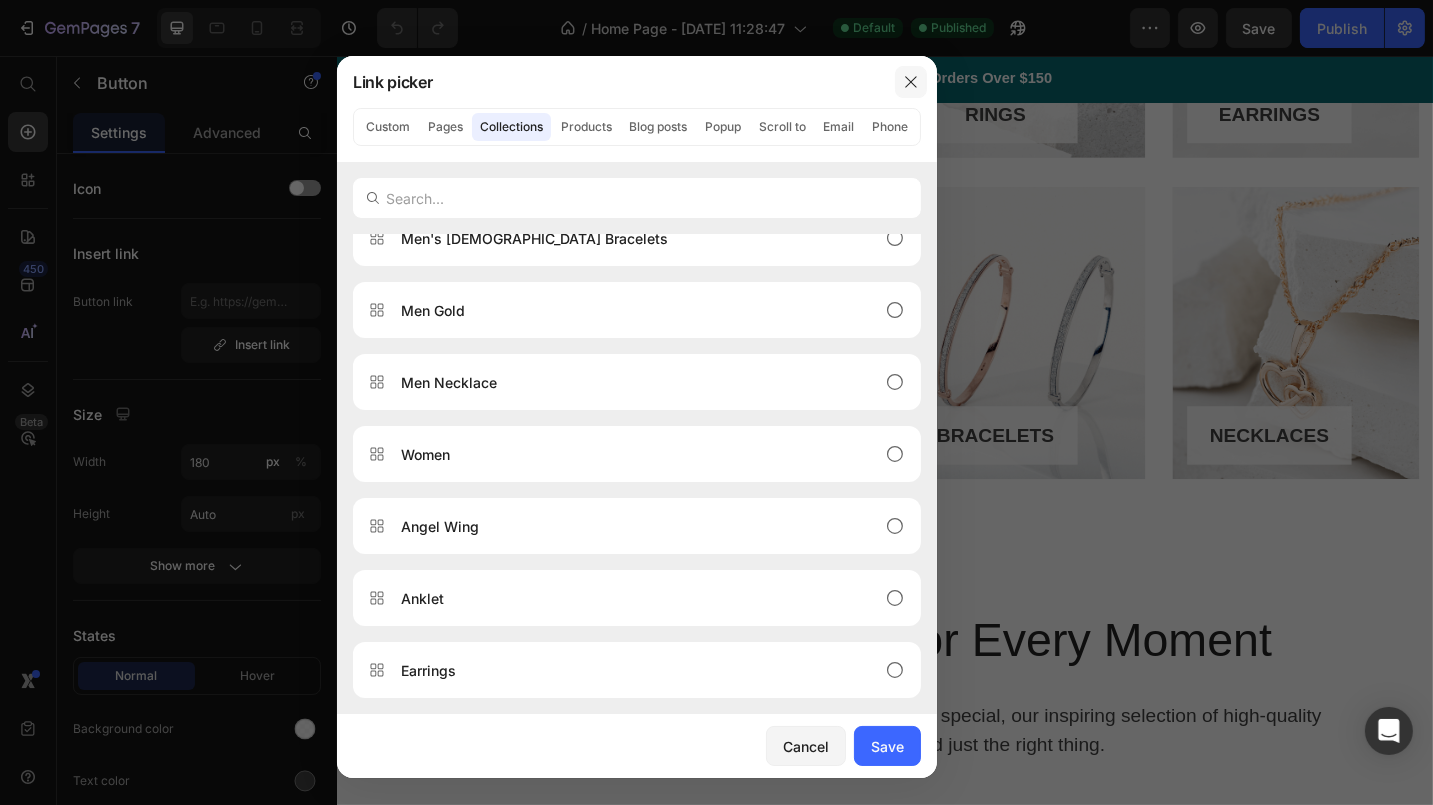 click 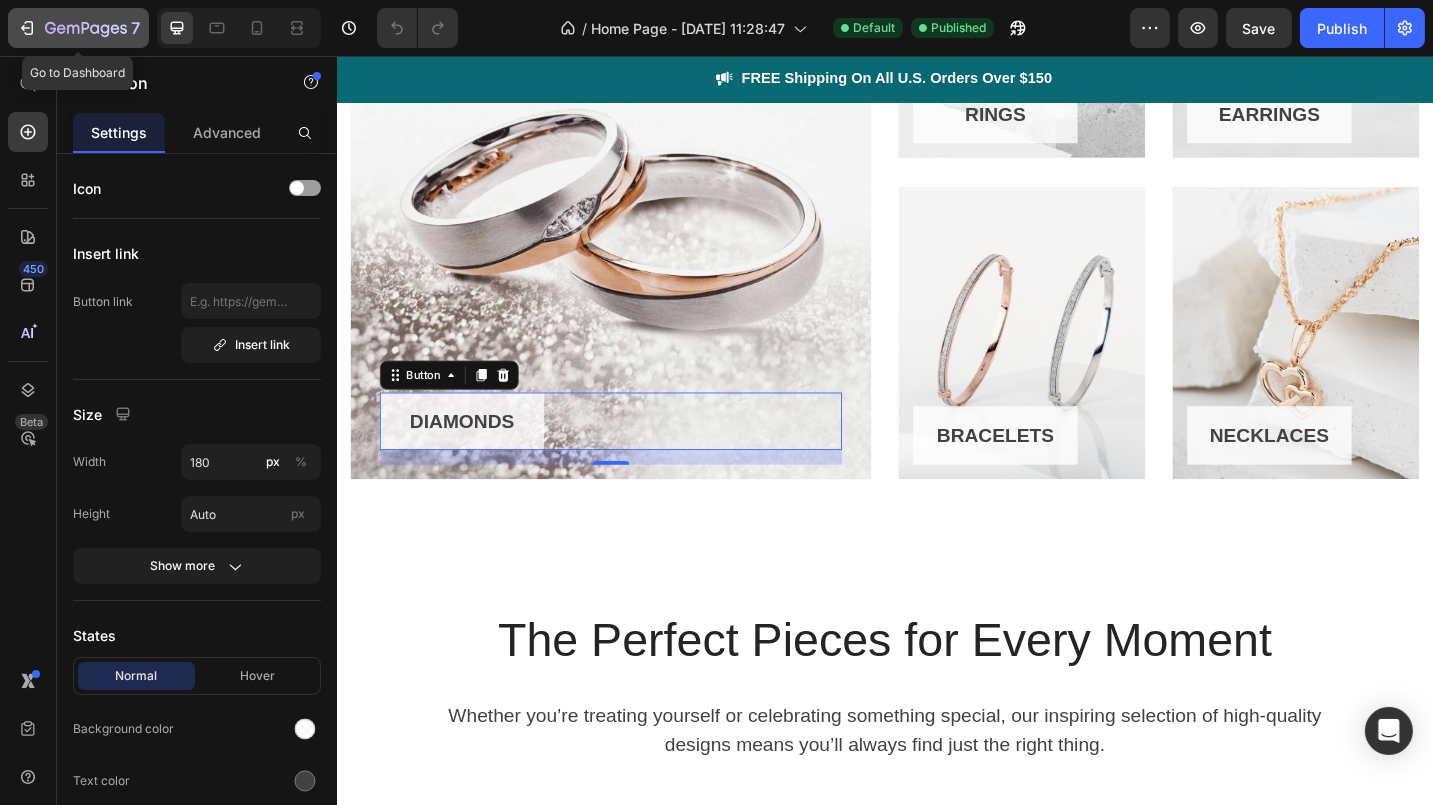 click 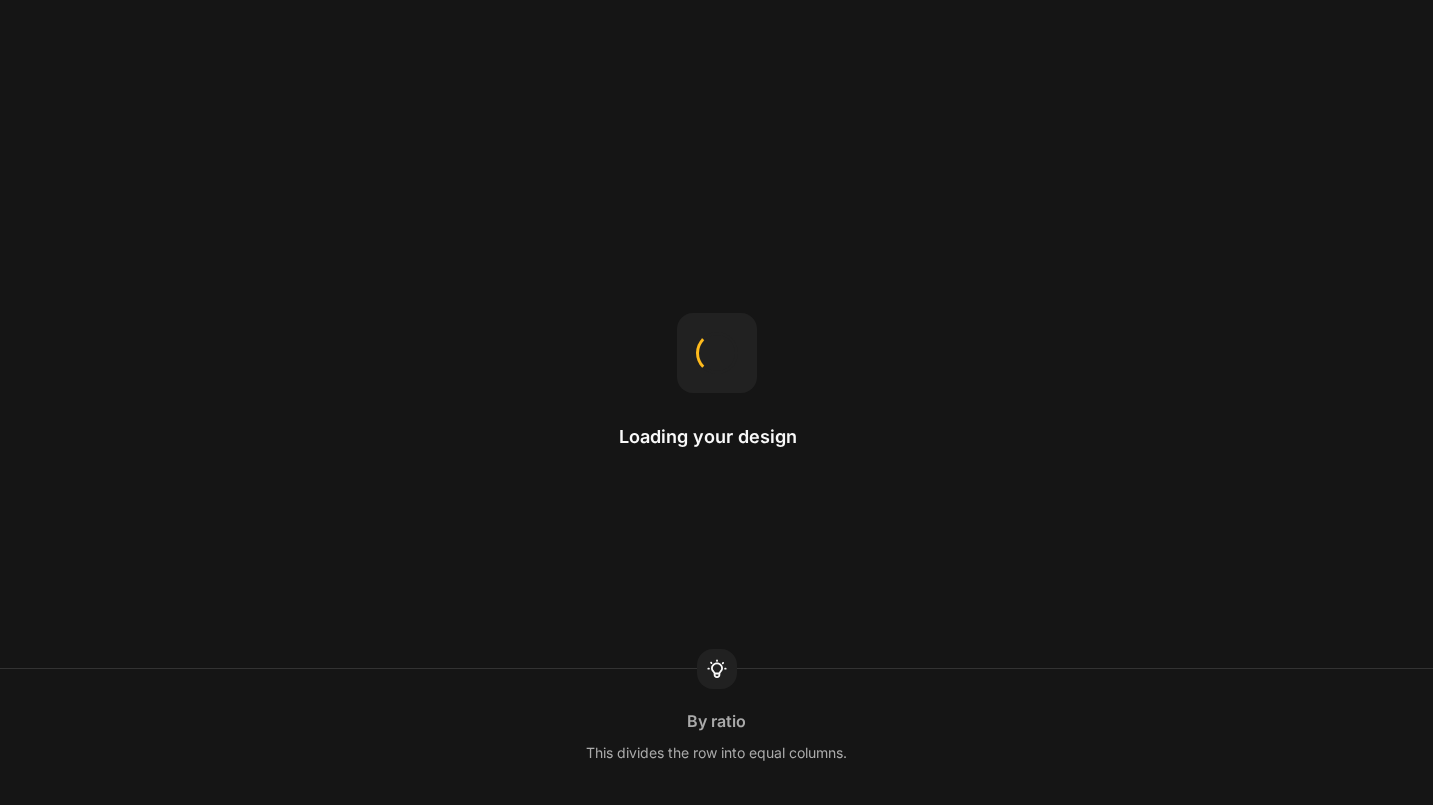 scroll, scrollTop: 0, scrollLeft: 0, axis: both 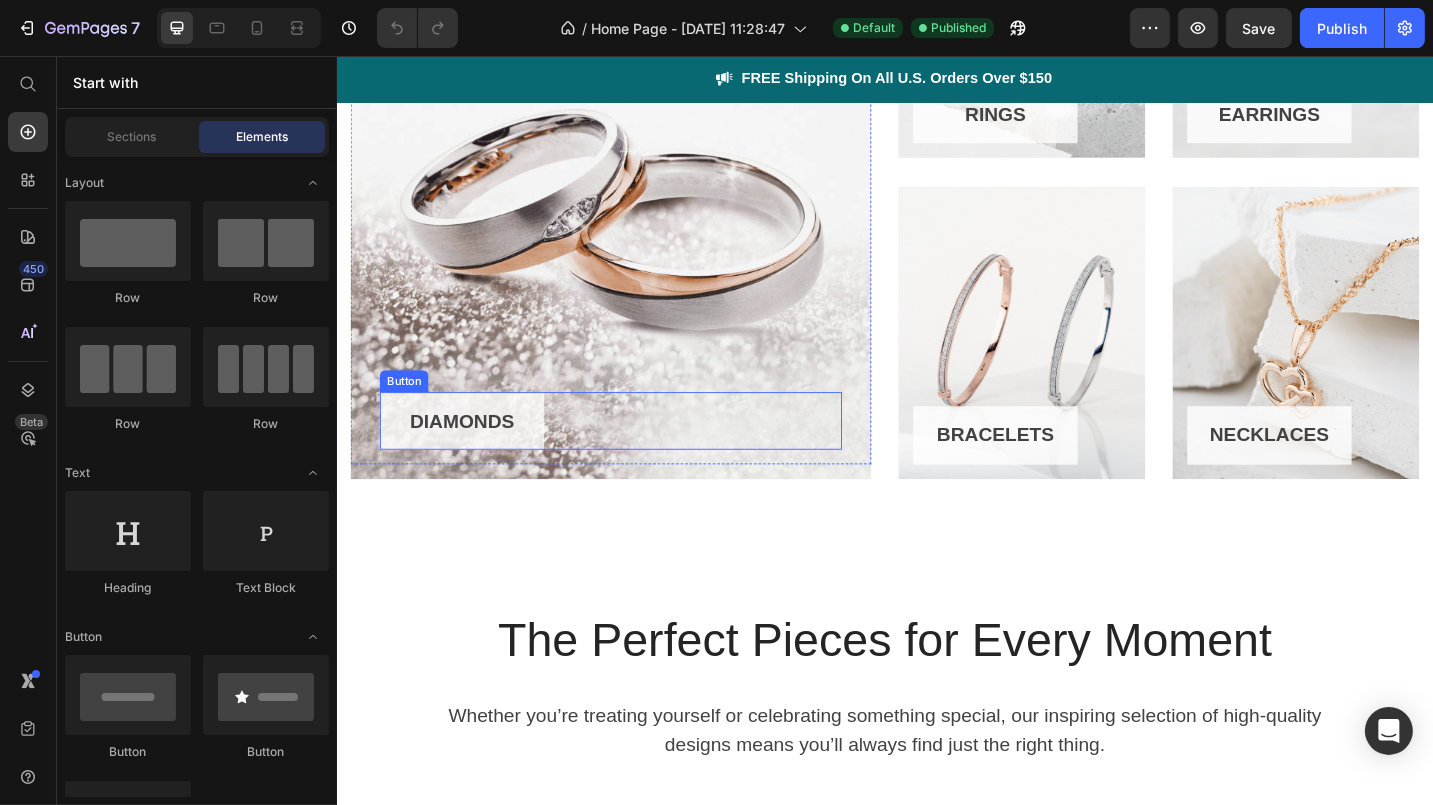 click on "DIAMONDS" at bounding box center [473, 457] 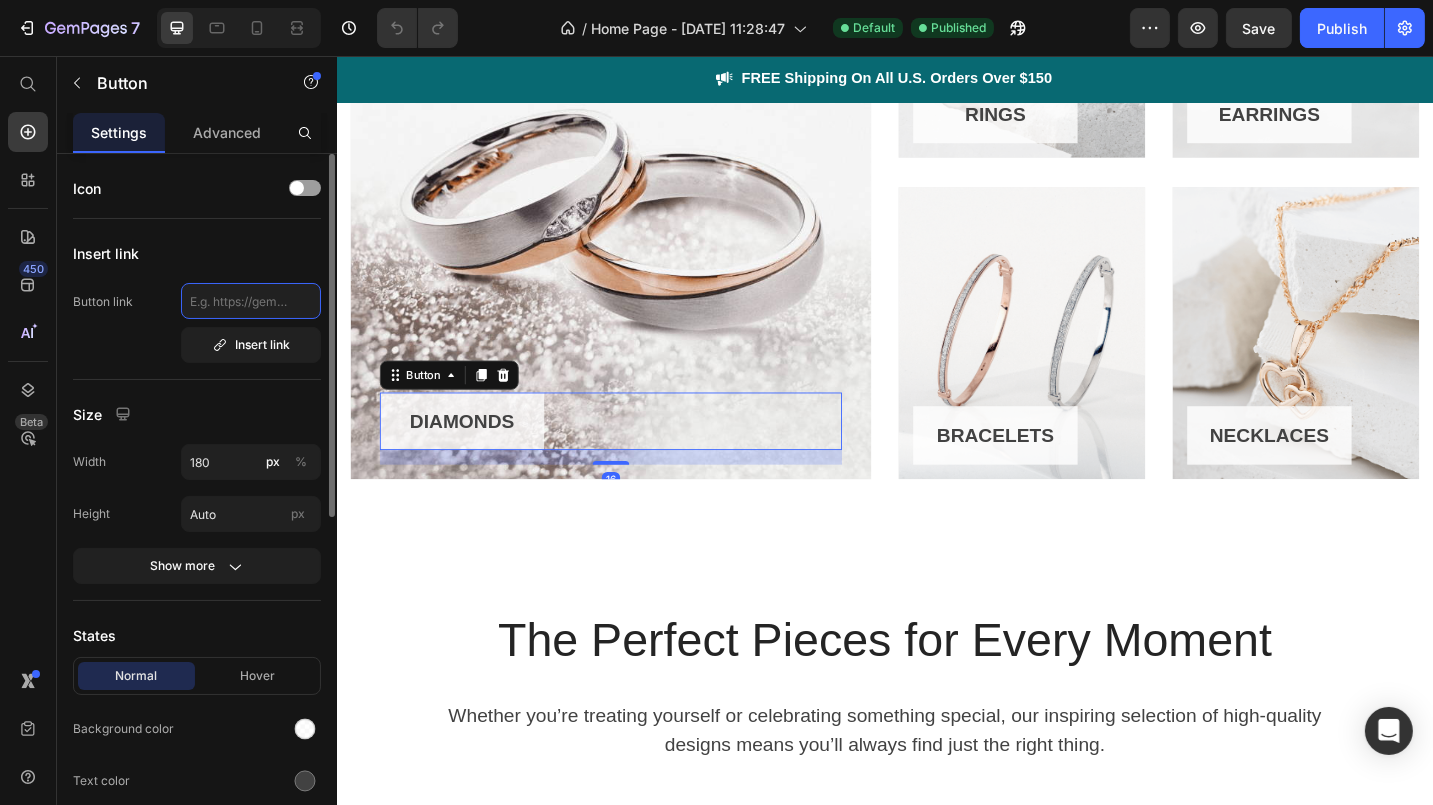 click 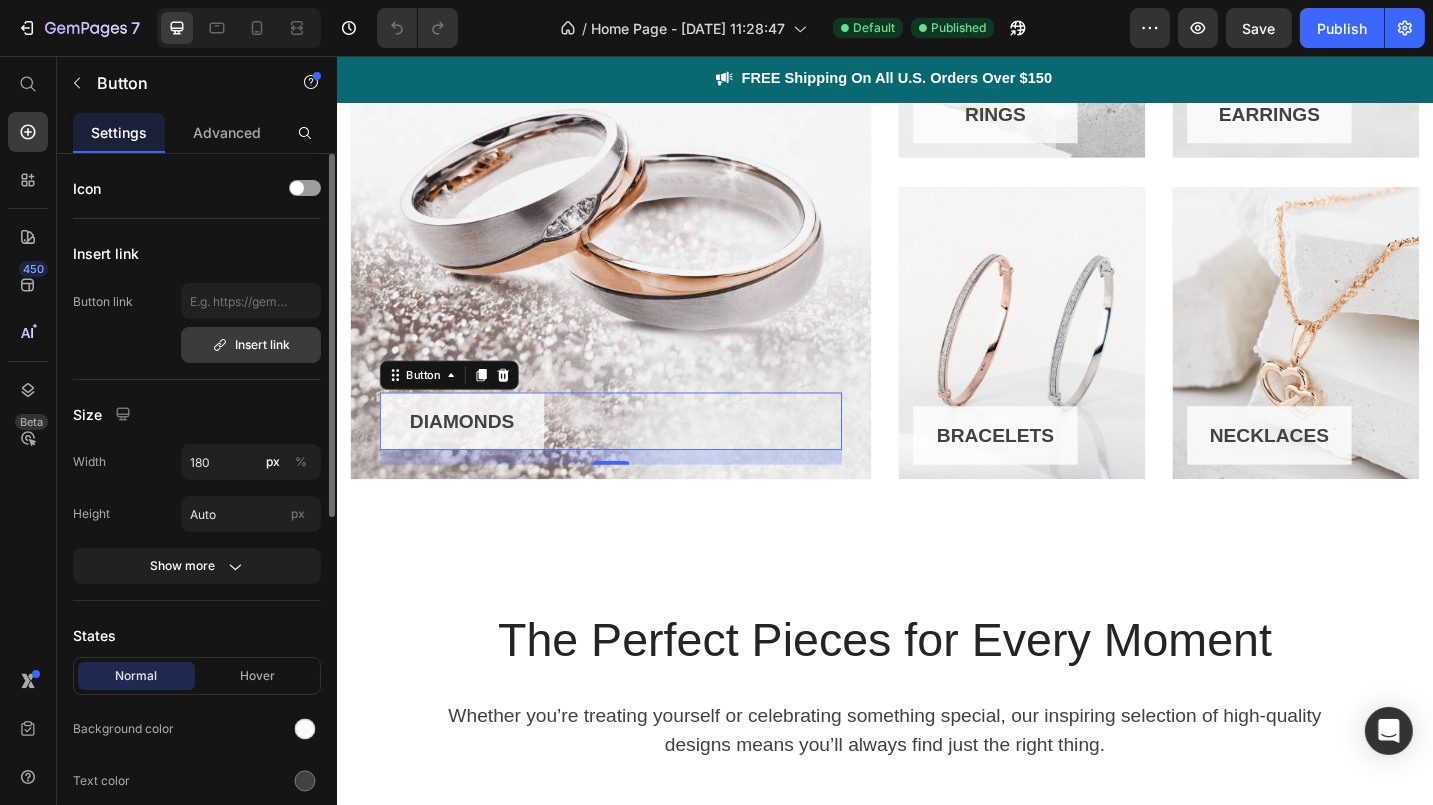 click on "Insert link" at bounding box center [251, 345] 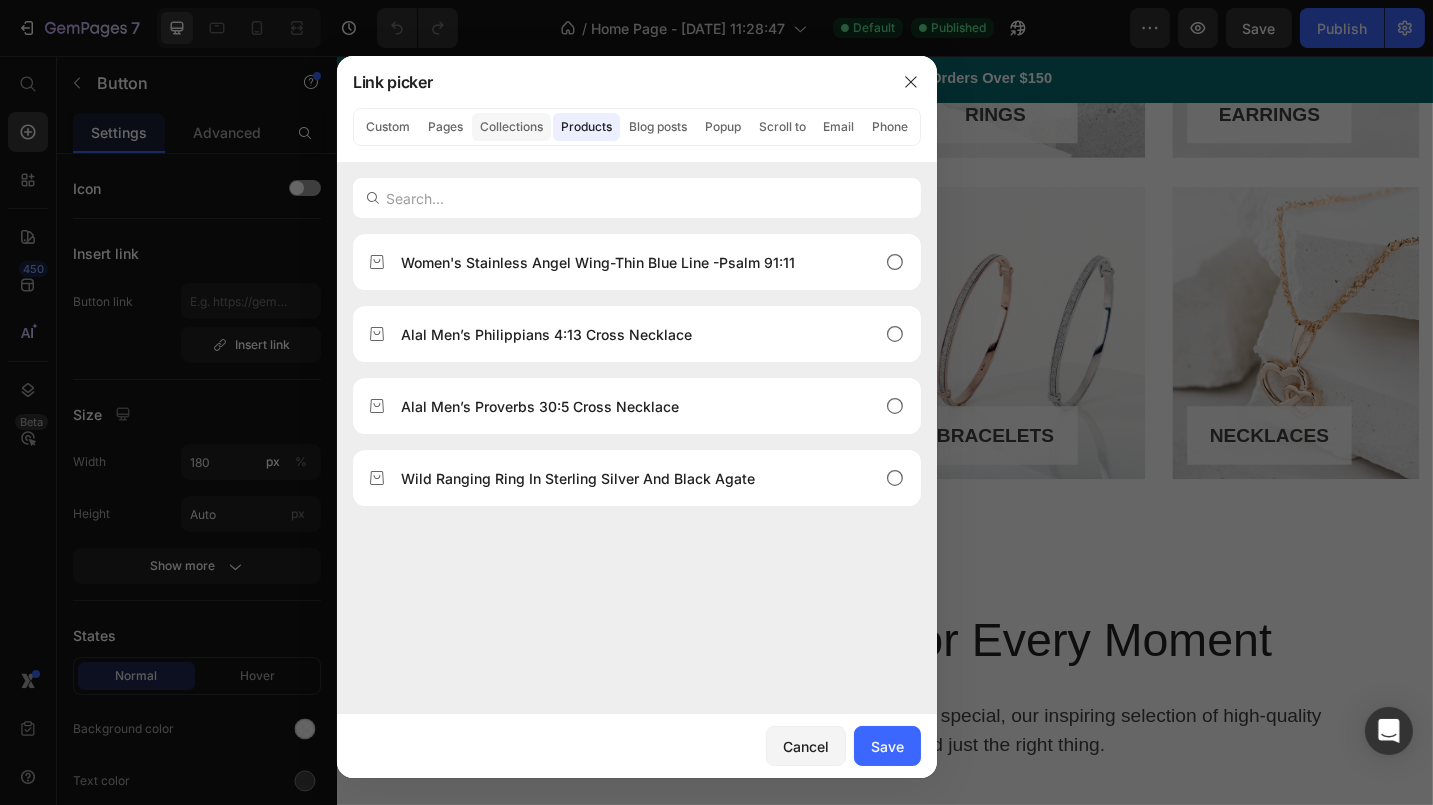 click on "Collections" 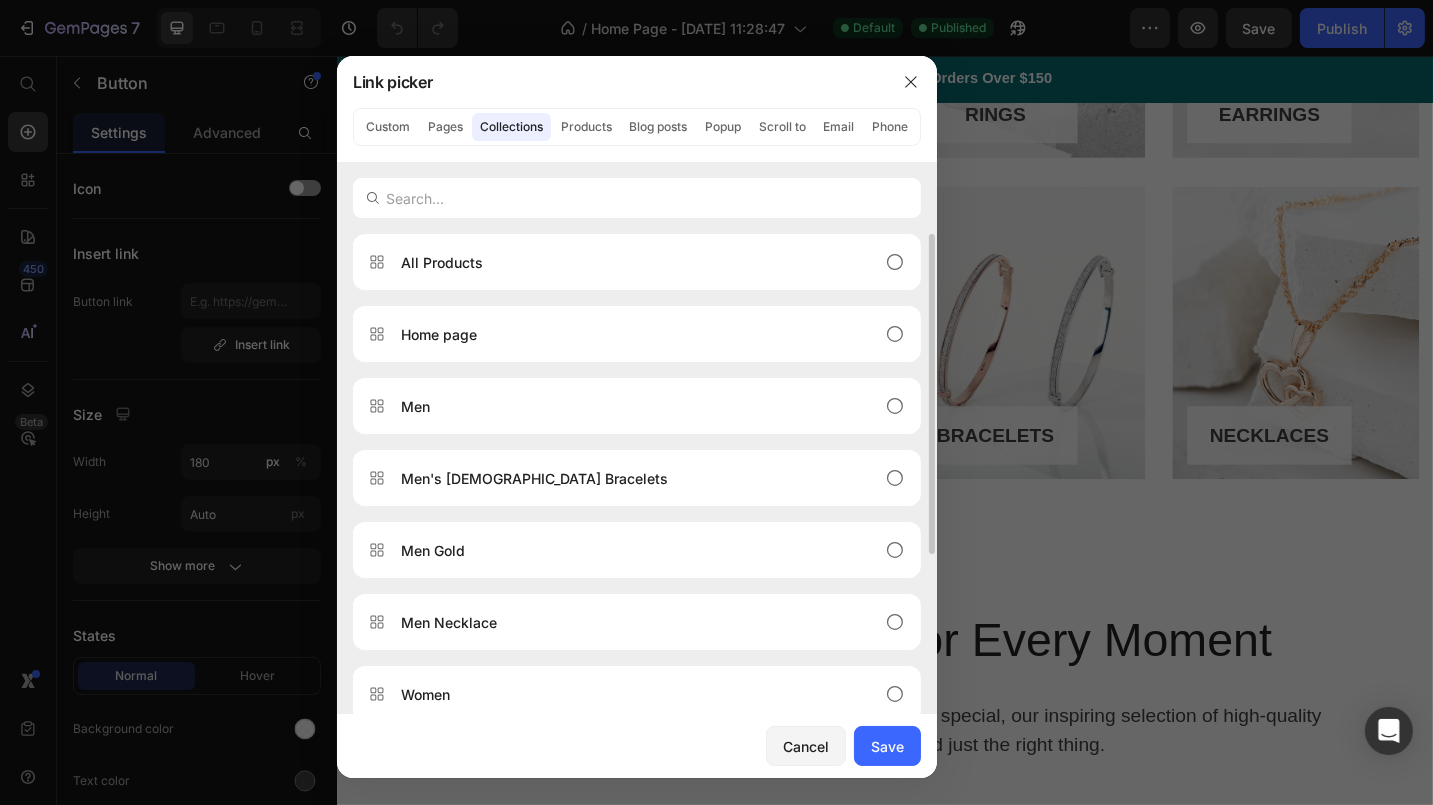 scroll, scrollTop: 240, scrollLeft: 0, axis: vertical 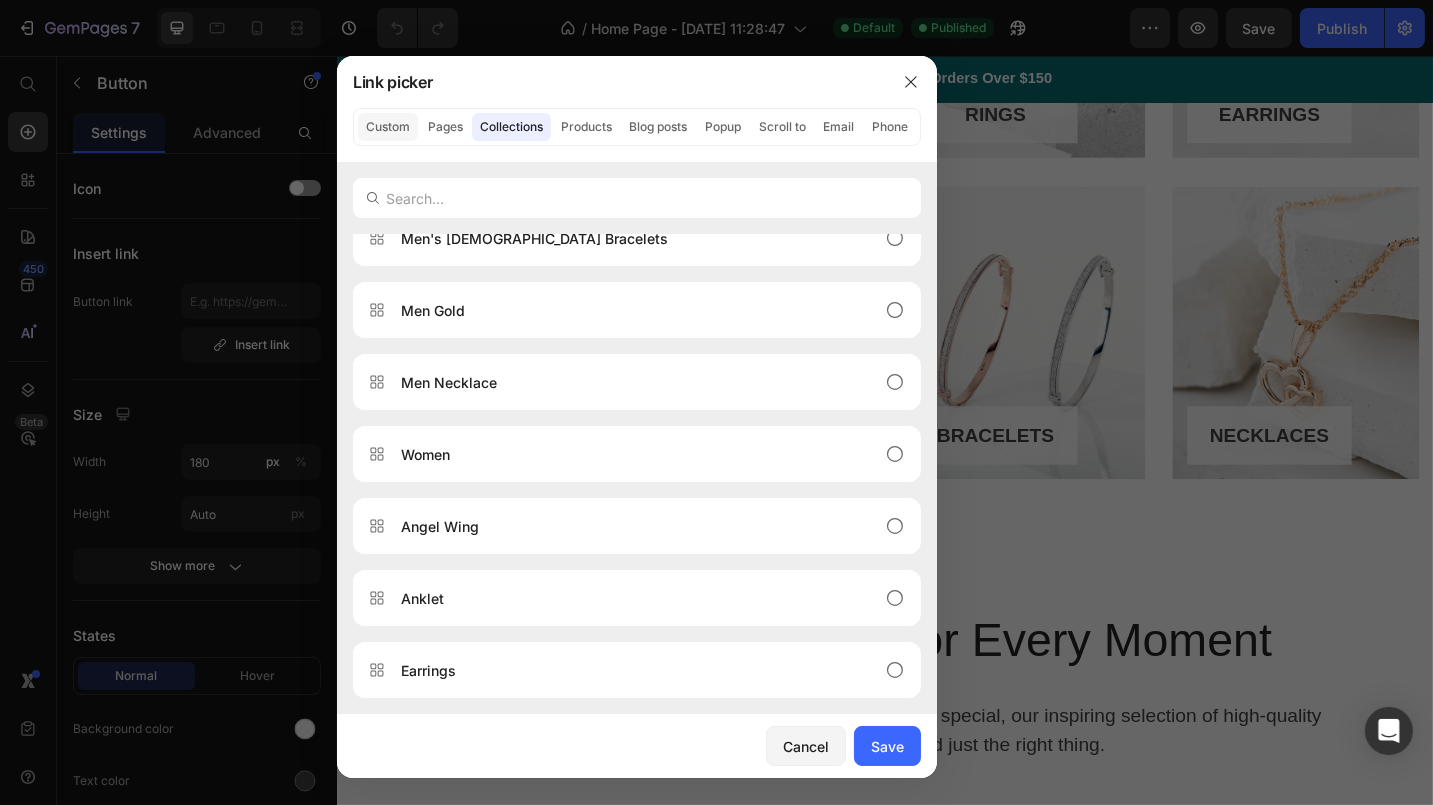 click on "Custom" 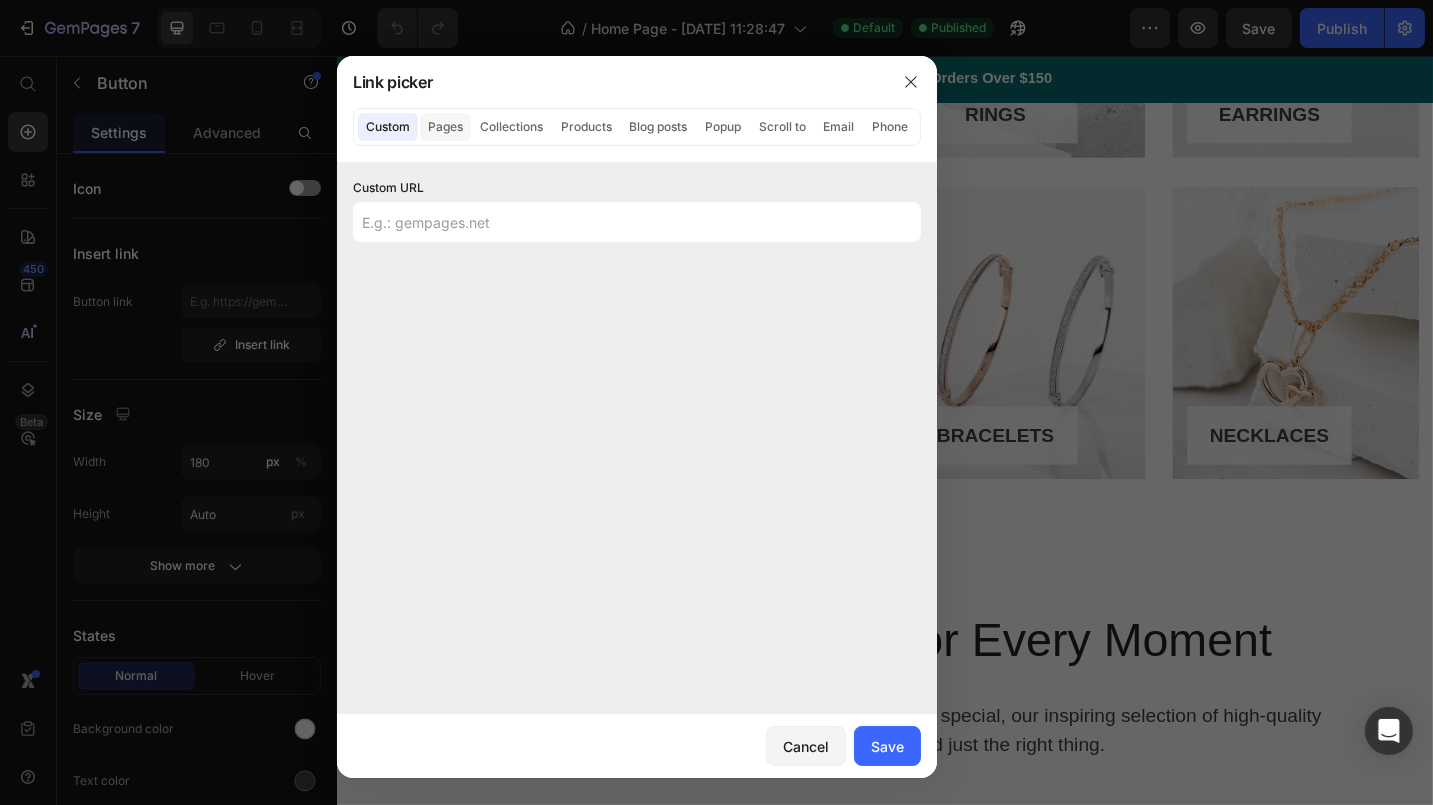 click on "Pages" 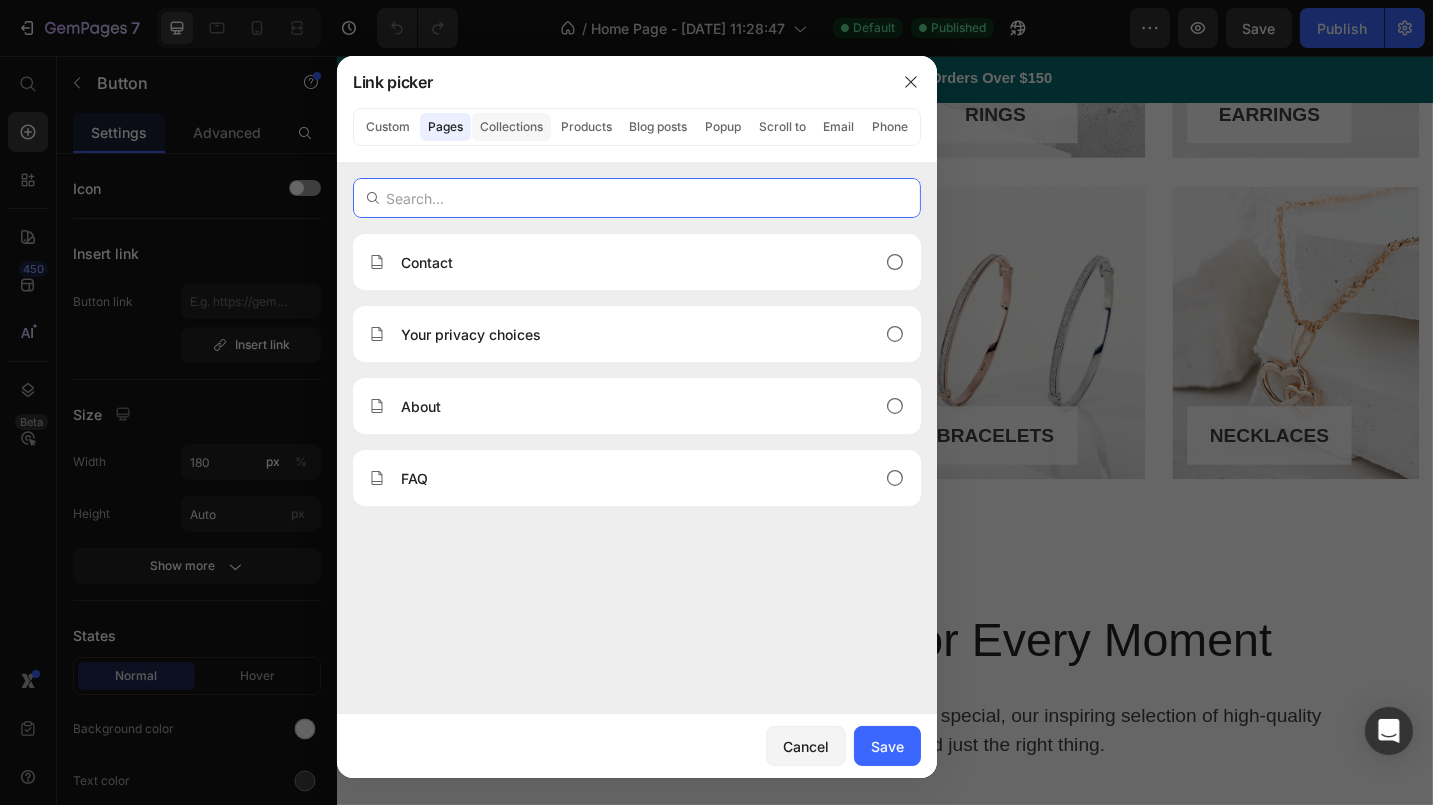 click on "Collections" 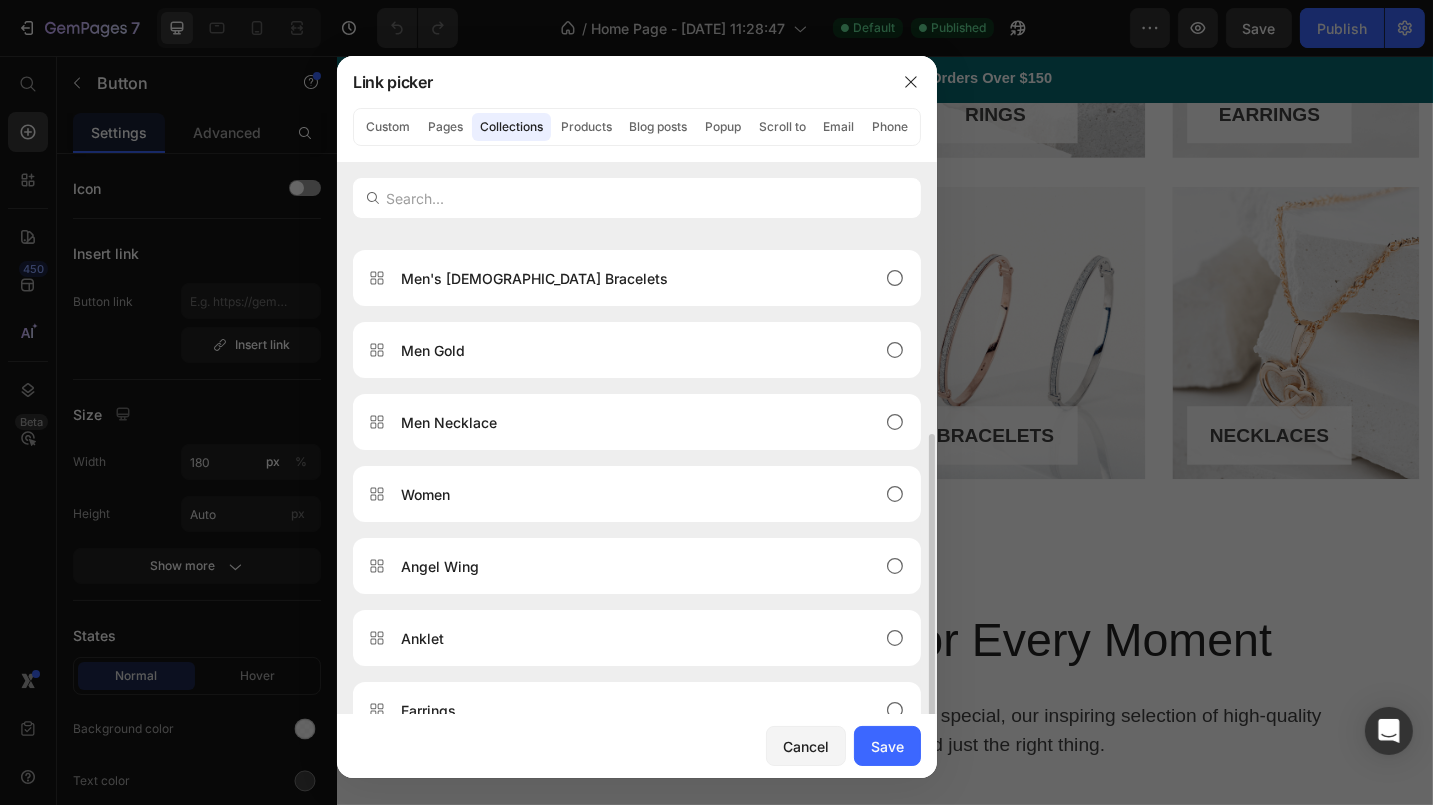 scroll, scrollTop: 240, scrollLeft: 0, axis: vertical 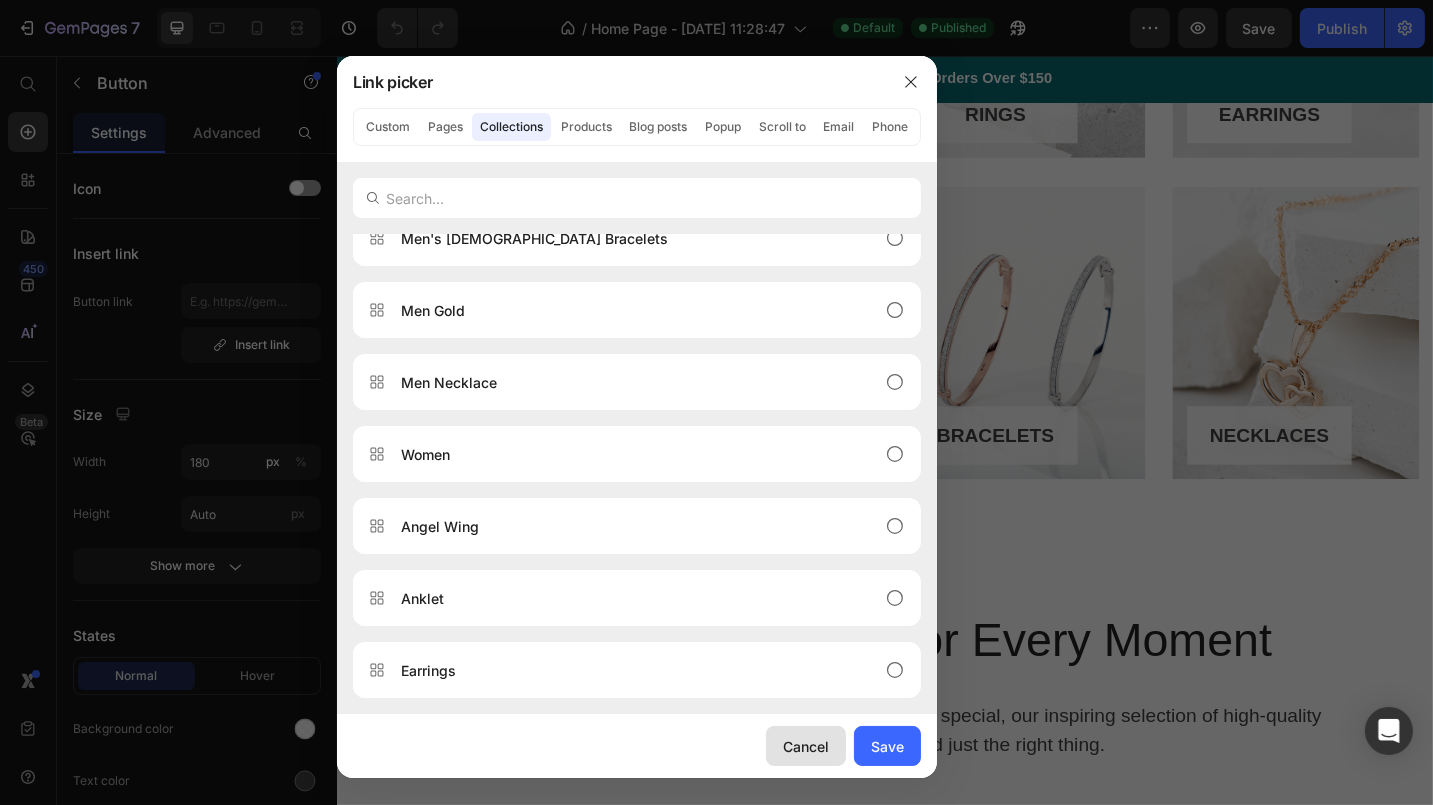 click on "Cancel" at bounding box center (806, 746) 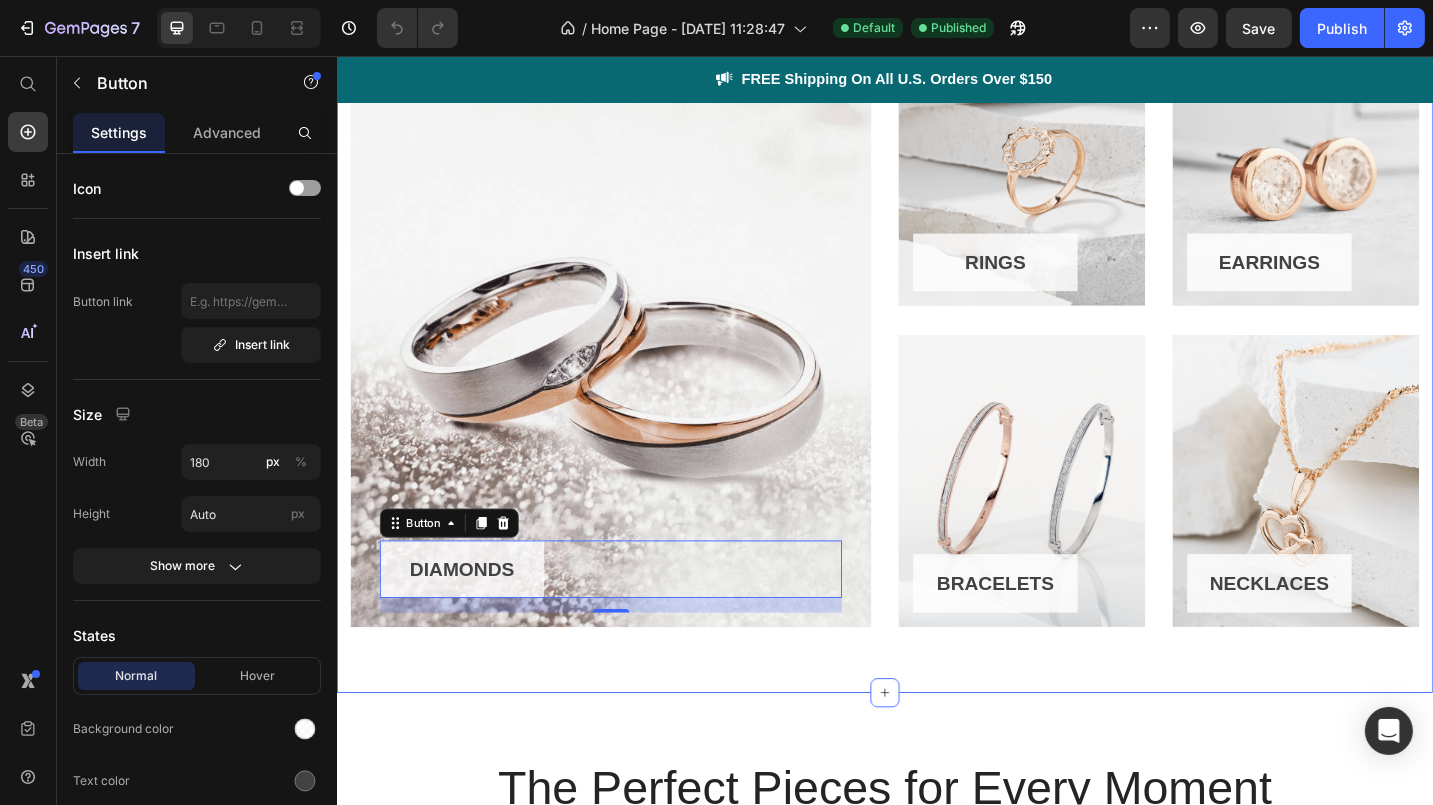 scroll, scrollTop: 1300, scrollLeft: 0, axis: vertical 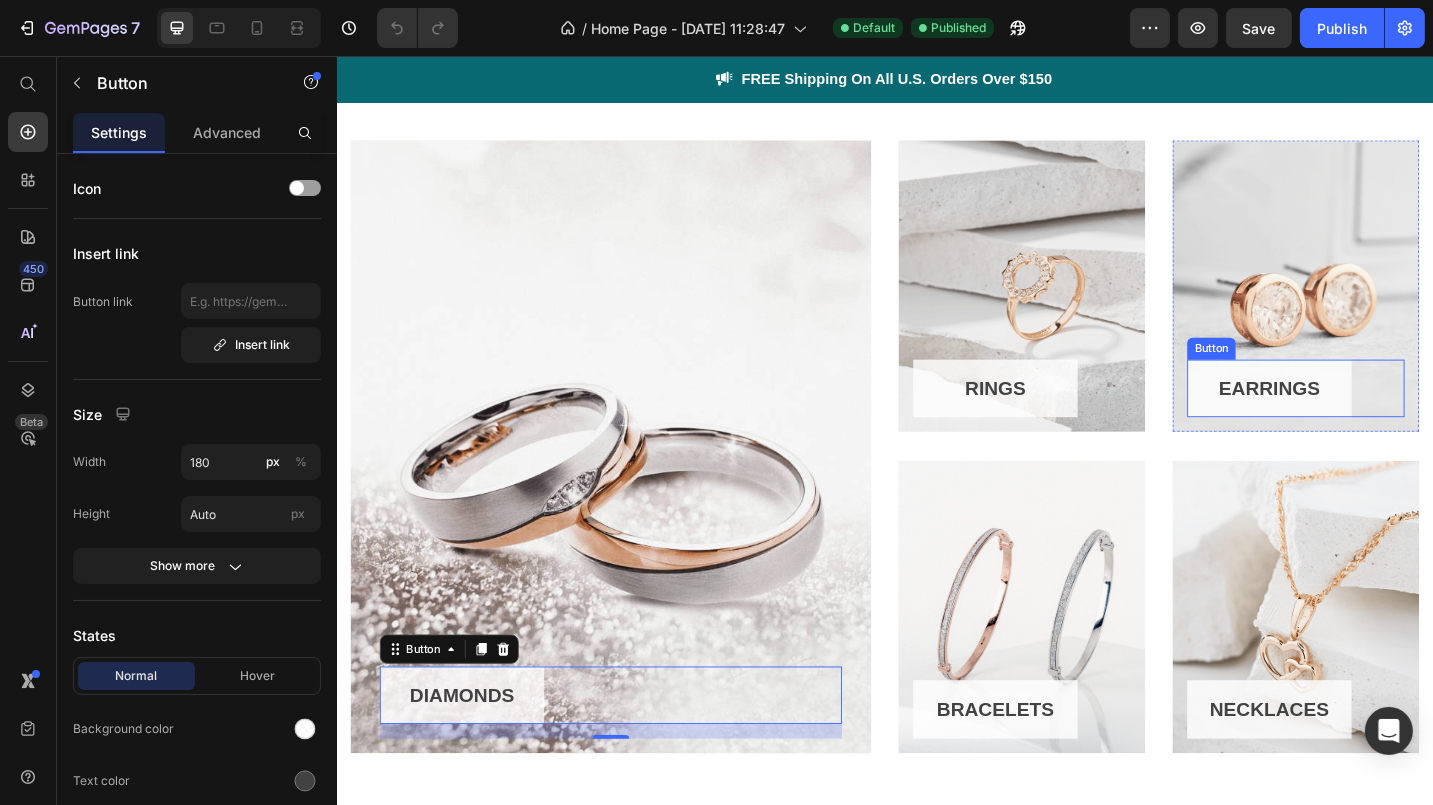click on "EARRINGS" at bounding box center (1357, 421) 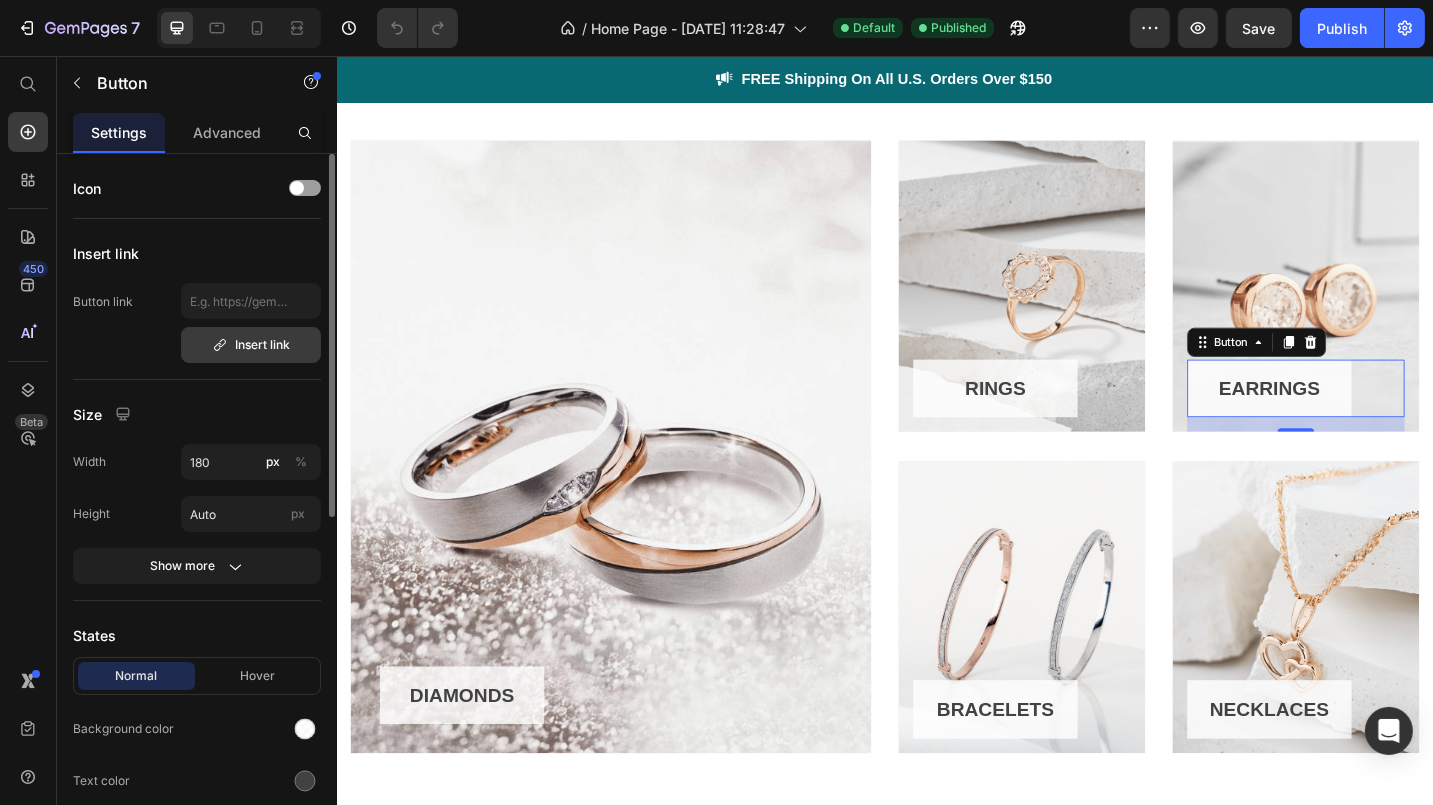 click on "Insert link" at bounding box center [251, 345] 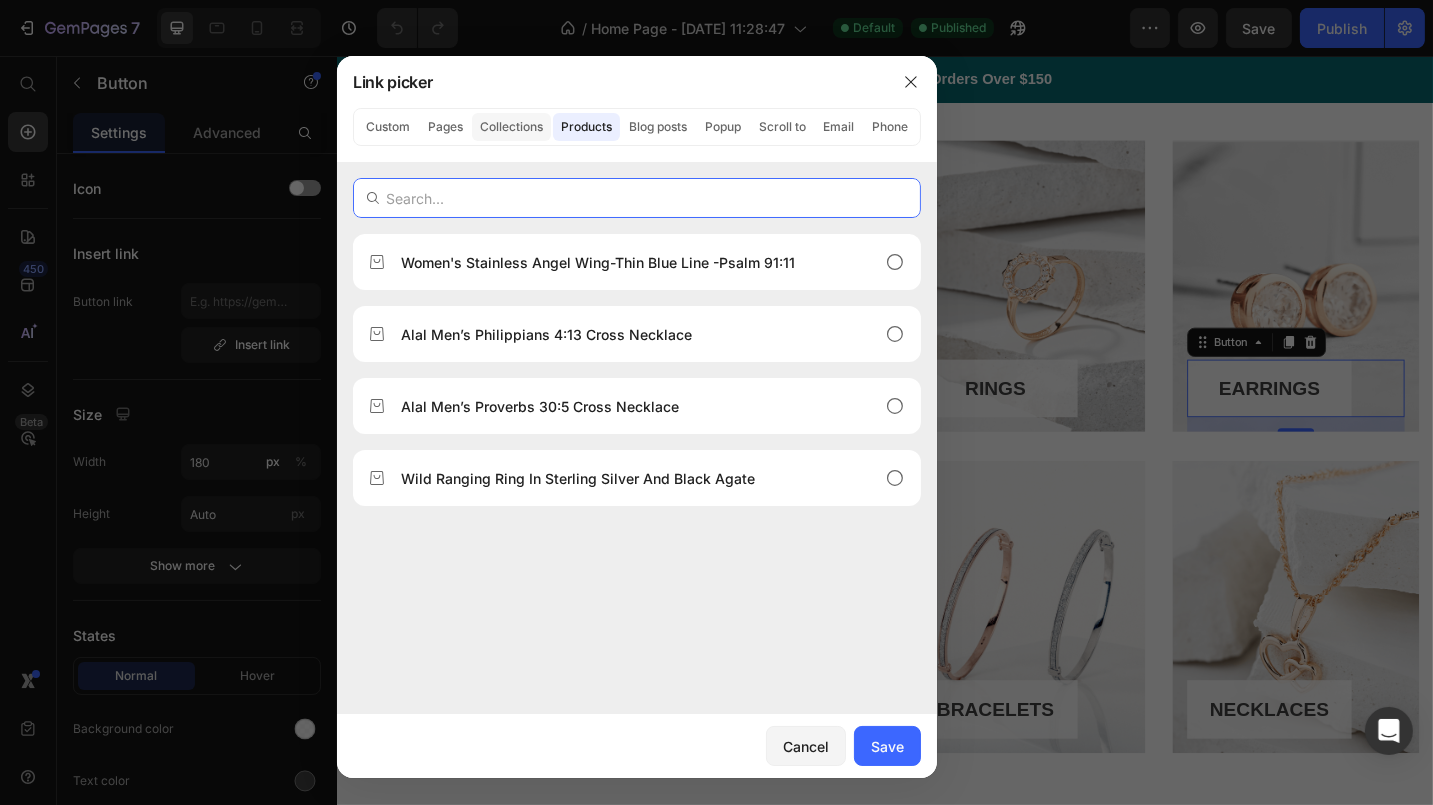 click on "Collections" 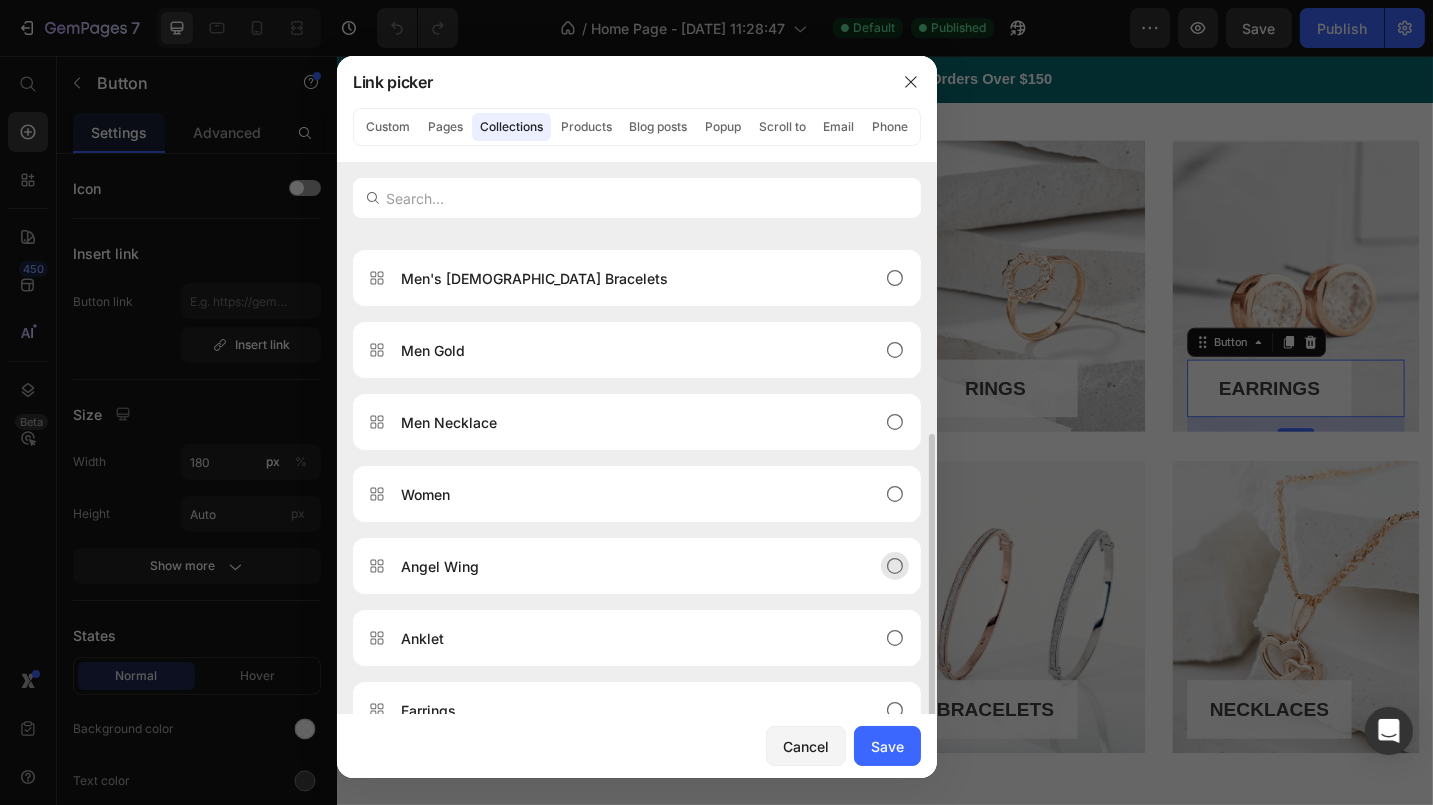 scroll, scrollTop: 240, scrollLeft: 0, axis: vertical 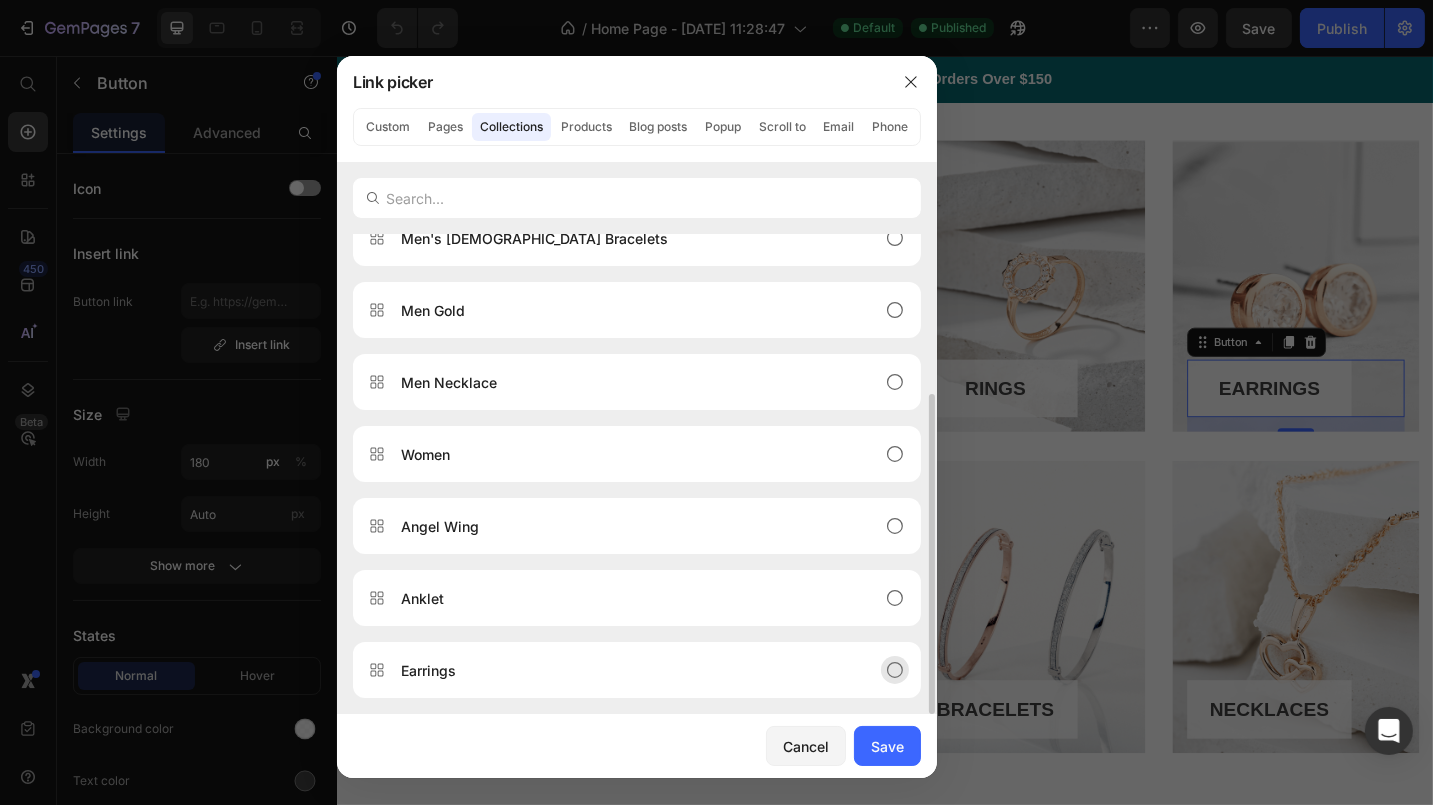 click on "Earrings" 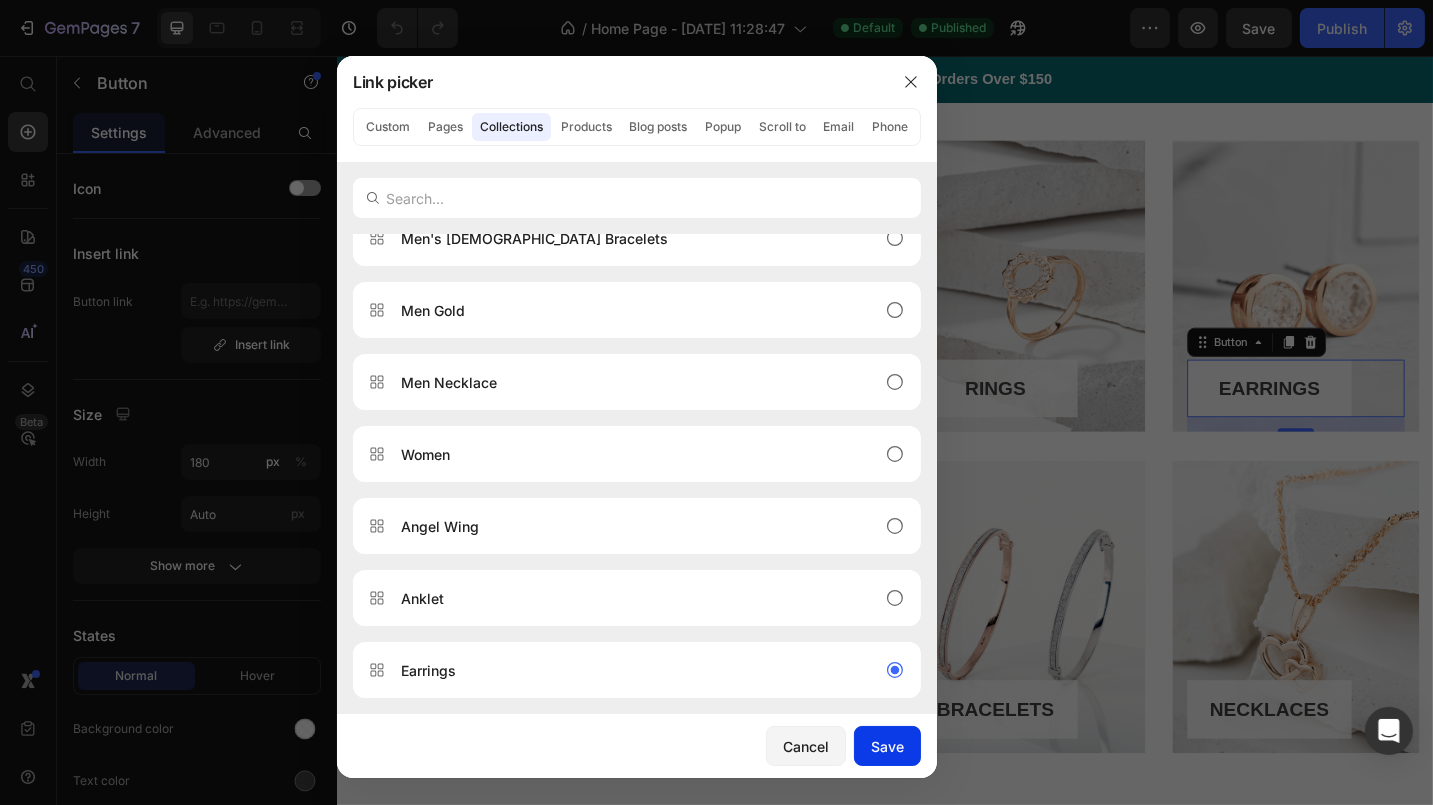 click on "Save" at bounding box center [887, 746] 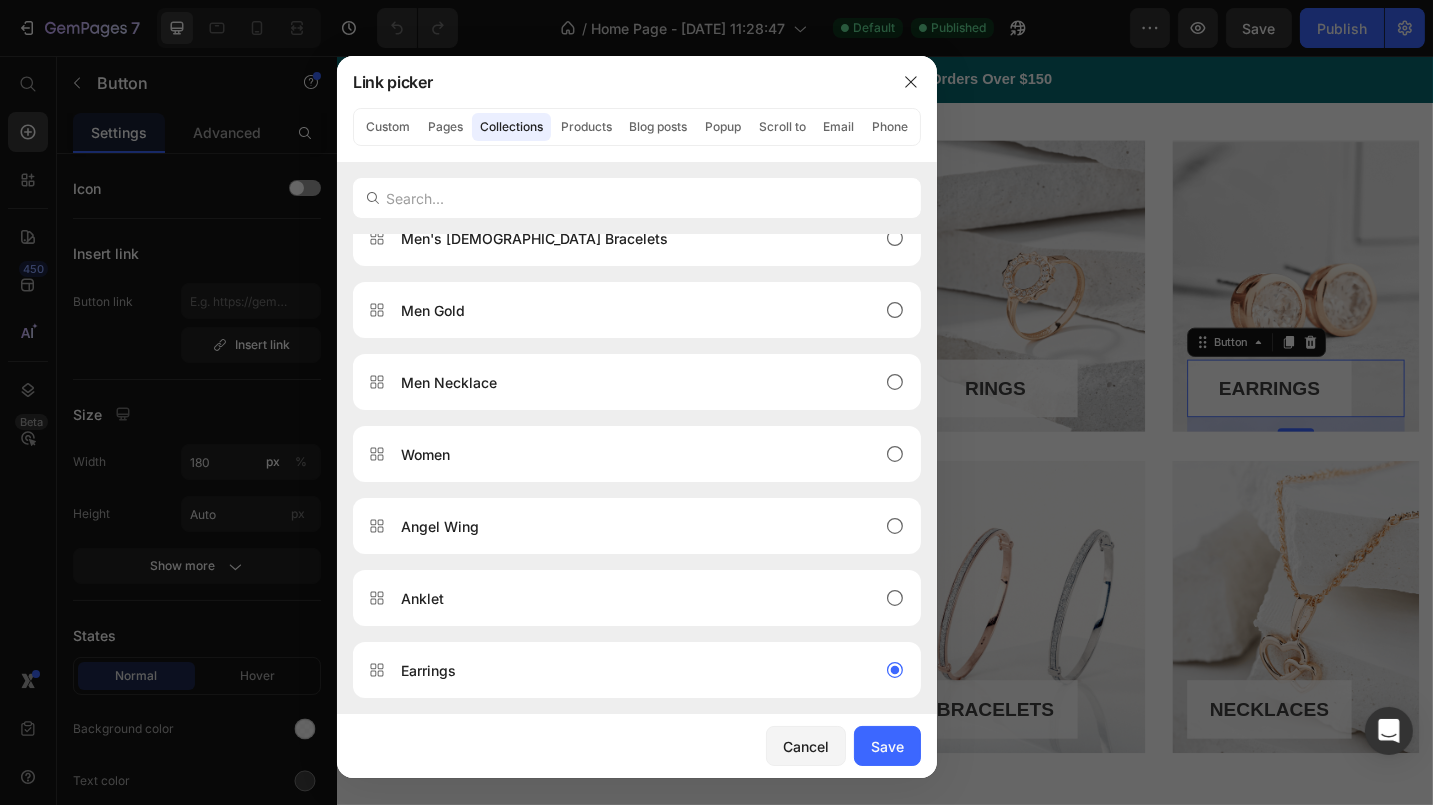 type on "/collections/earrings" 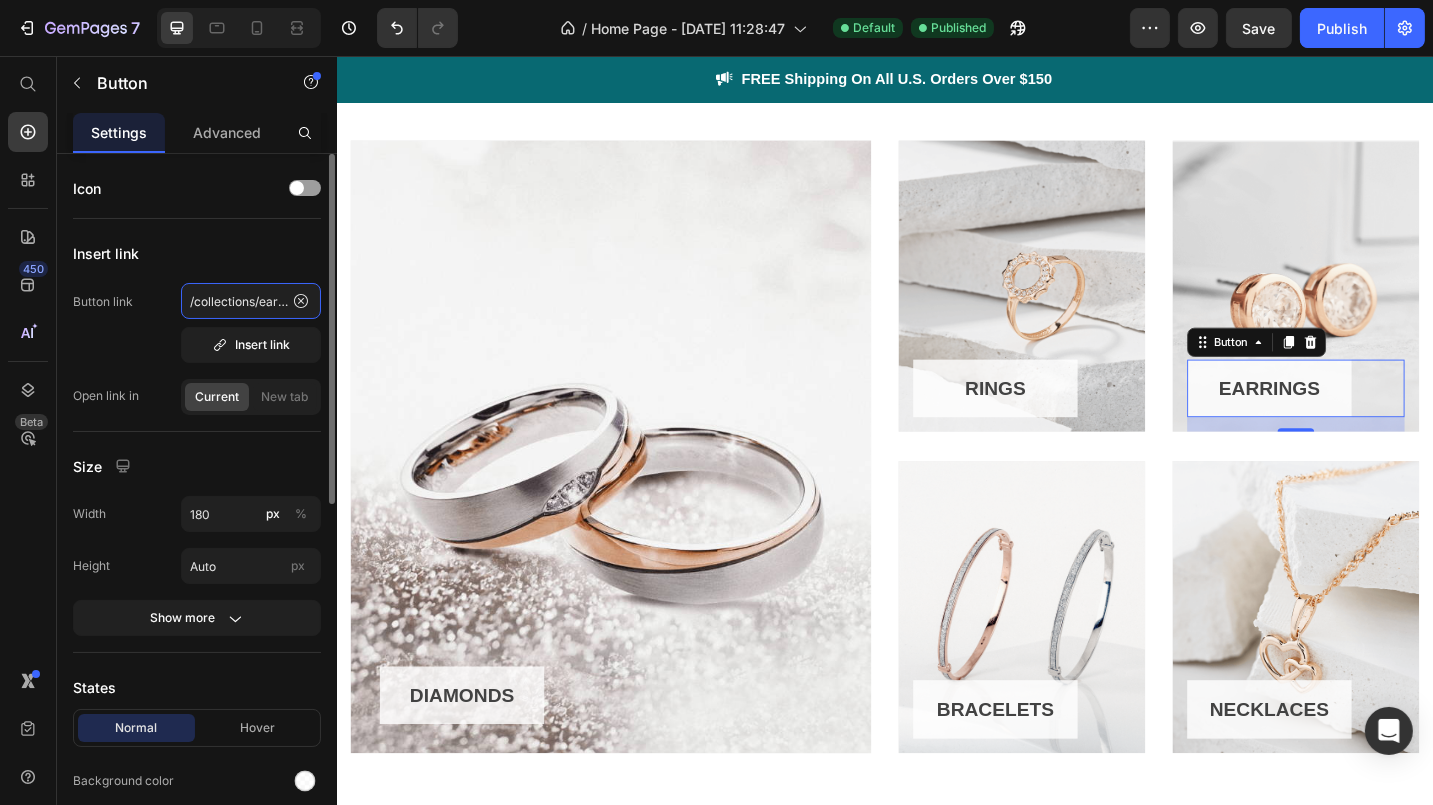 click on "/collections/earrings" 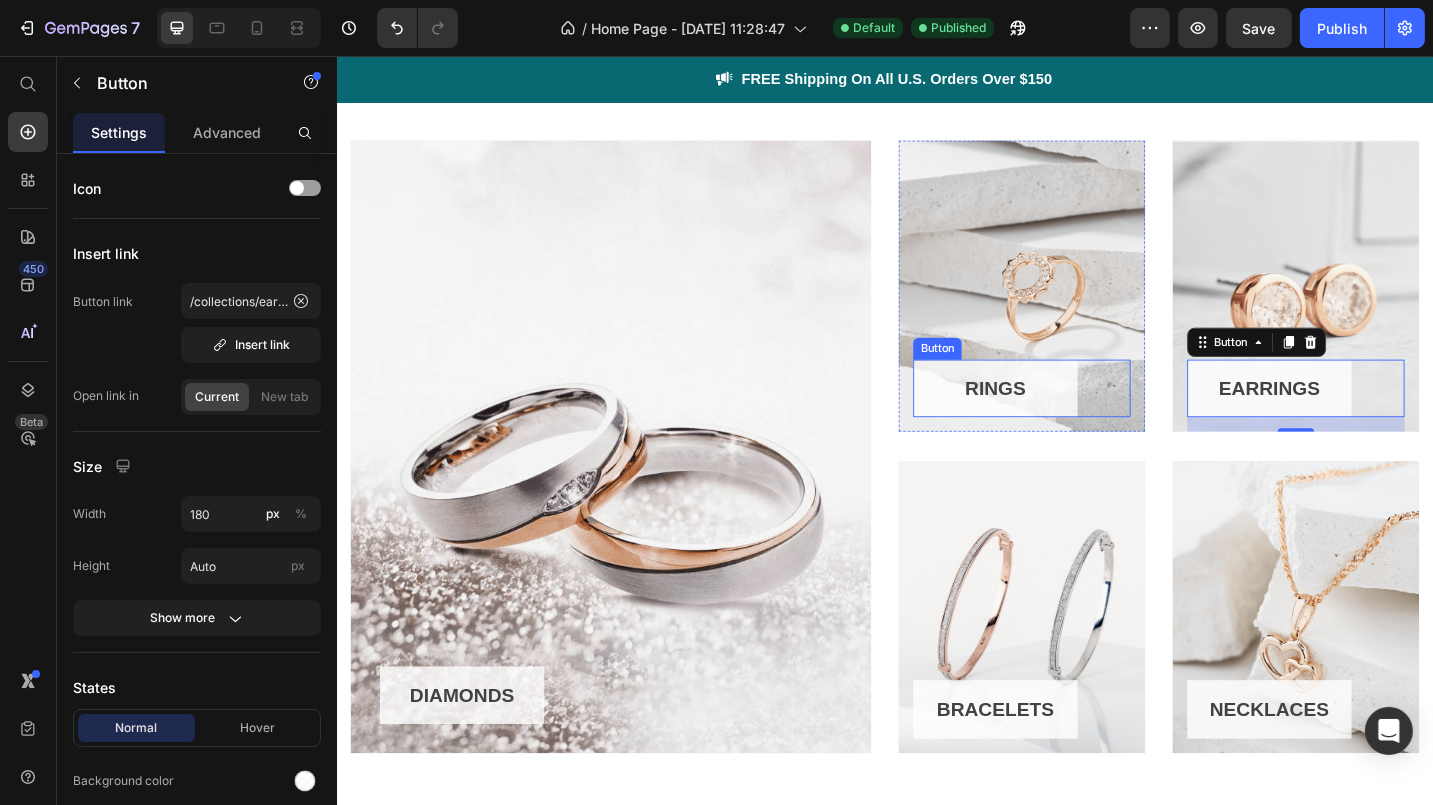 click on "RINGS" at bounding box center (1057, 421) 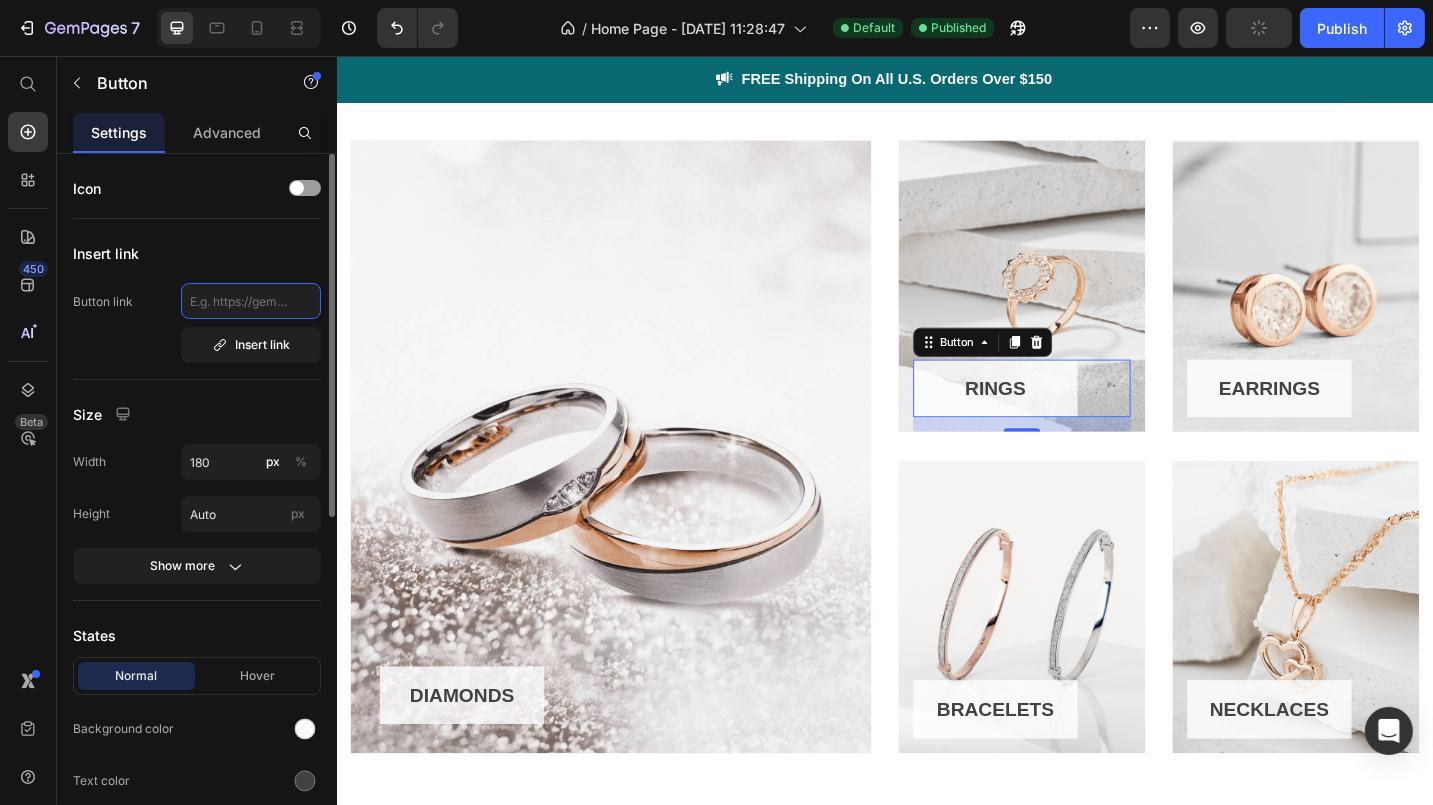 click 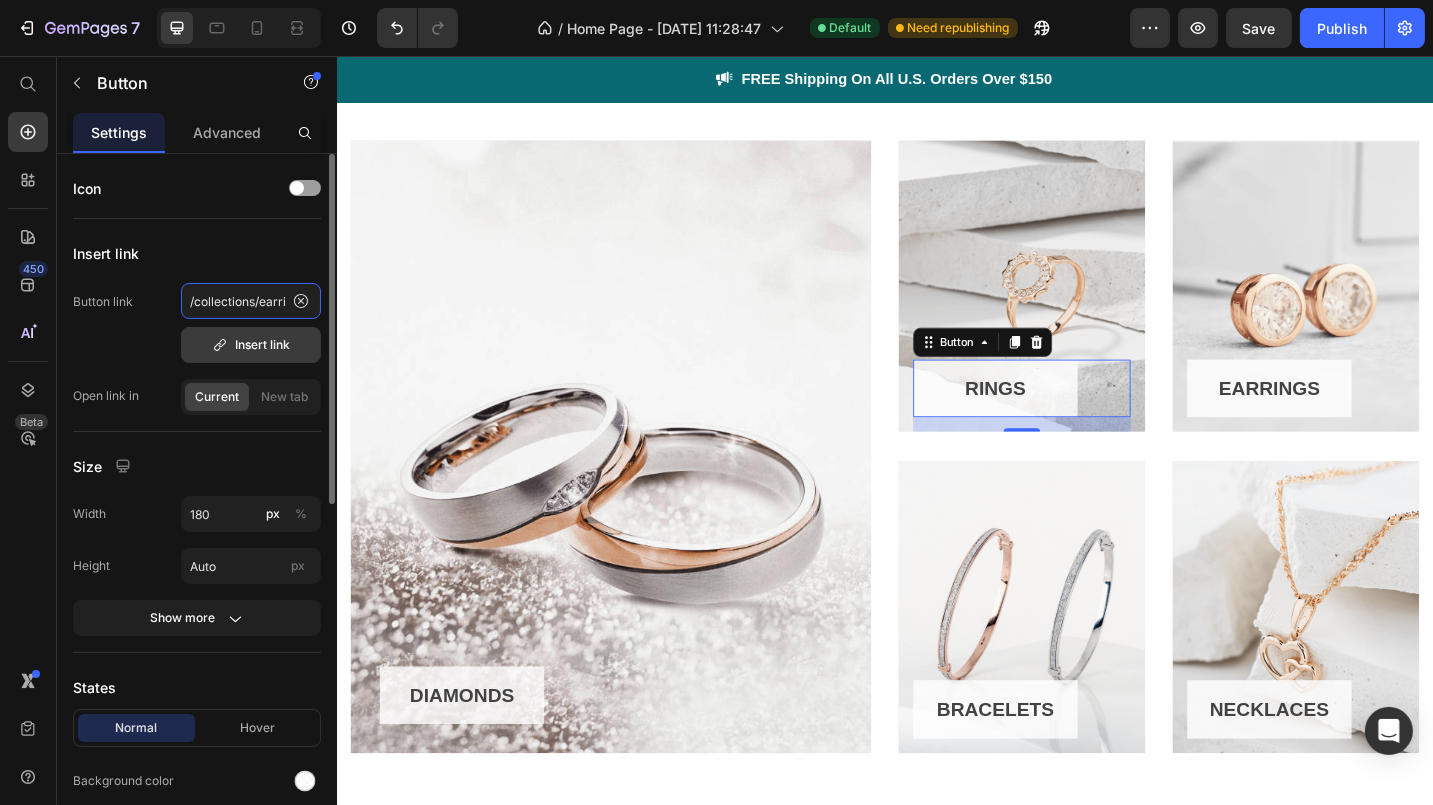 scroll, scrollTop: 0, scrollLeft: 0, axis: both 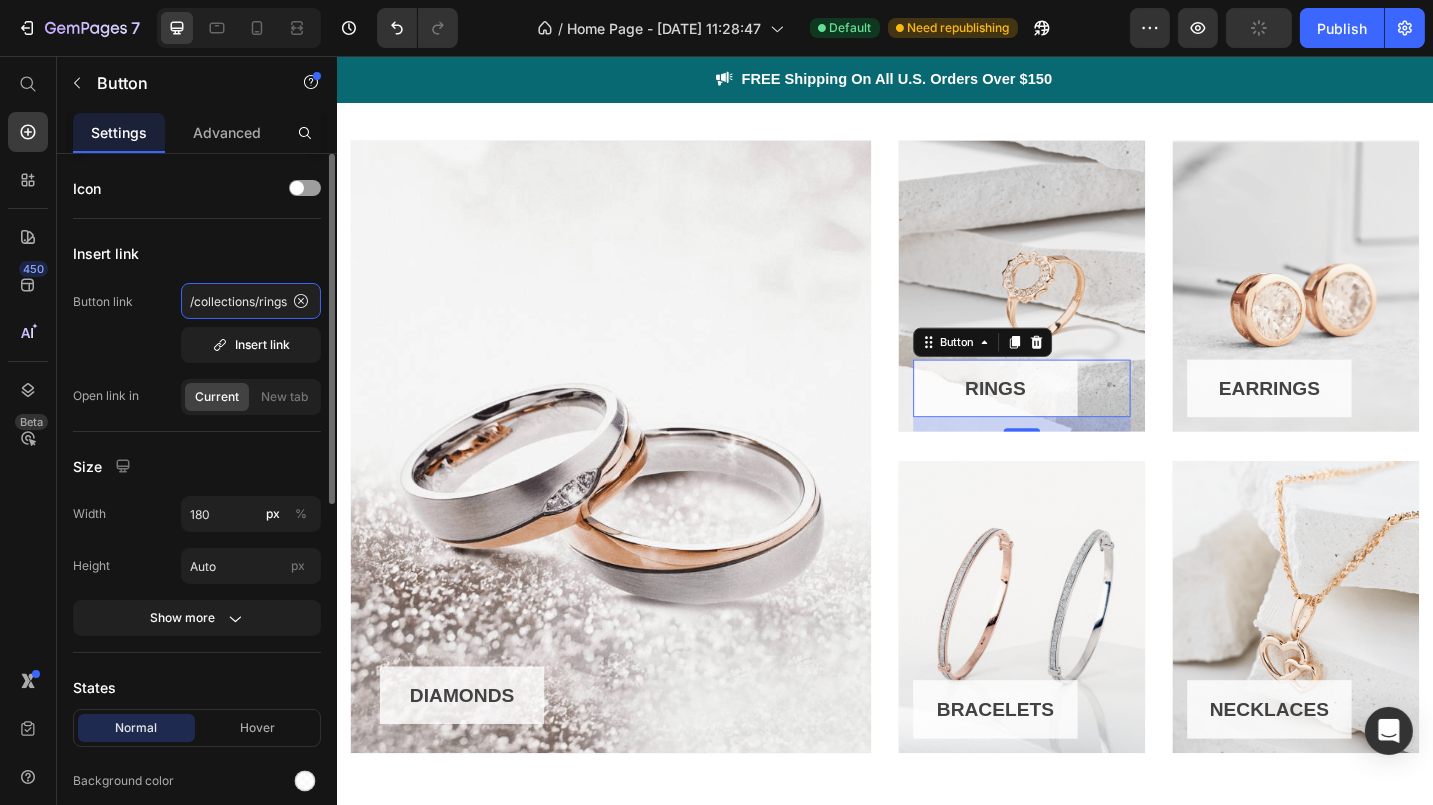 type on "/collections/rings" 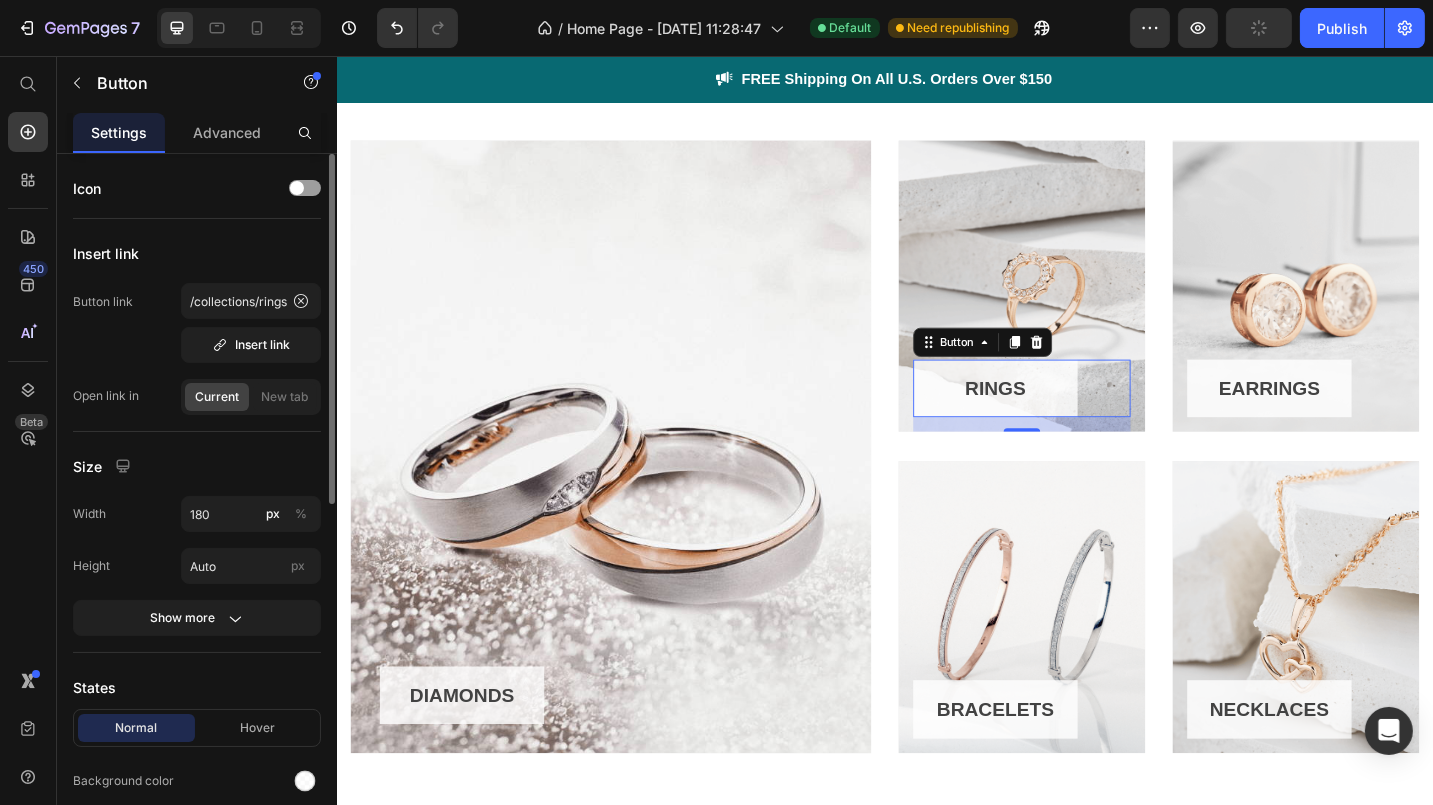 click on "Button link /collections/rings  Insert link" at bounding box center [197, 323] 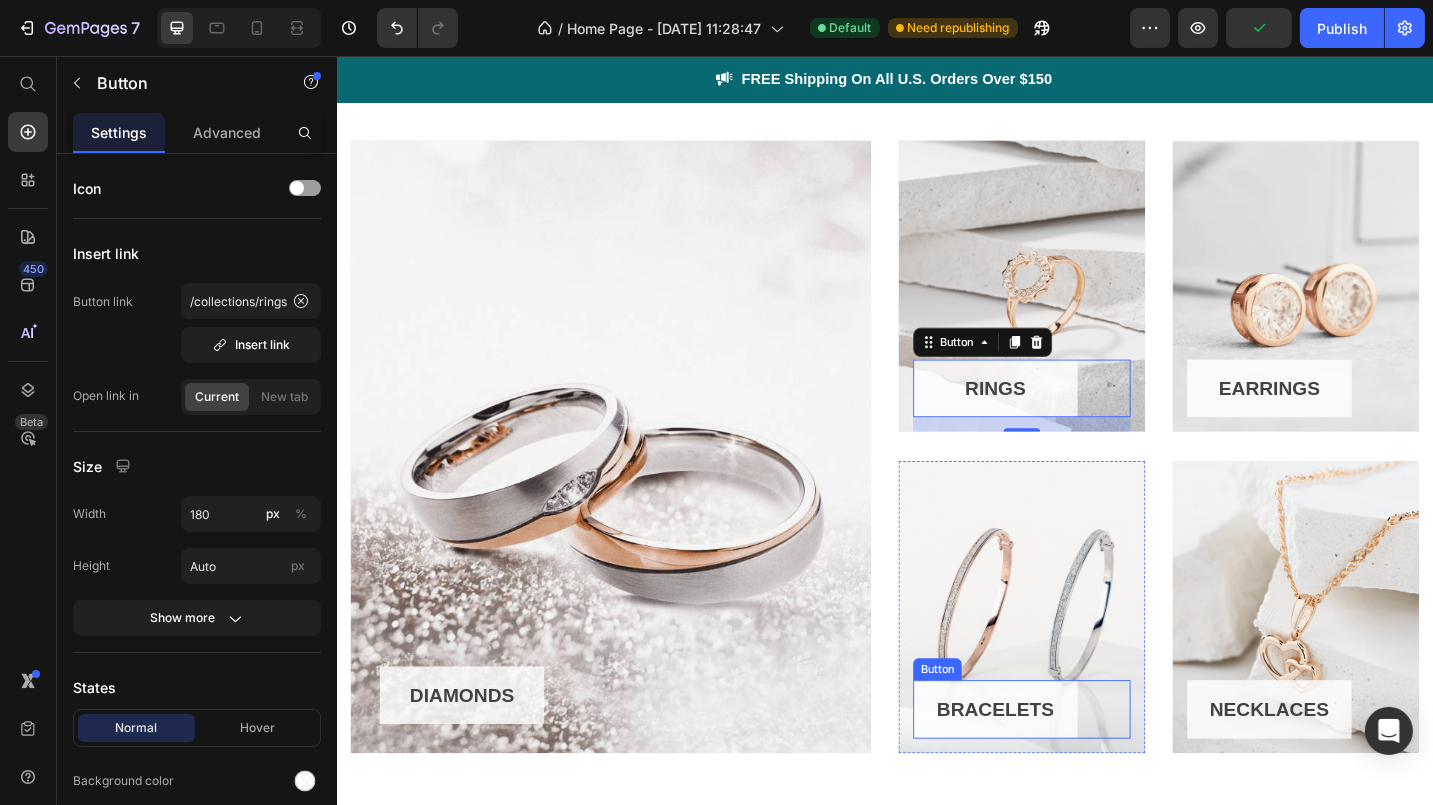 click on "BRACELETS" at bounding box center [1057, 772] 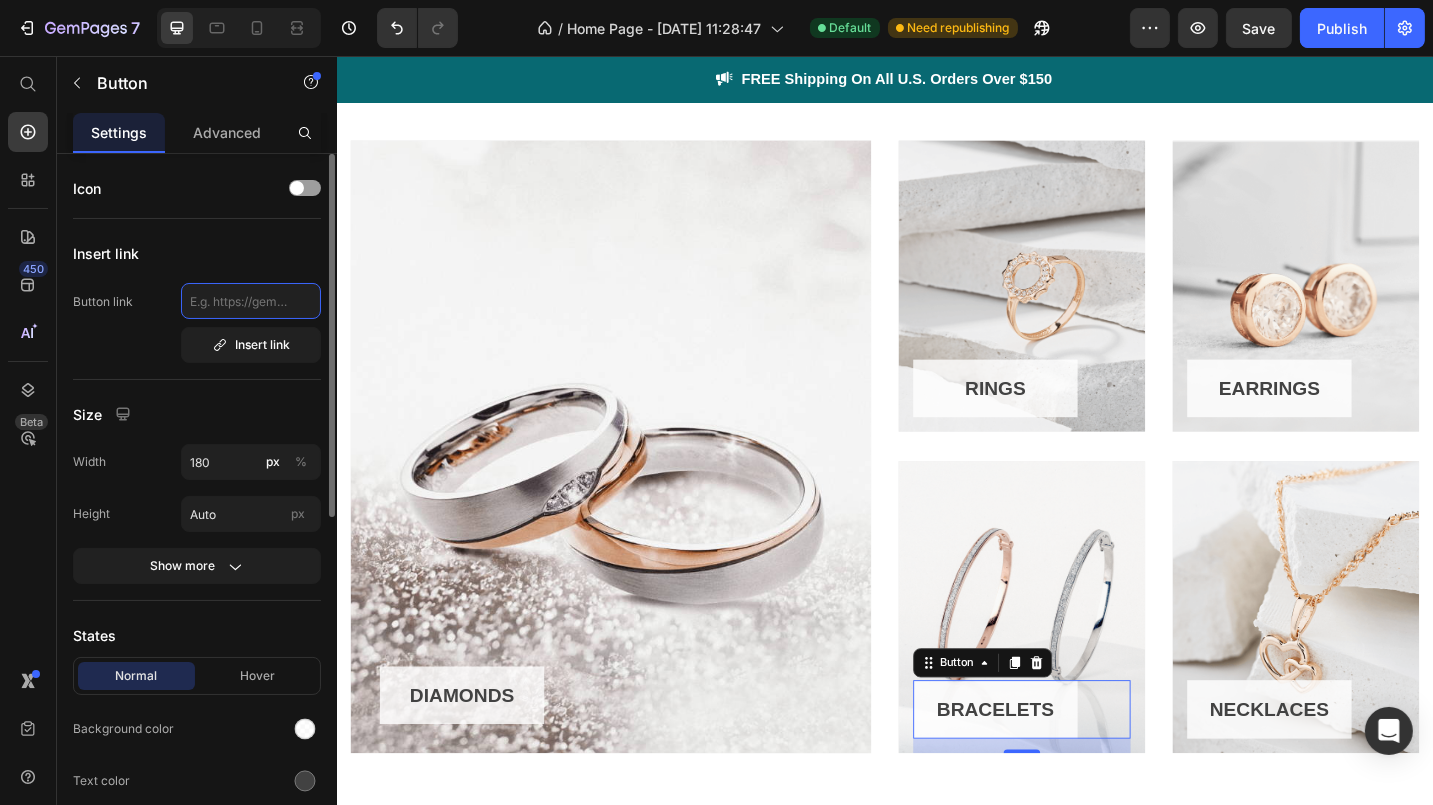 click 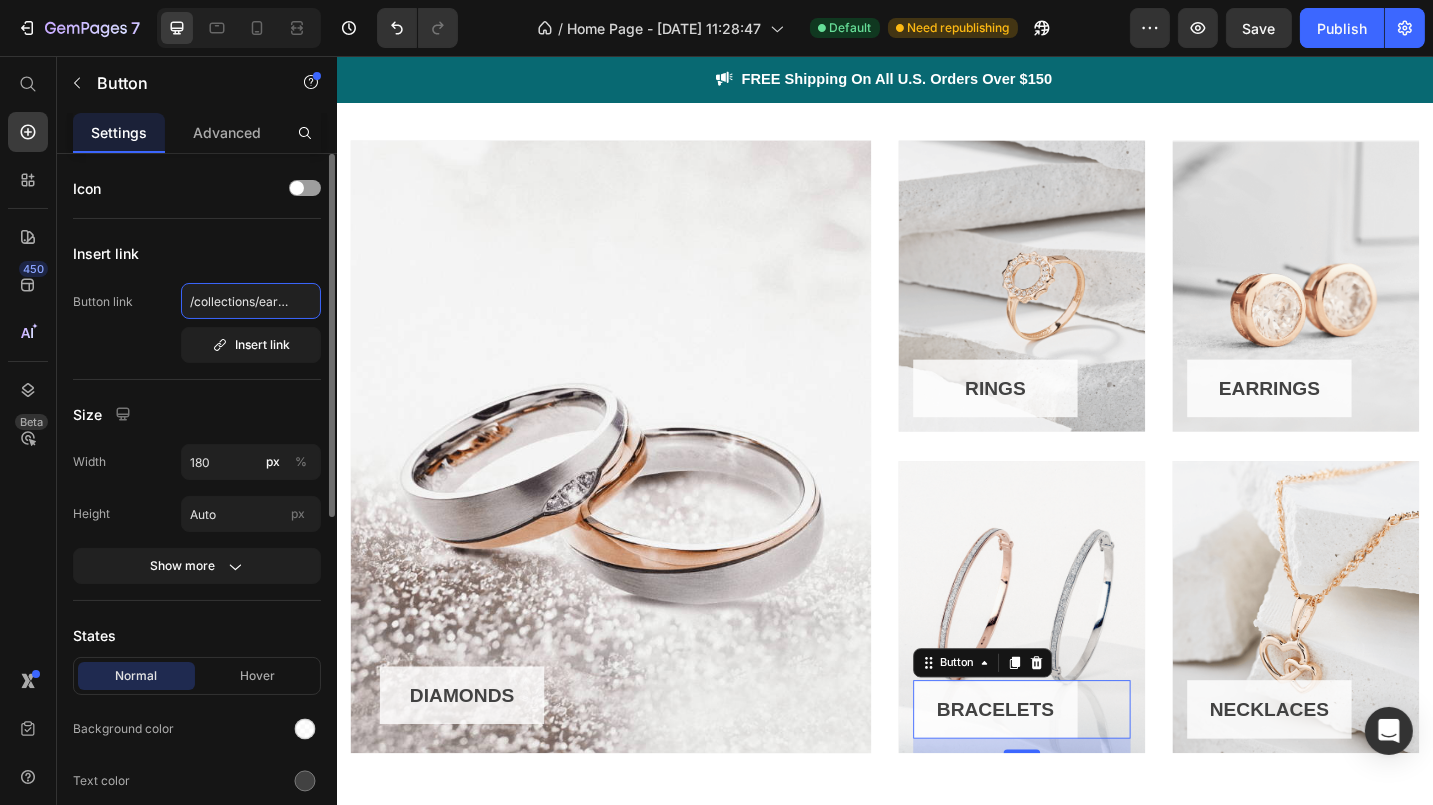 scroll, scrollTop: 0, scrollLeft: 17, axis: horizontal 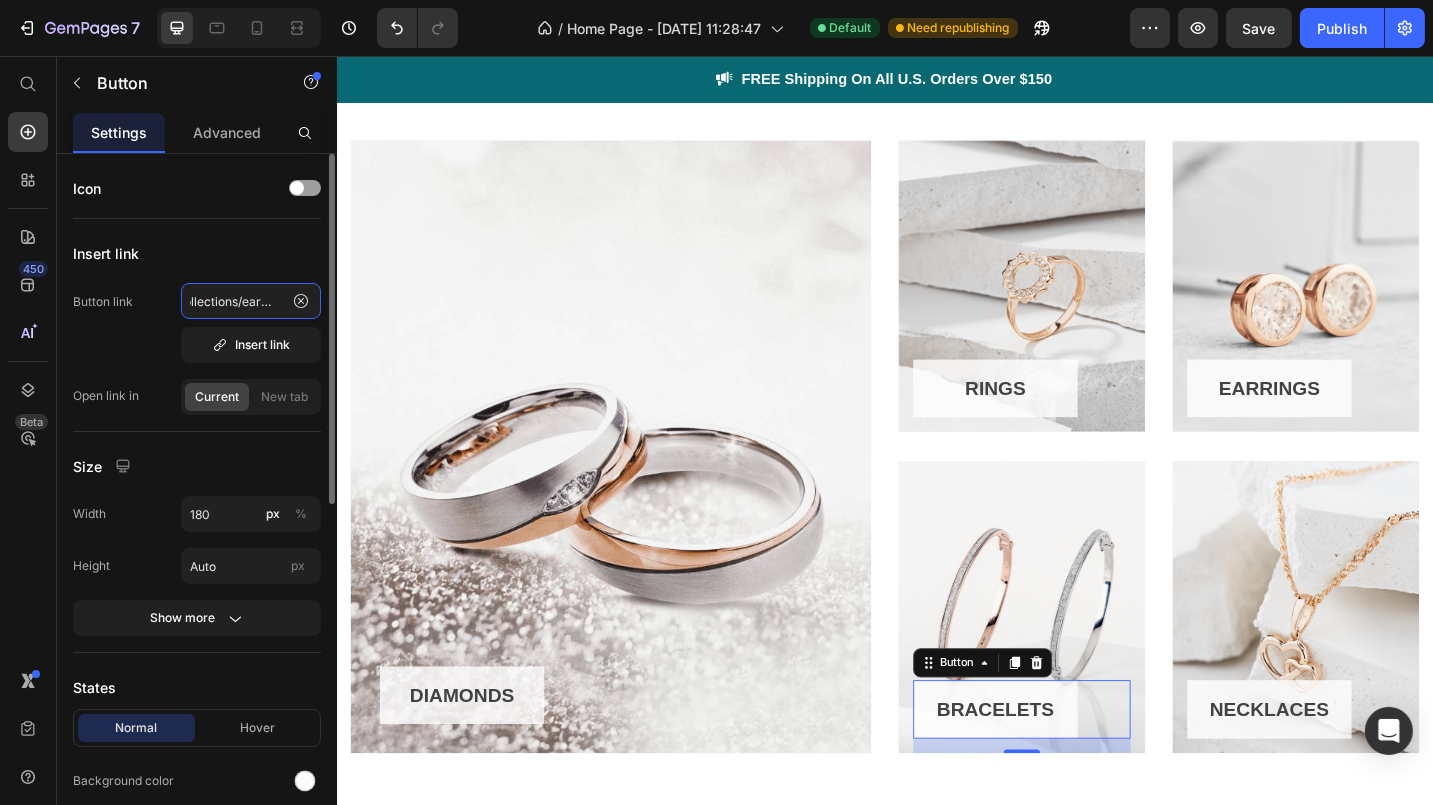 click on "/collections/earrings" 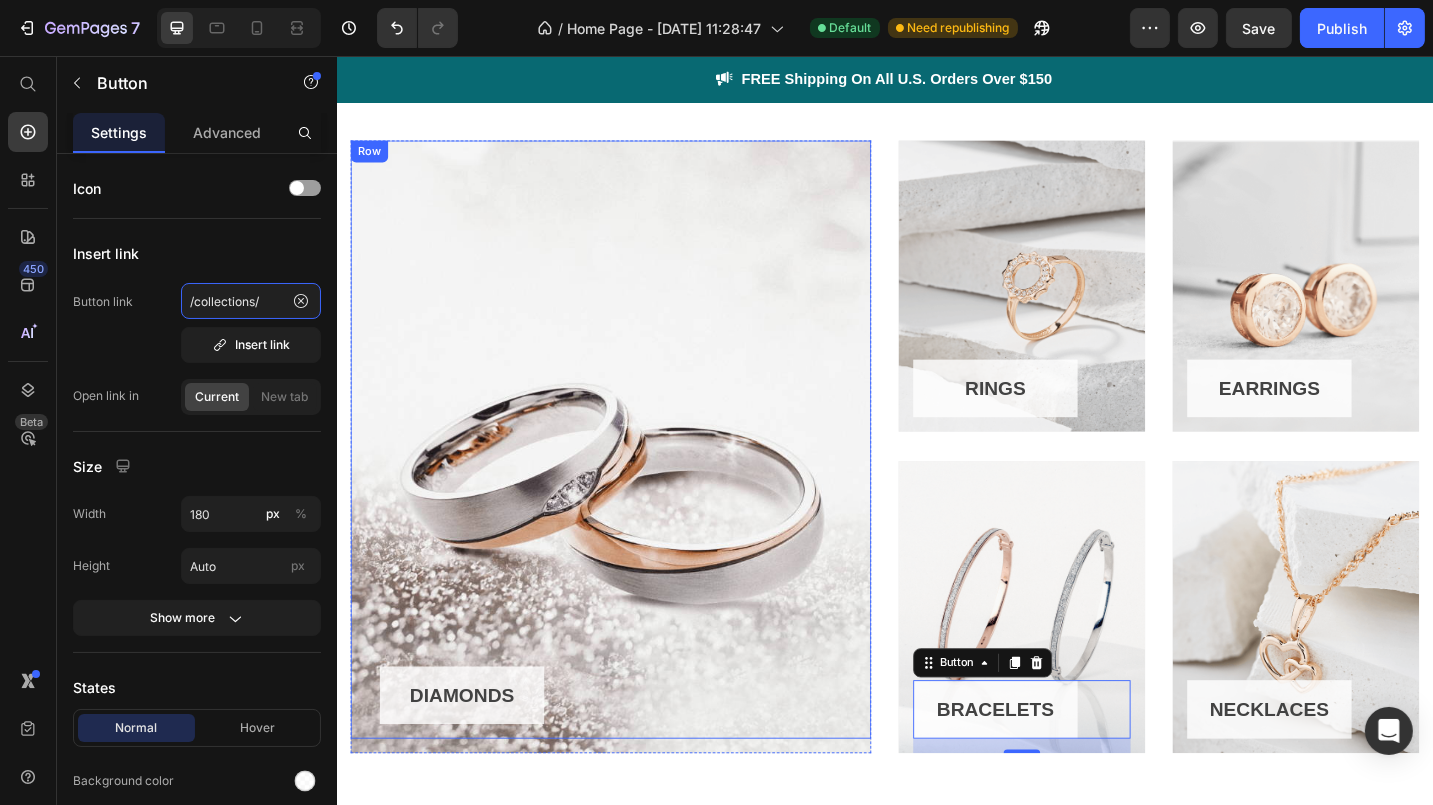 scroll, scrollTop: 0, scrollLeft: 0, axis: both 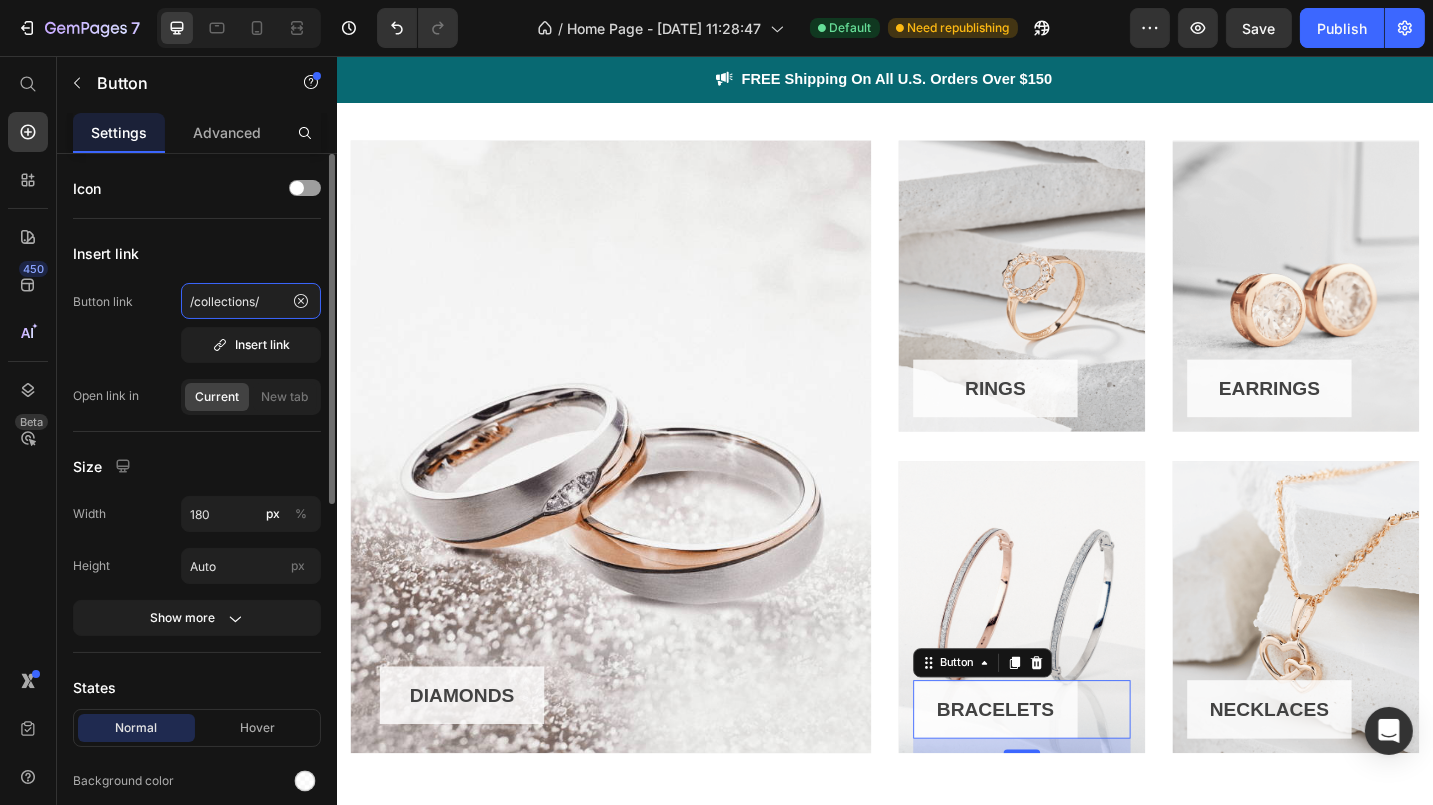click on "/collections/" 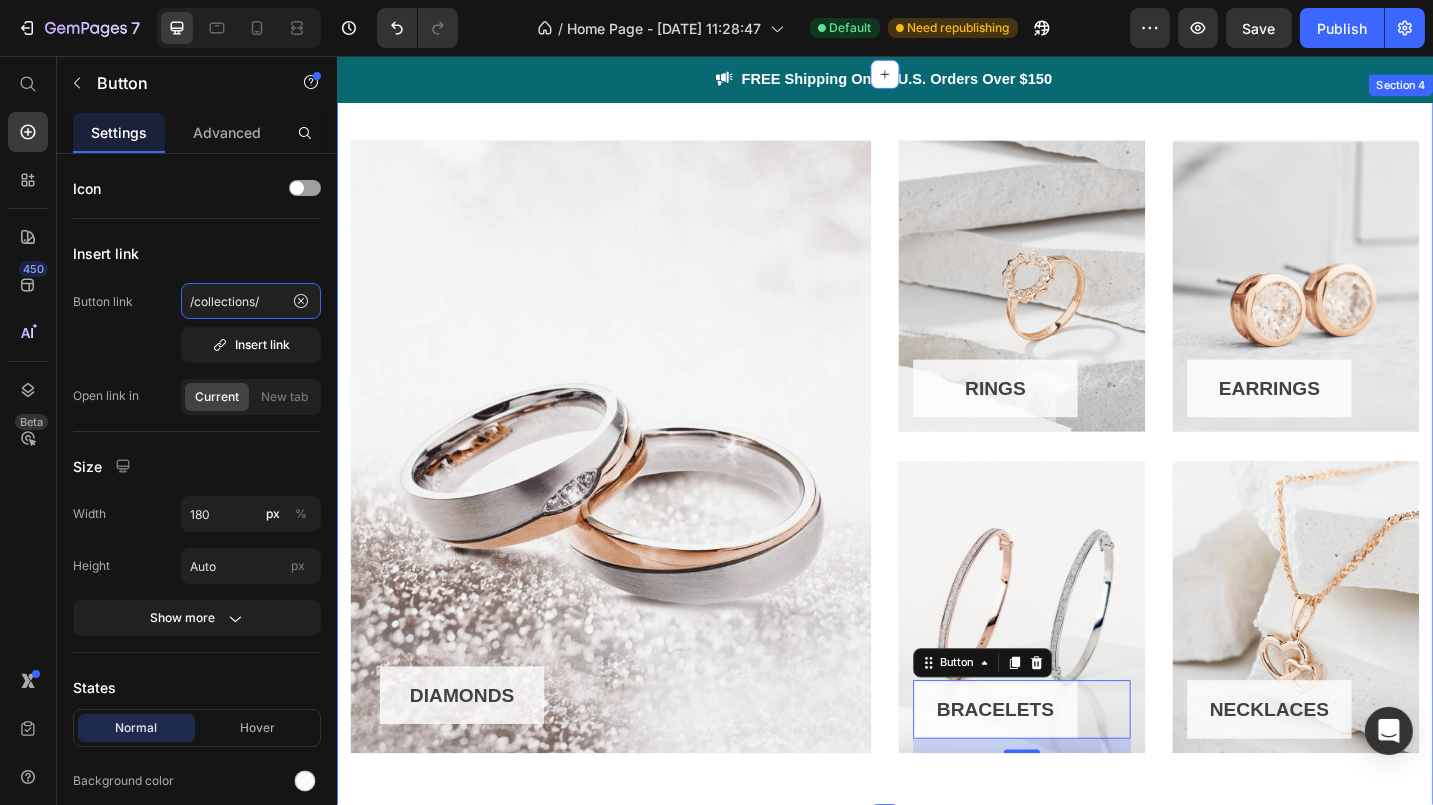paste on "necklace" 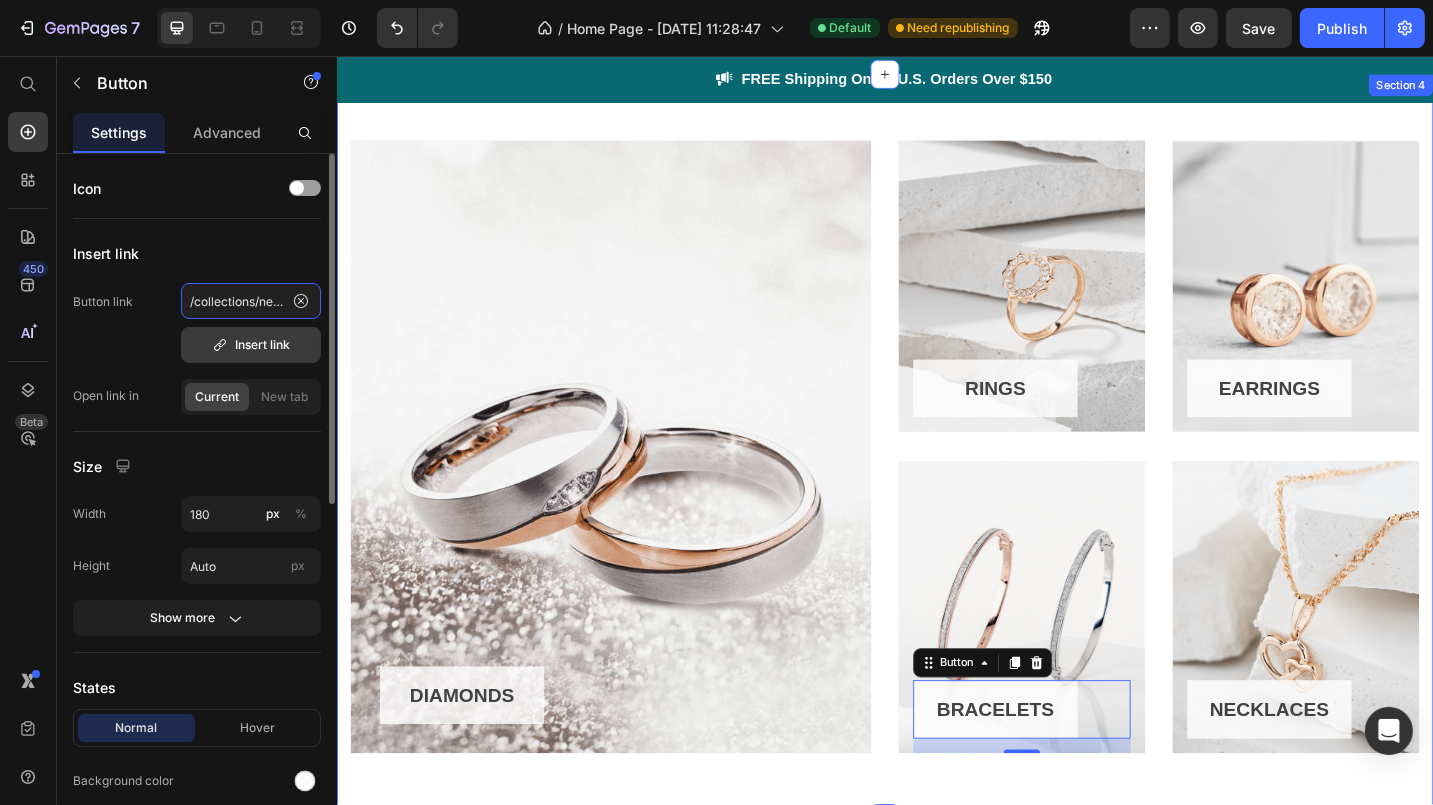 scroll, scrollTop: 0, scrollLeft: 21, axis: horizontal 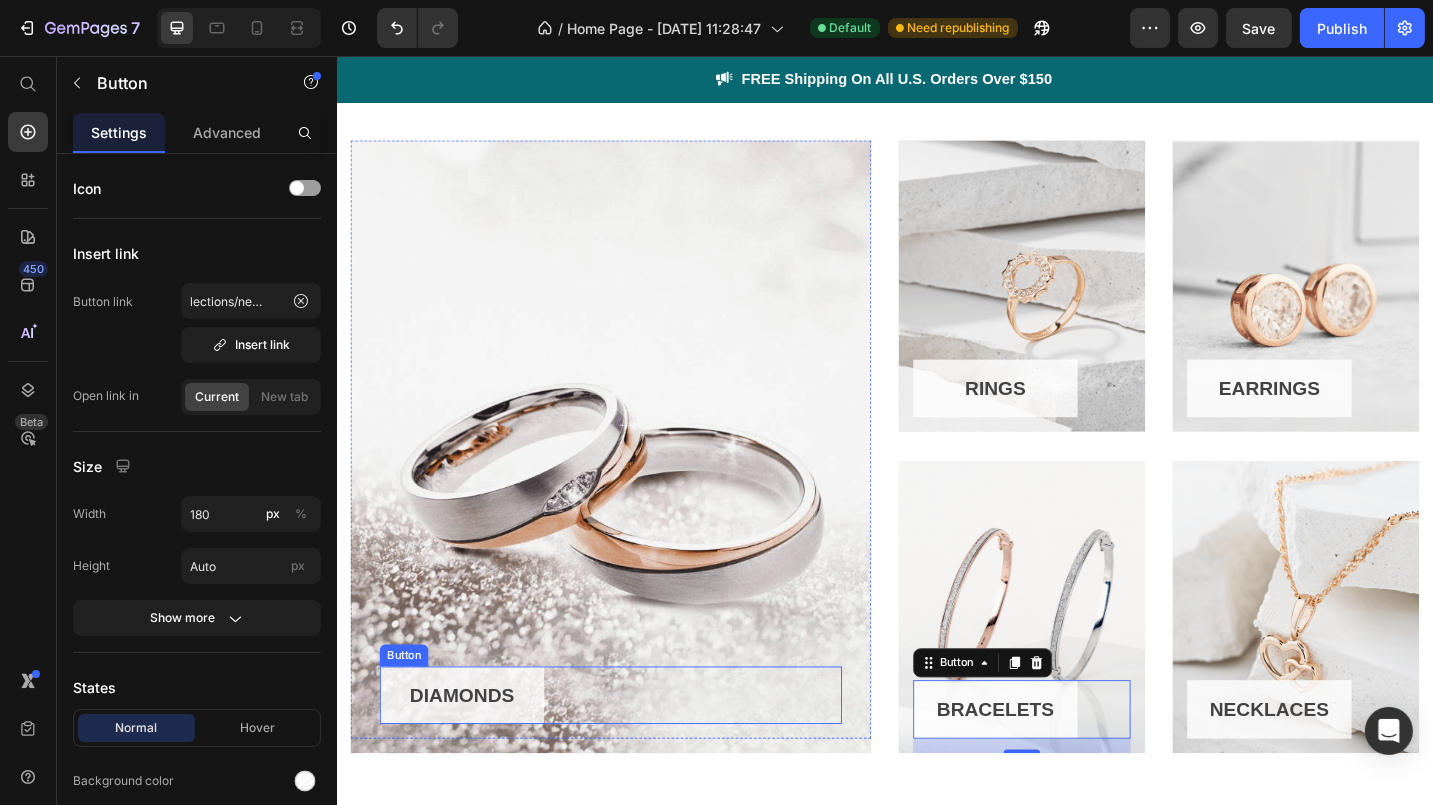 click on "DIAMONDS" at bounding box center (473, 757) 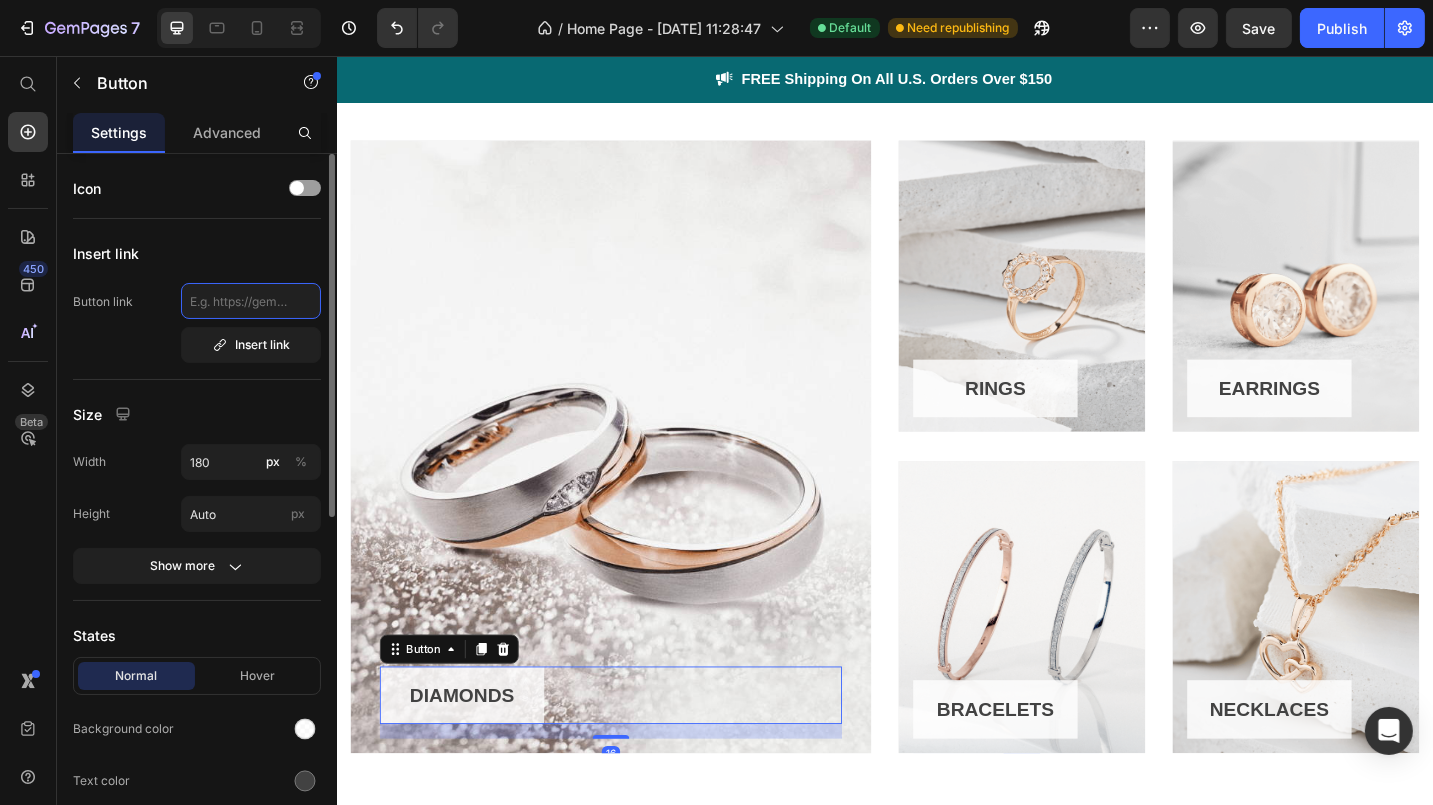 click 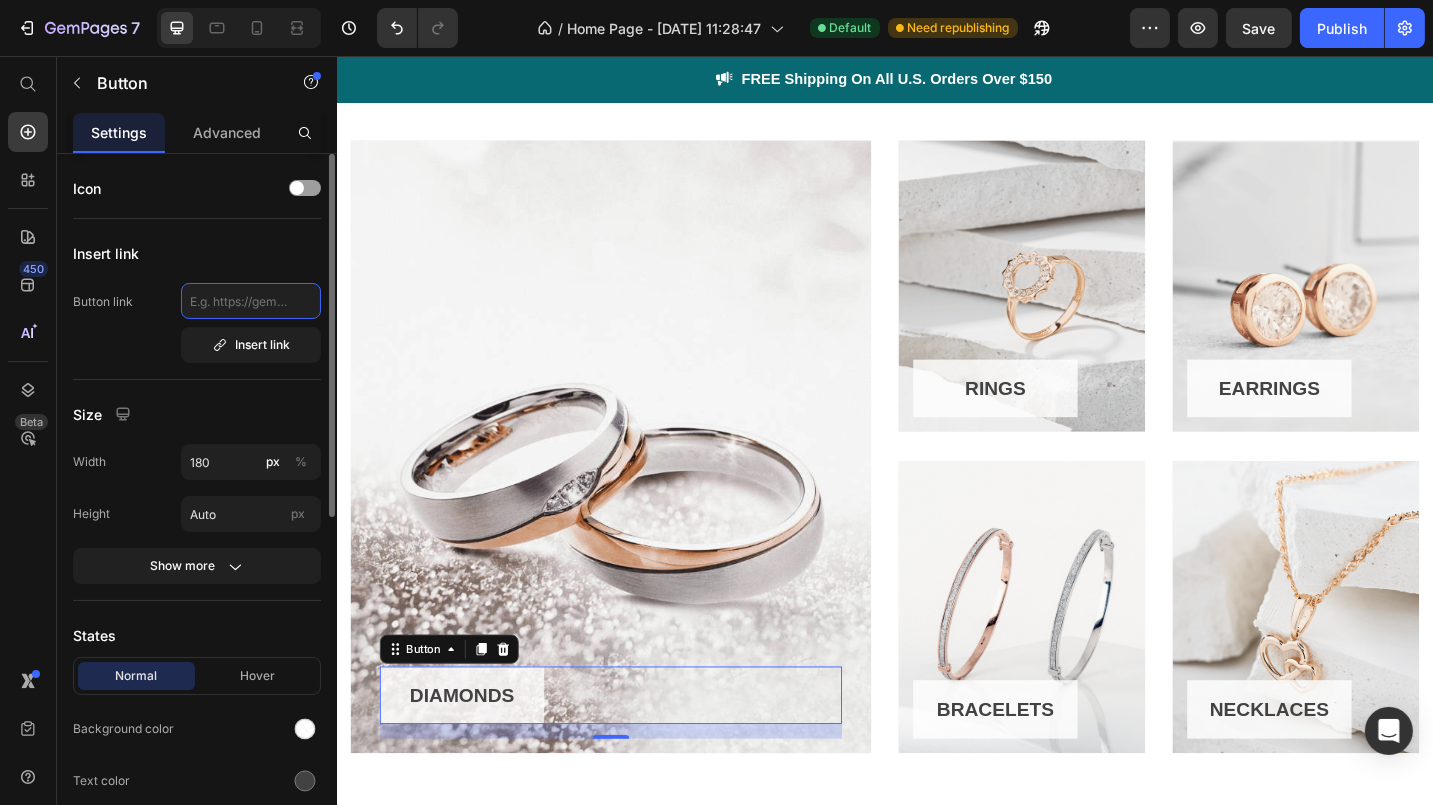 paste on "collections › diamond" 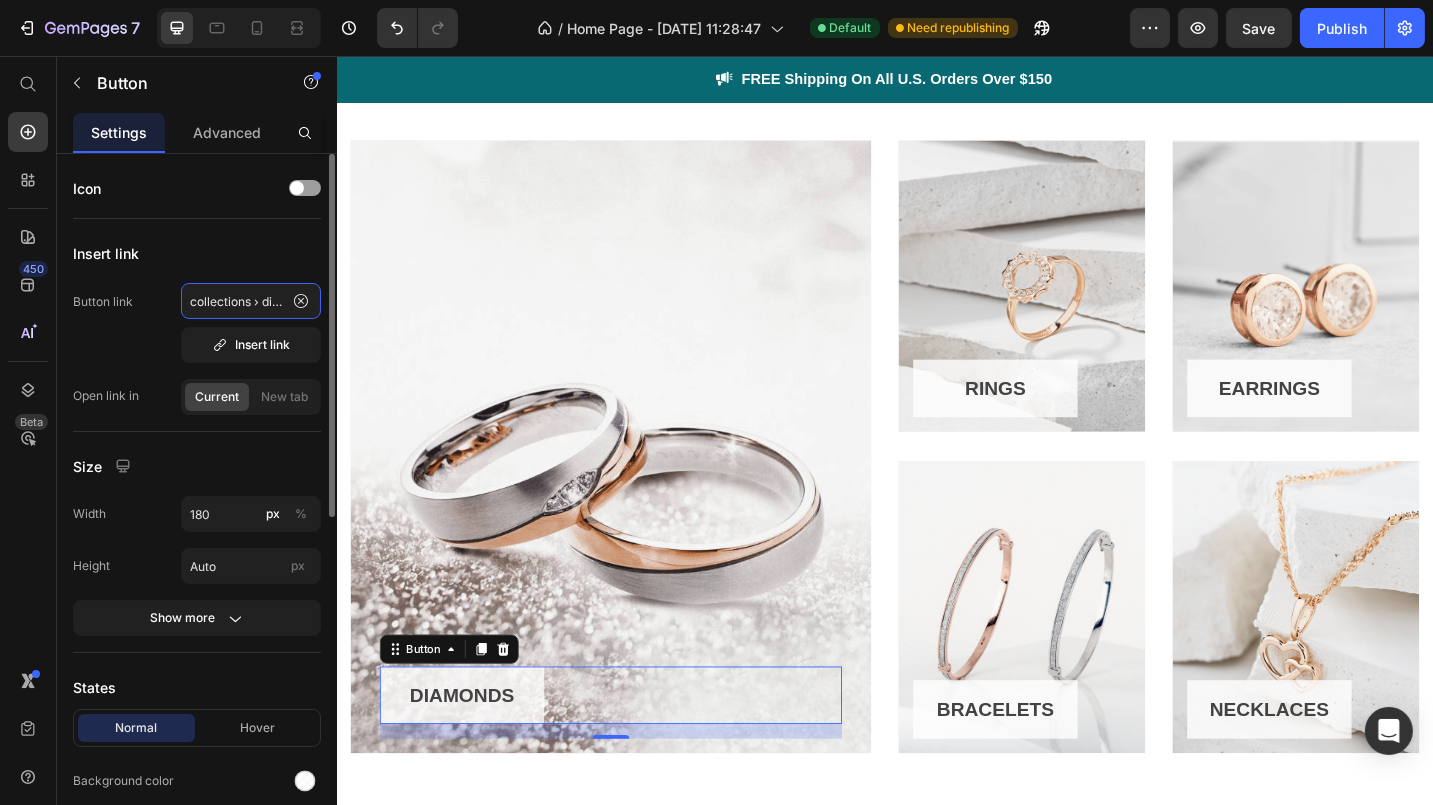 scroll, scrollTop: 0, scrollLeft: 22, axis: horizontal 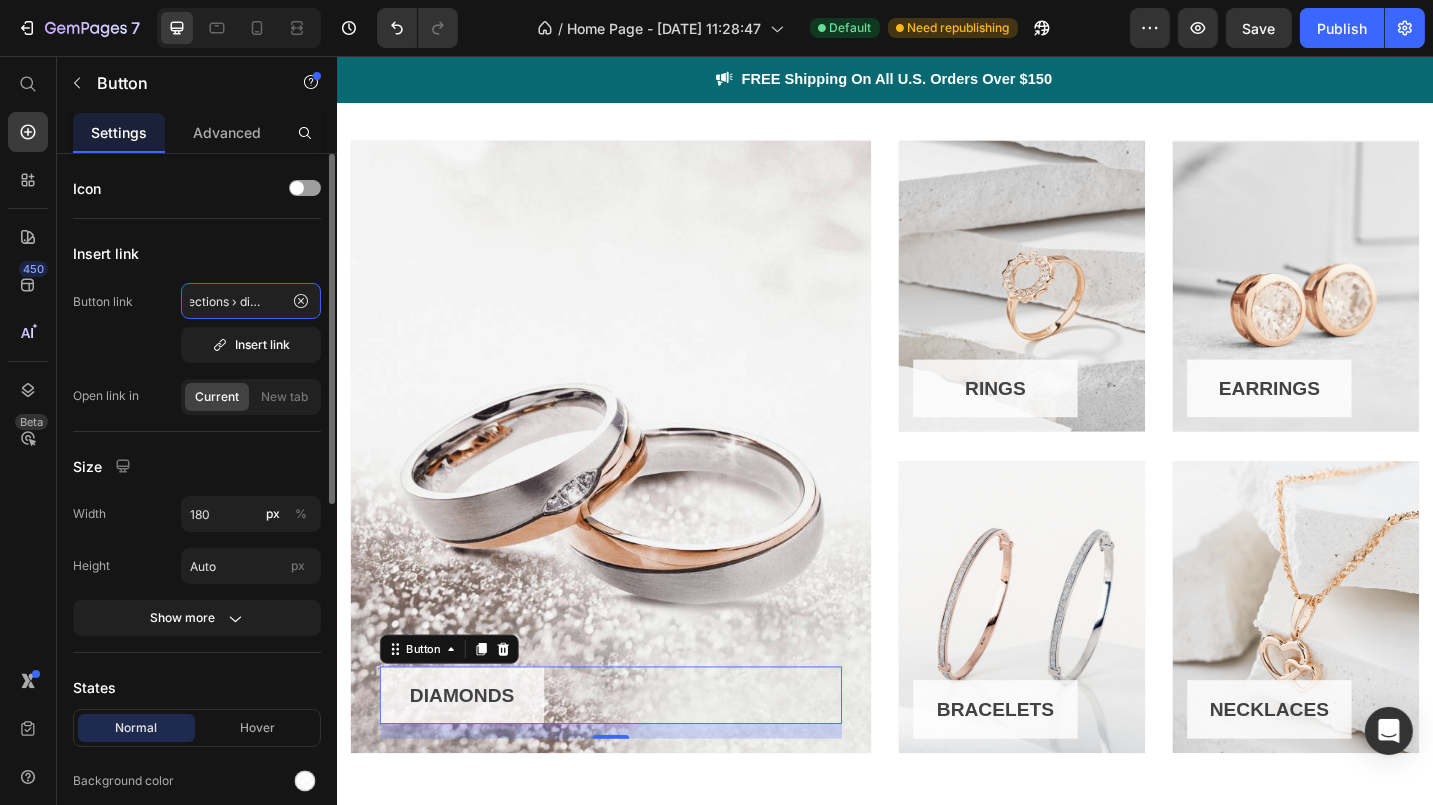 drag, startPoint x: 239, startPoint y: 295, endPoint x: 317, endPoint y: 315, distance: 80.523285 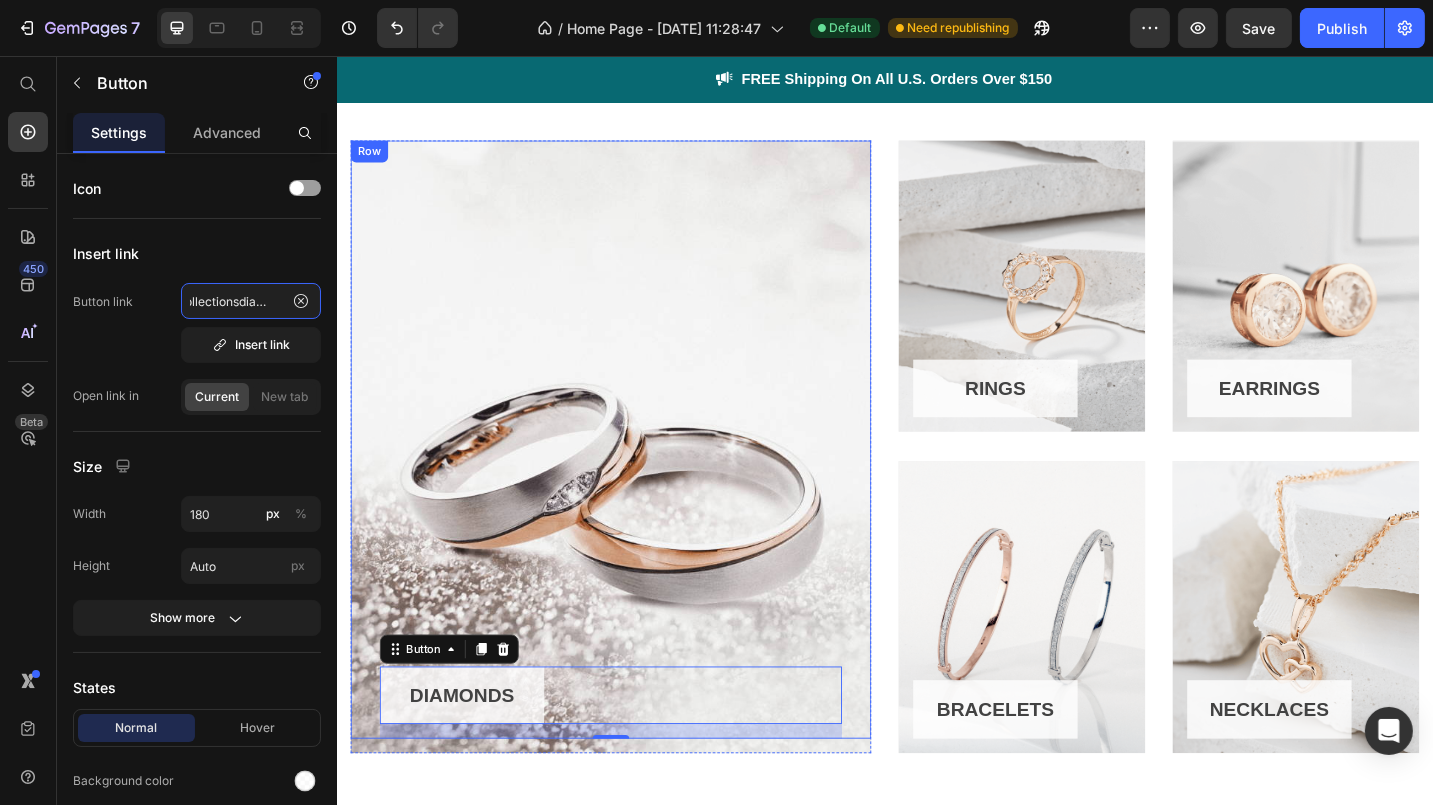 scroll, scrollTop: 0, scrollLeft: 11, axis: horizontal 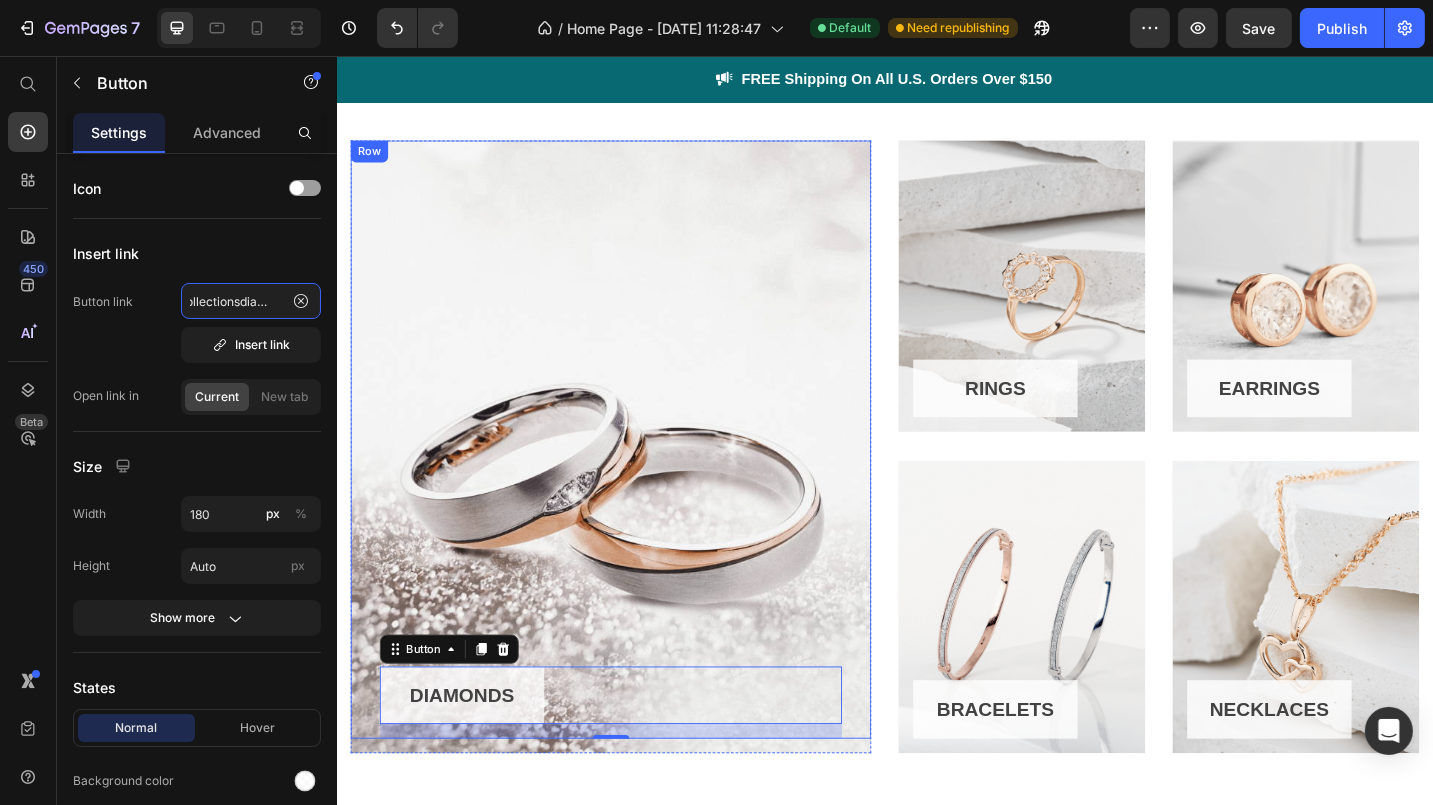 type on "collections/diamond" 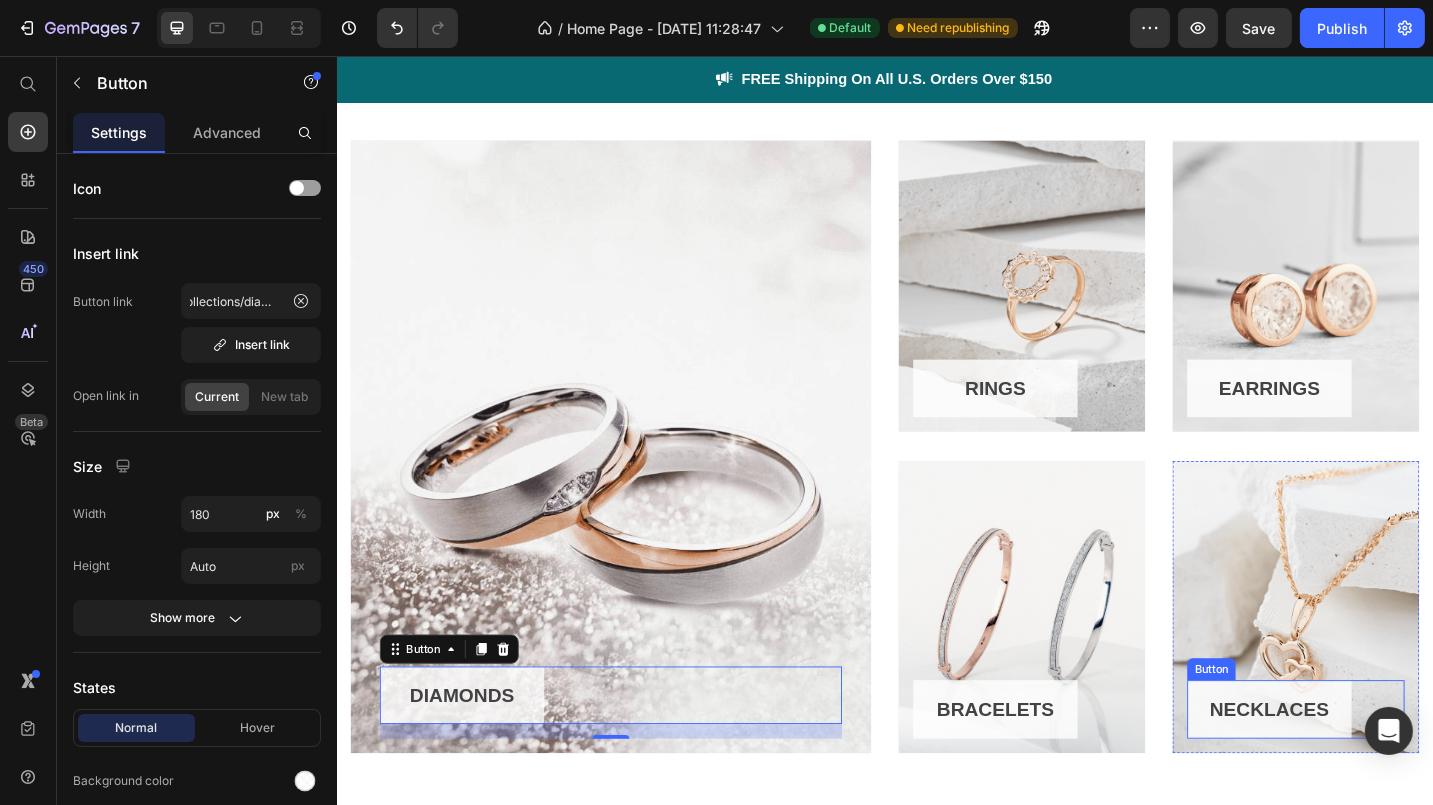 click on "NECKLACES" at bounding box center (1357, 772) 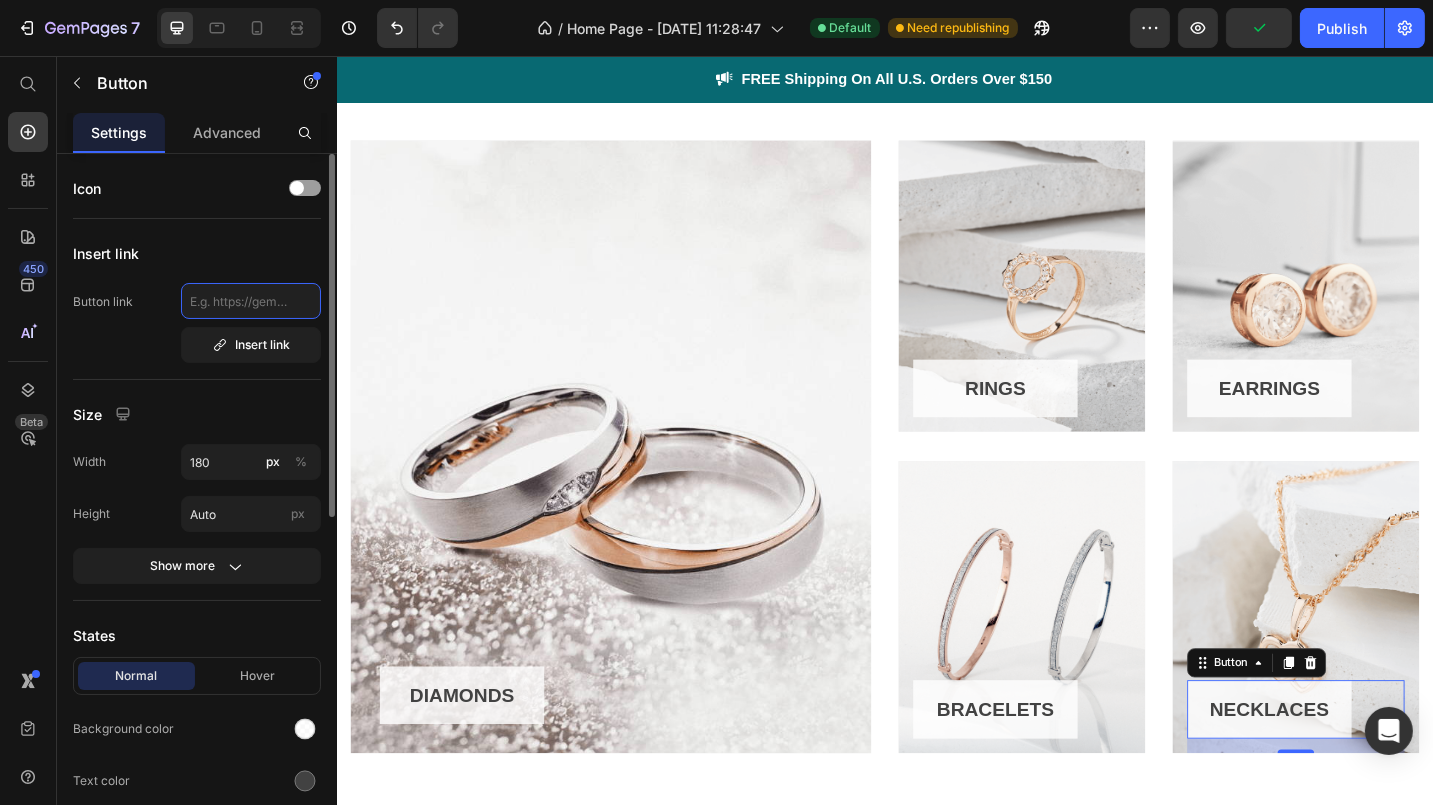 click 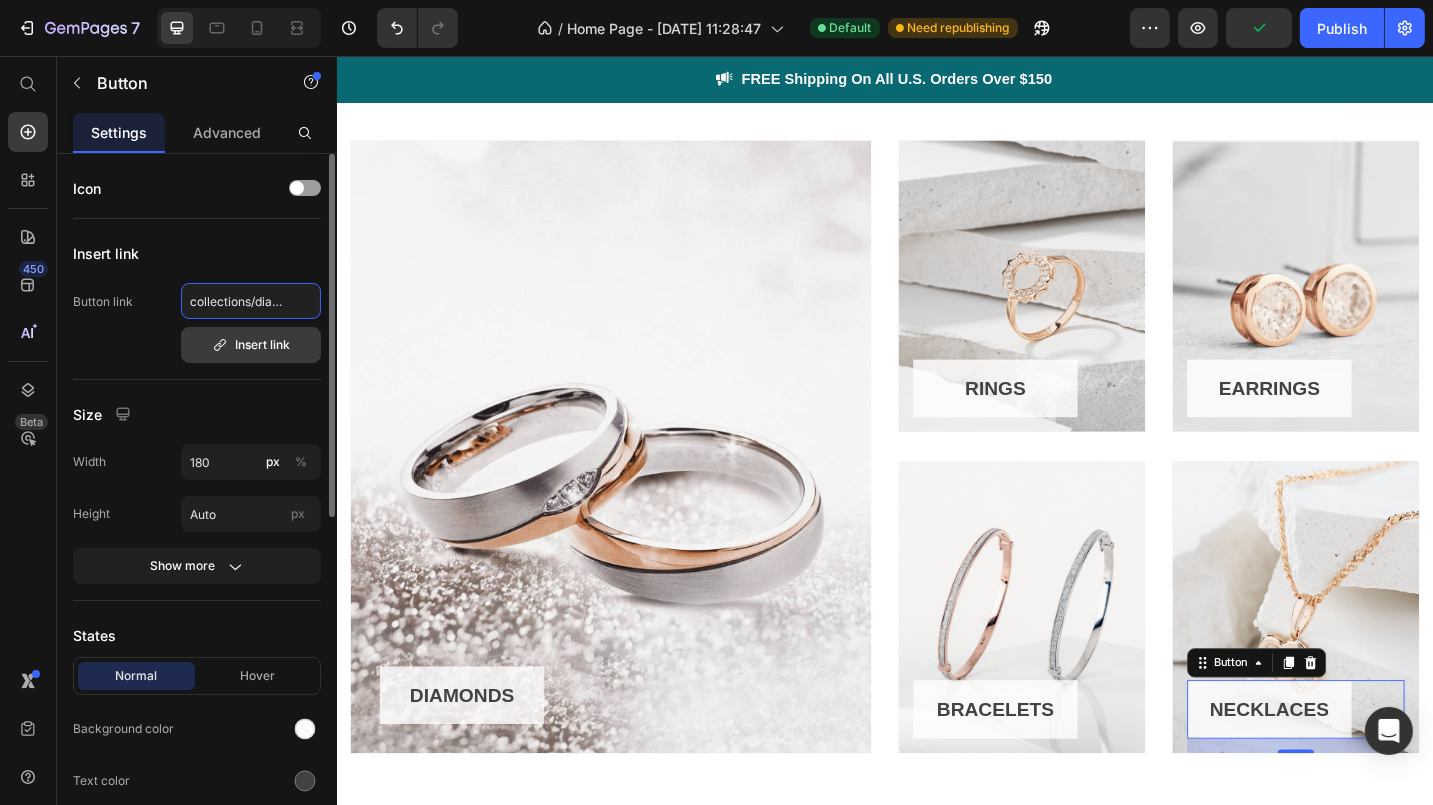 scroll, scrollTop: 0, scrollLeft: 15, axis: horizontal 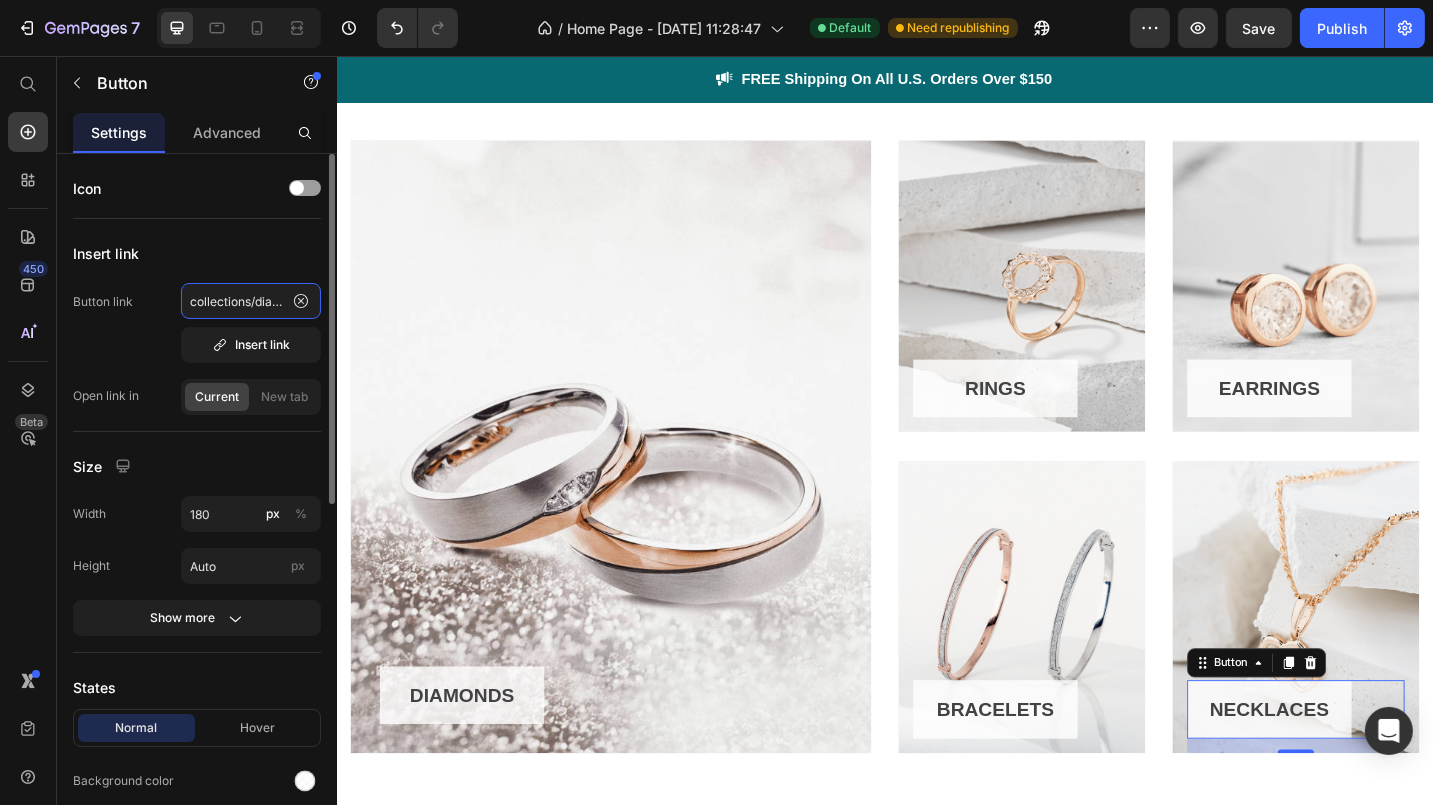 click on "collections/diamond" 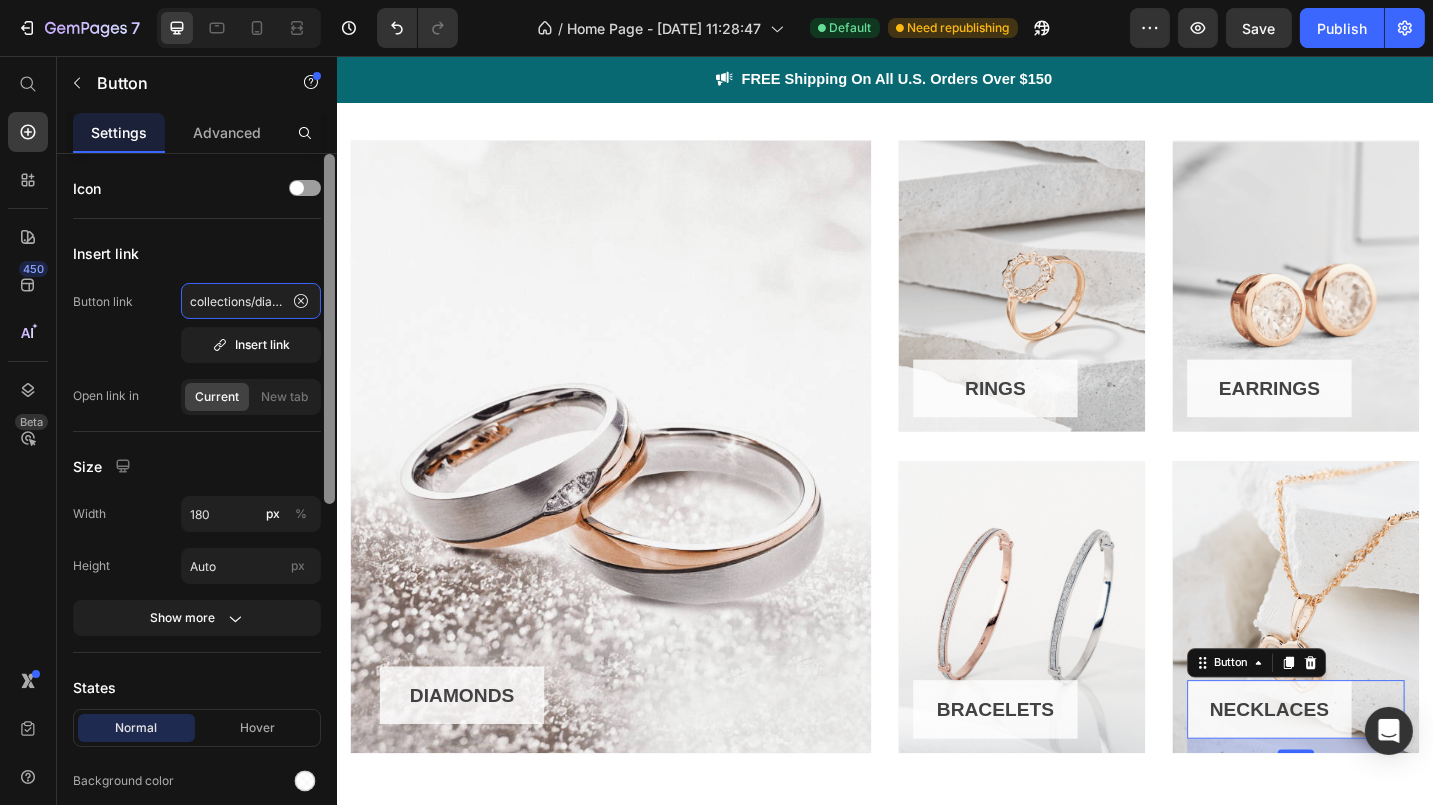 paste on "necklace" 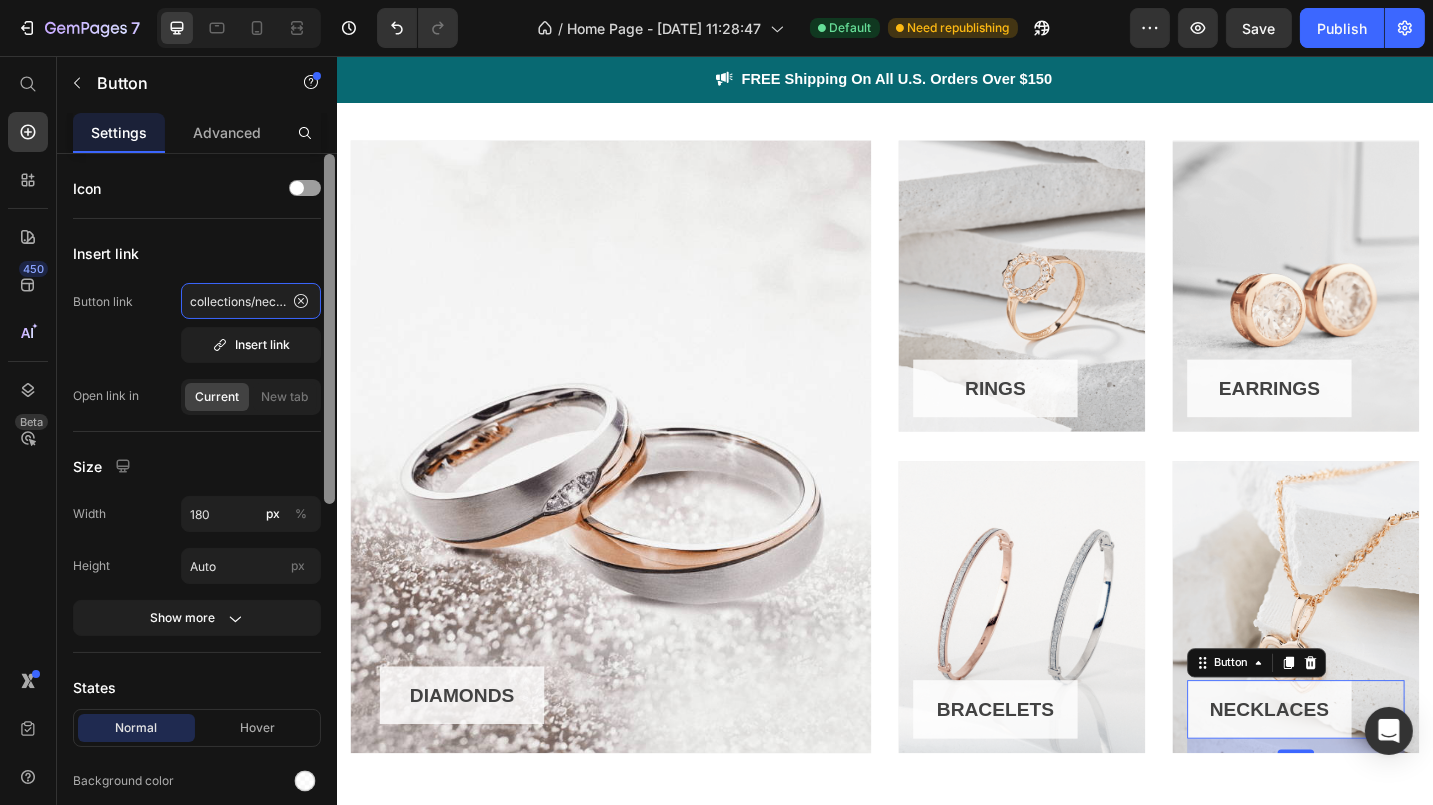 scroll, scrollTop: 0, scrollLeft: 17, axis: horizontal 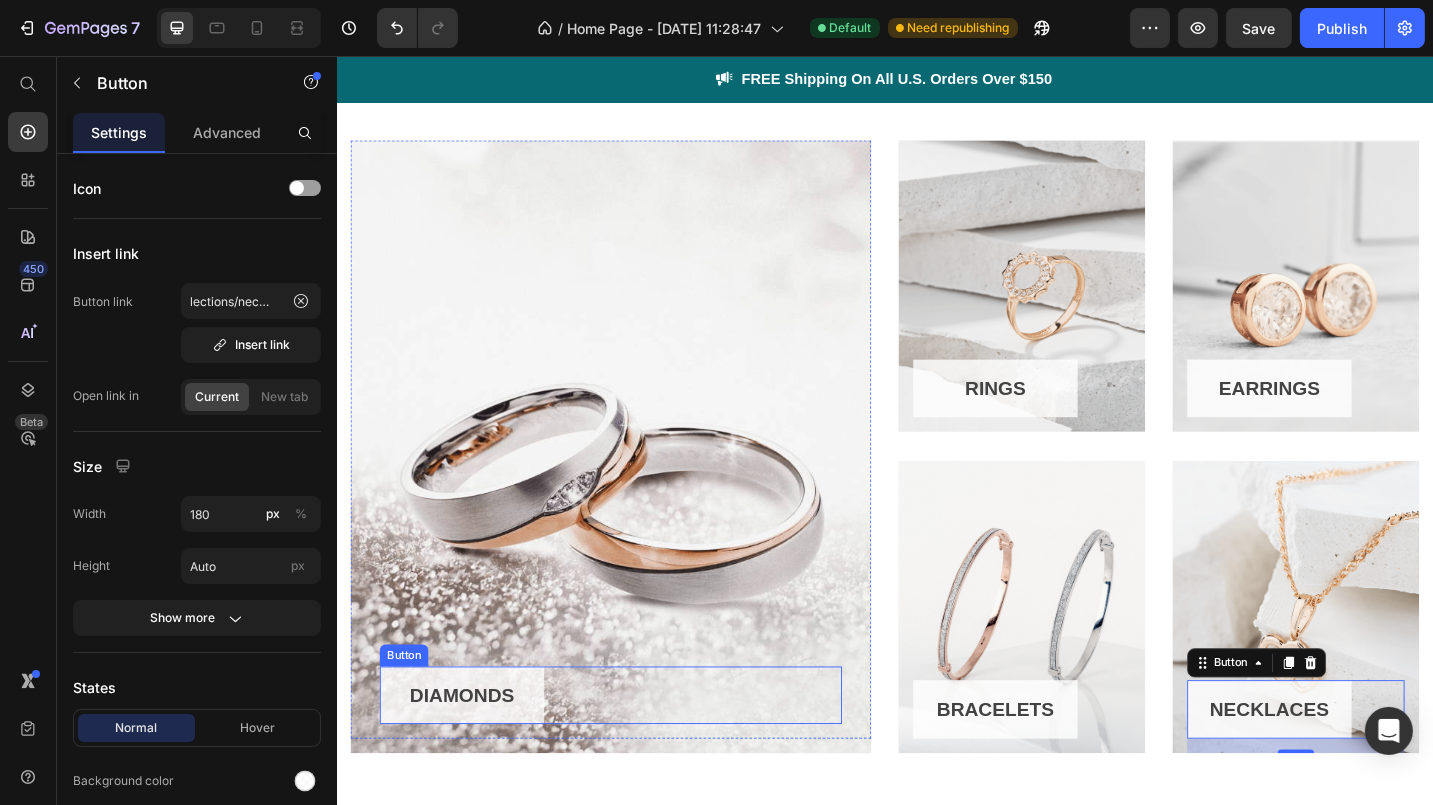 click on "DIAMONDS Button" at bounding box center [636, 757] 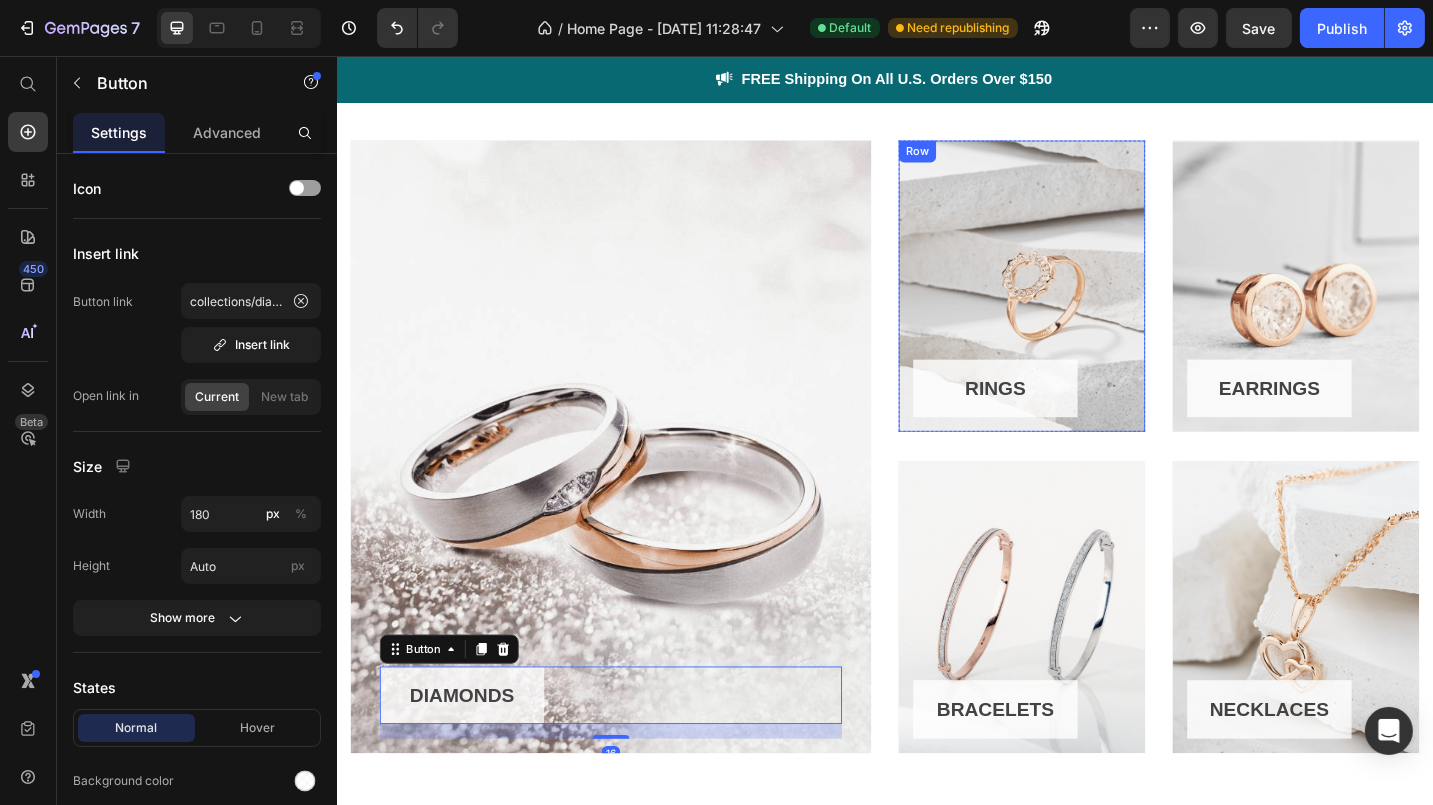 click on "RINGS" at bounding box center [1057, 421] 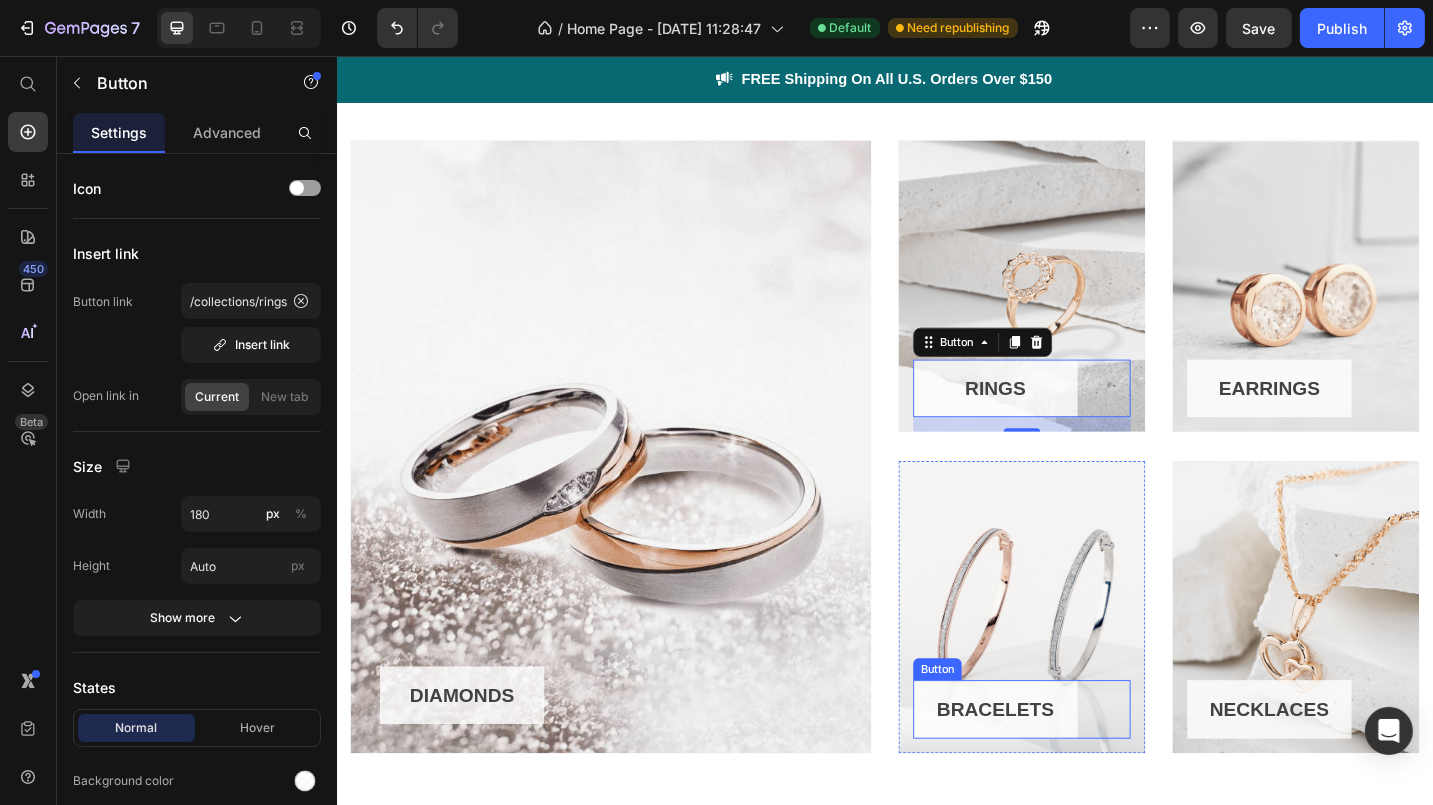 click on "BRACELETS" at bounding box center [1057, 772] 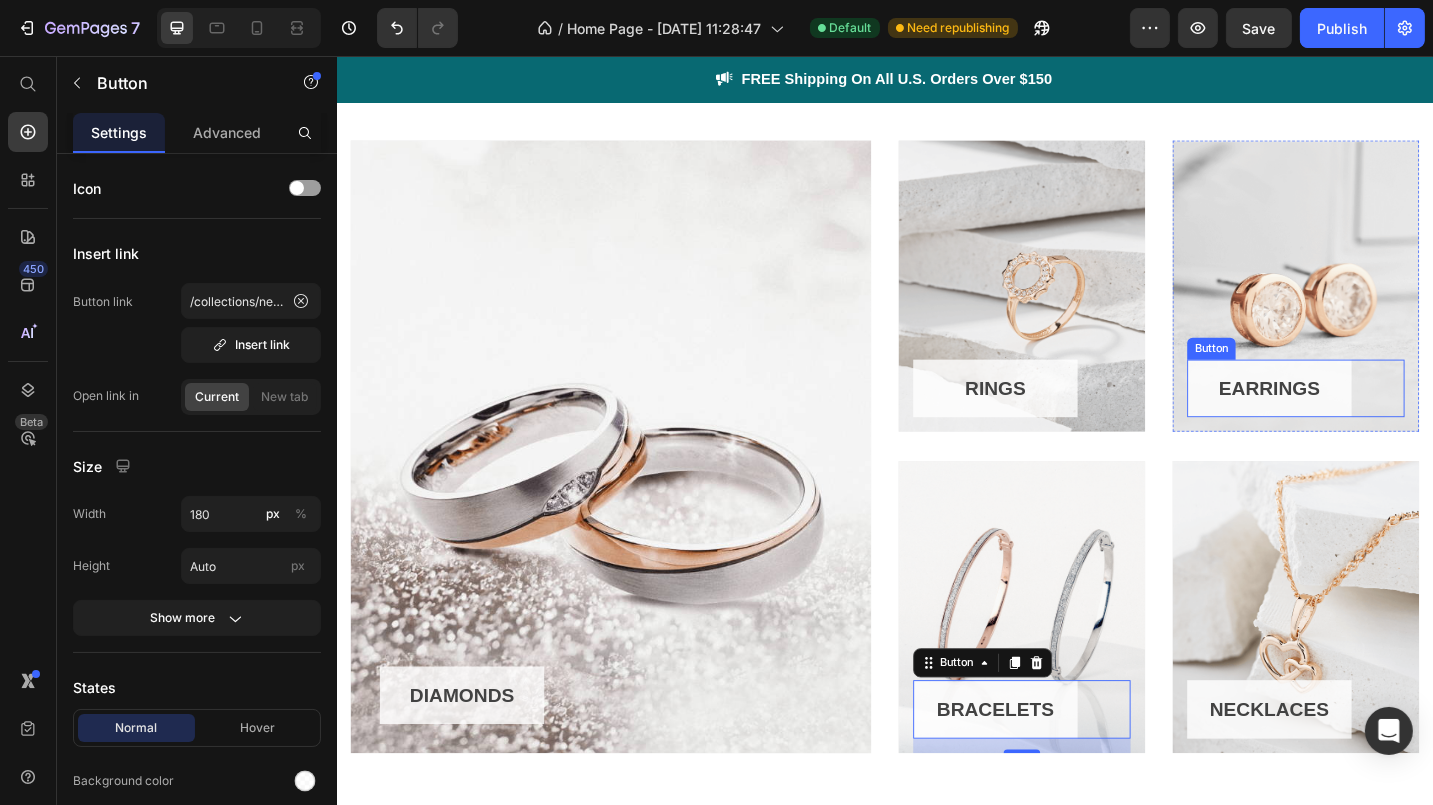 click on "EARRINGS" at bounding box center (1357, 421) 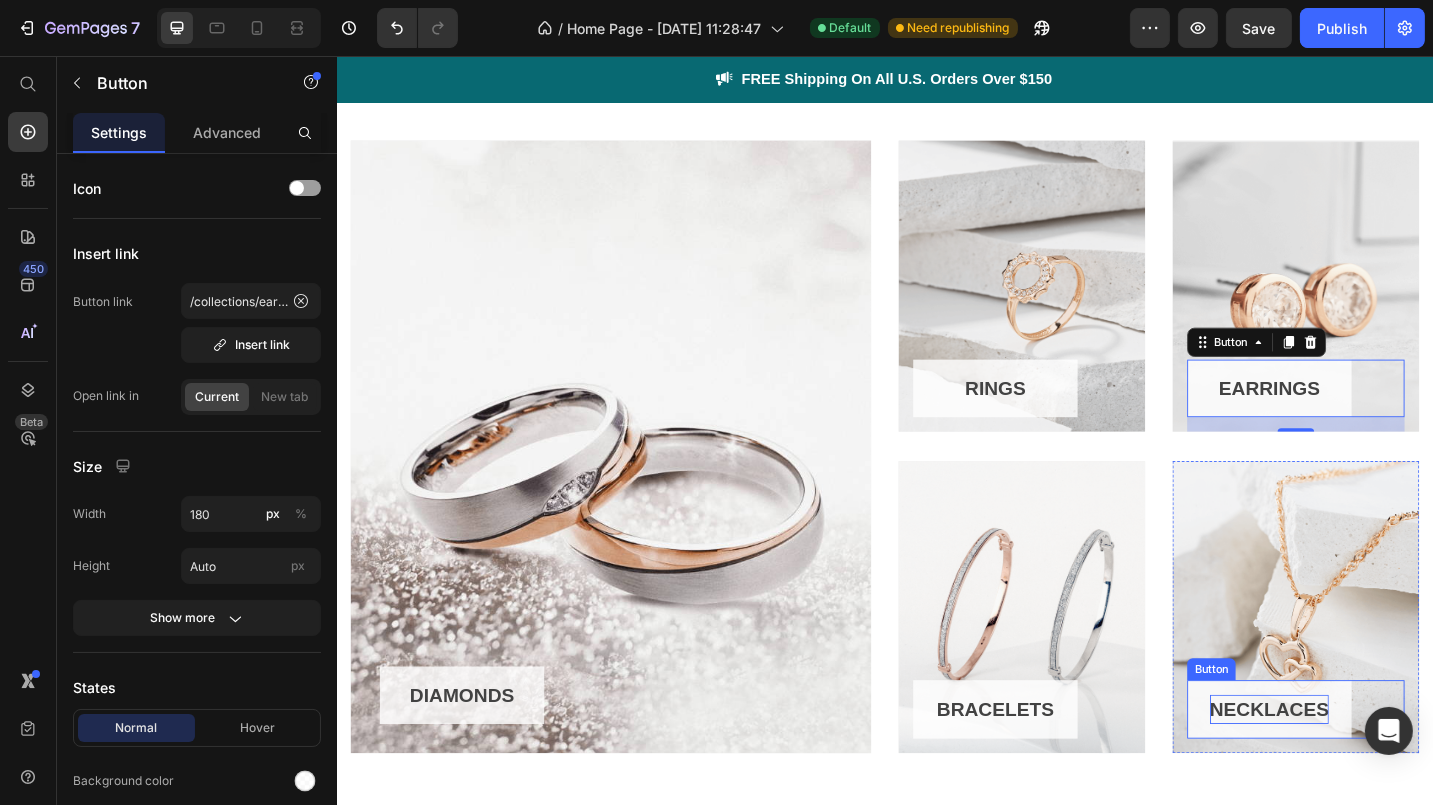 click on "NECKLACES" at bounding box center [1357, 772] 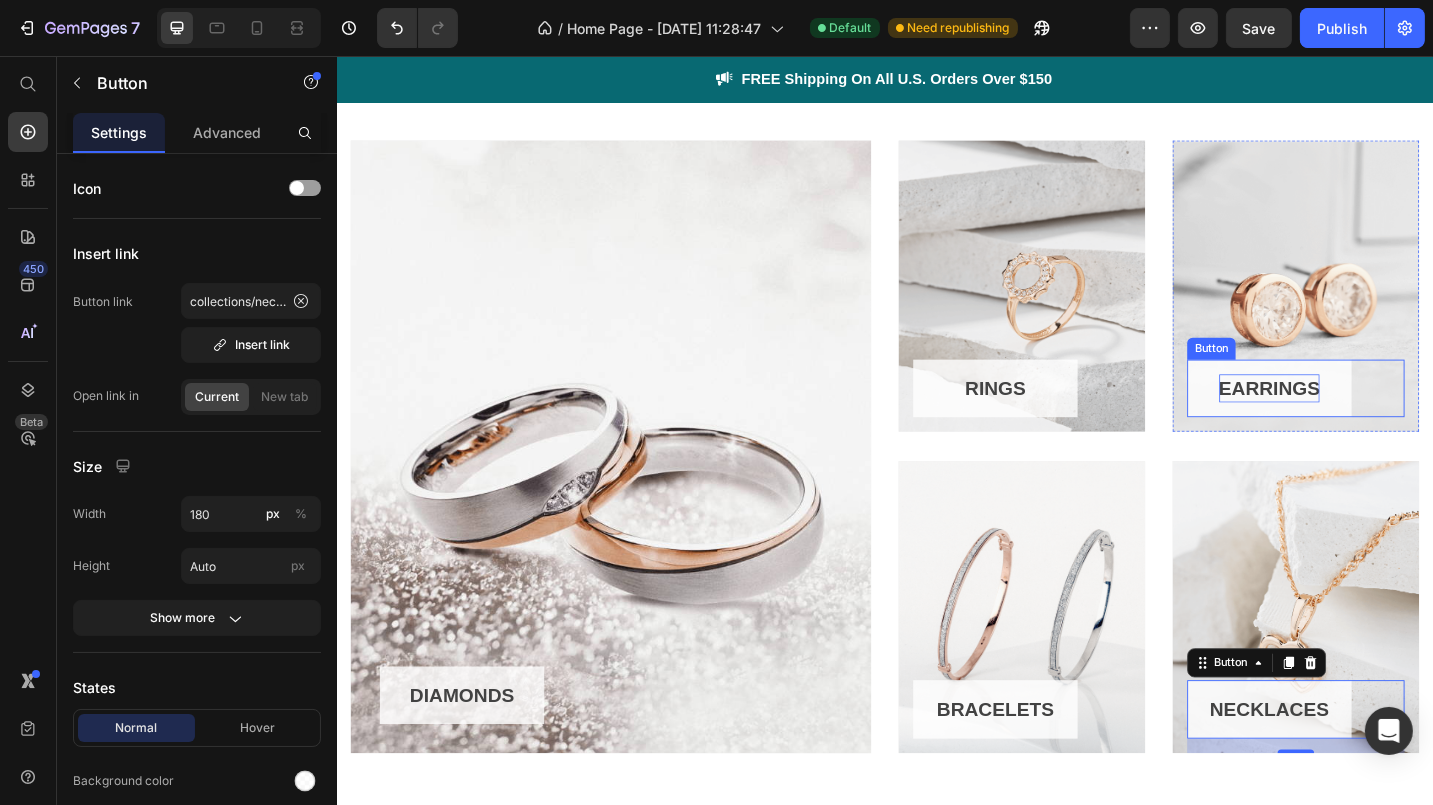 click on "EARRINGS" at bounding box center (1357, 421) 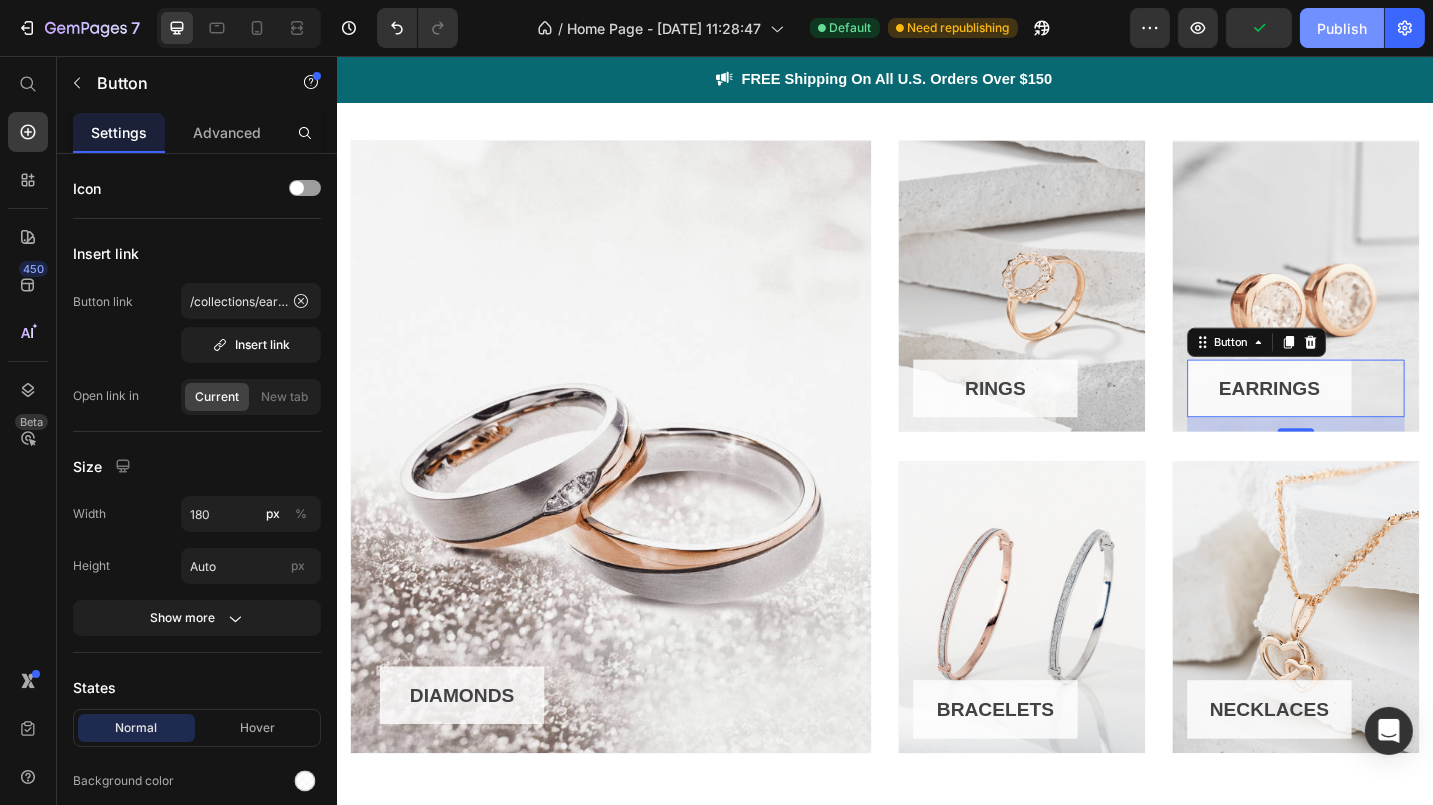 click on "Publish" 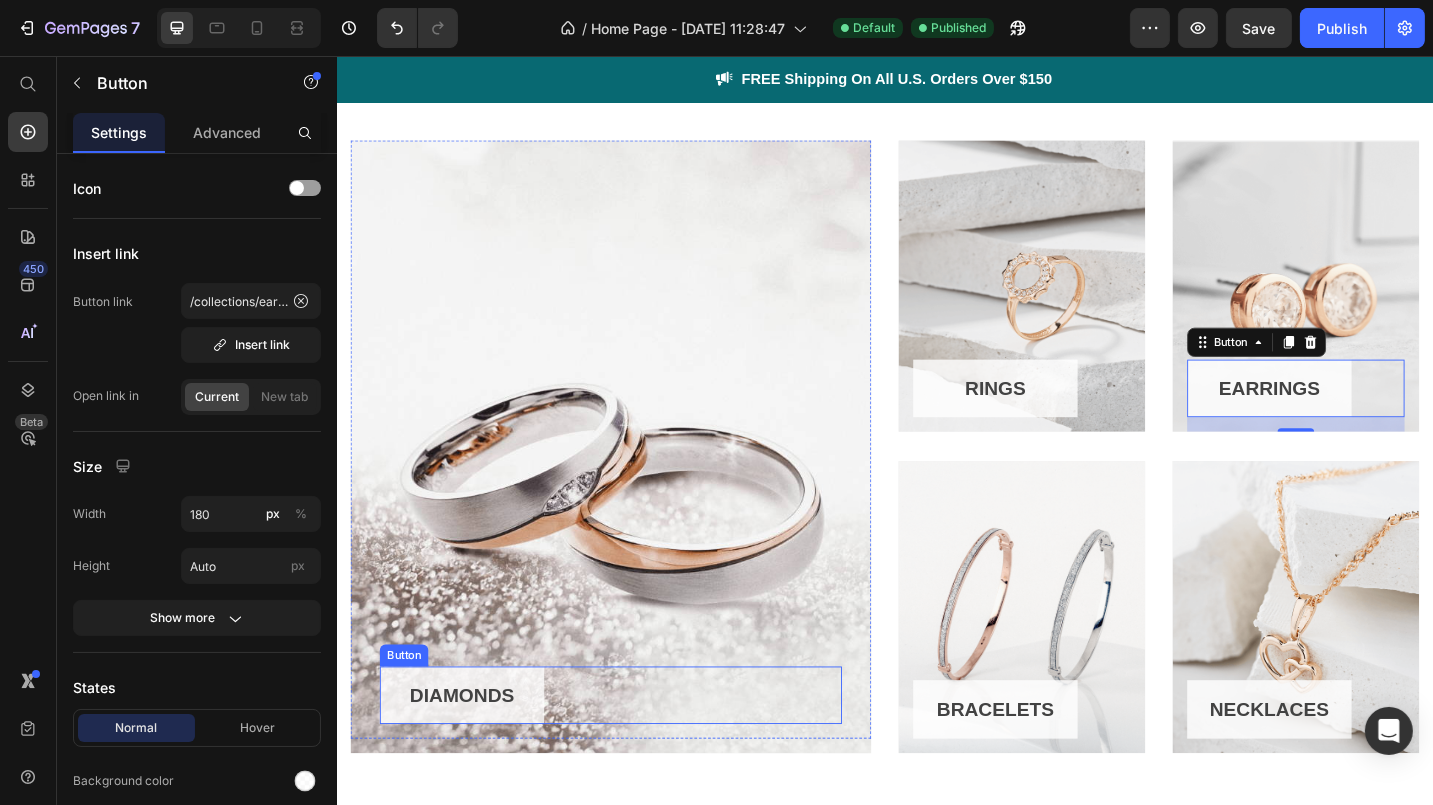 click on "DIAMONDS" at bounding box center (473, 757) 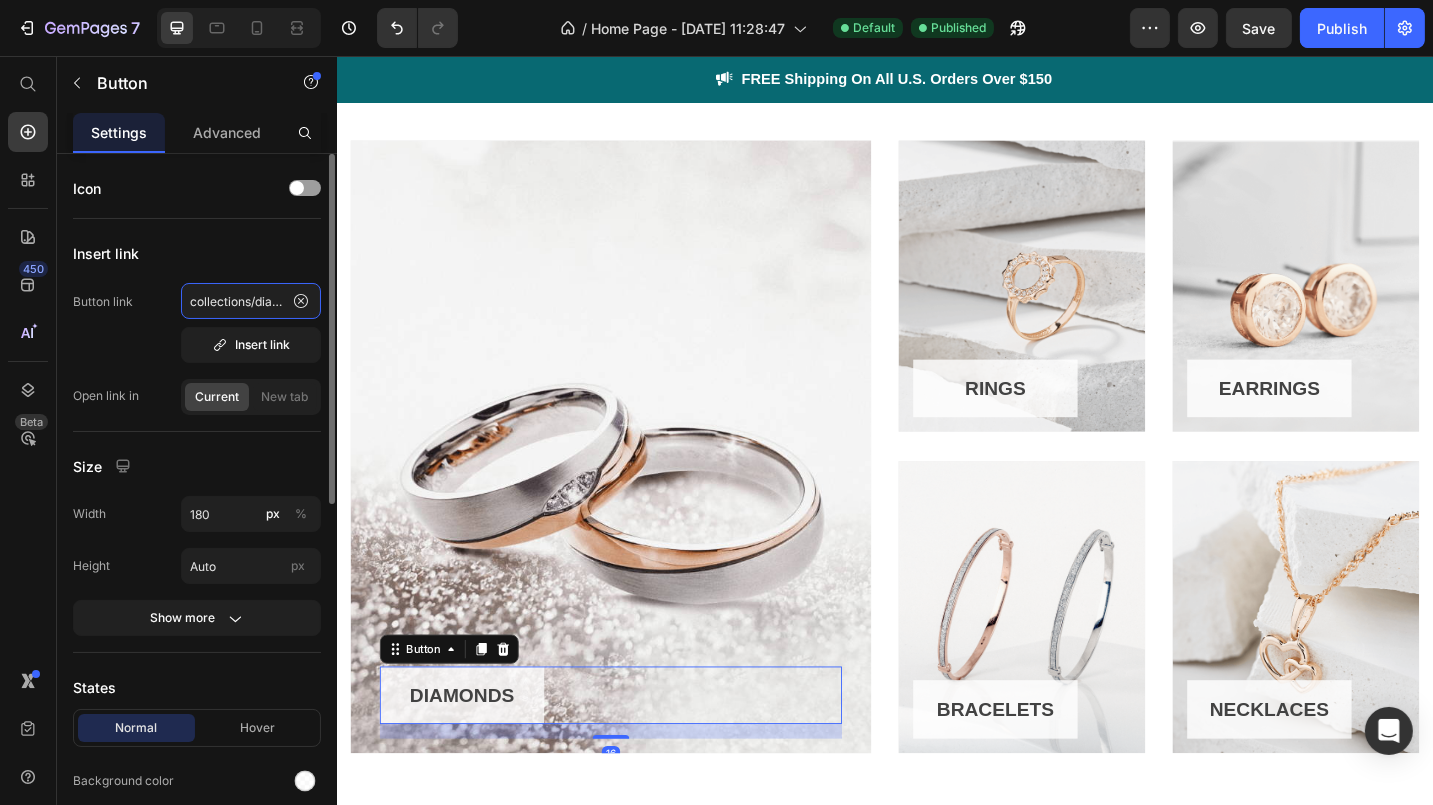click on "collections/diamond" 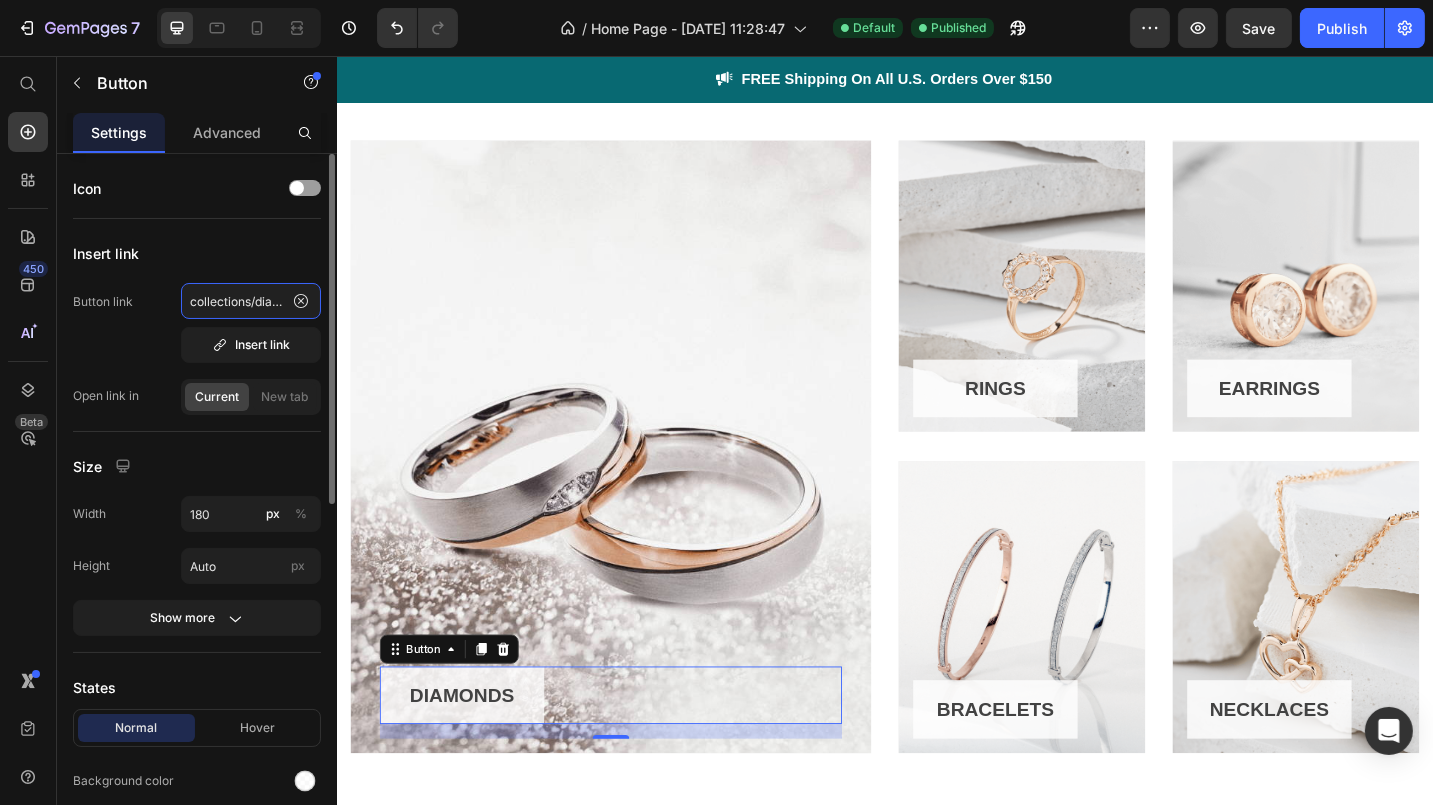 type on "/collections/diamond" 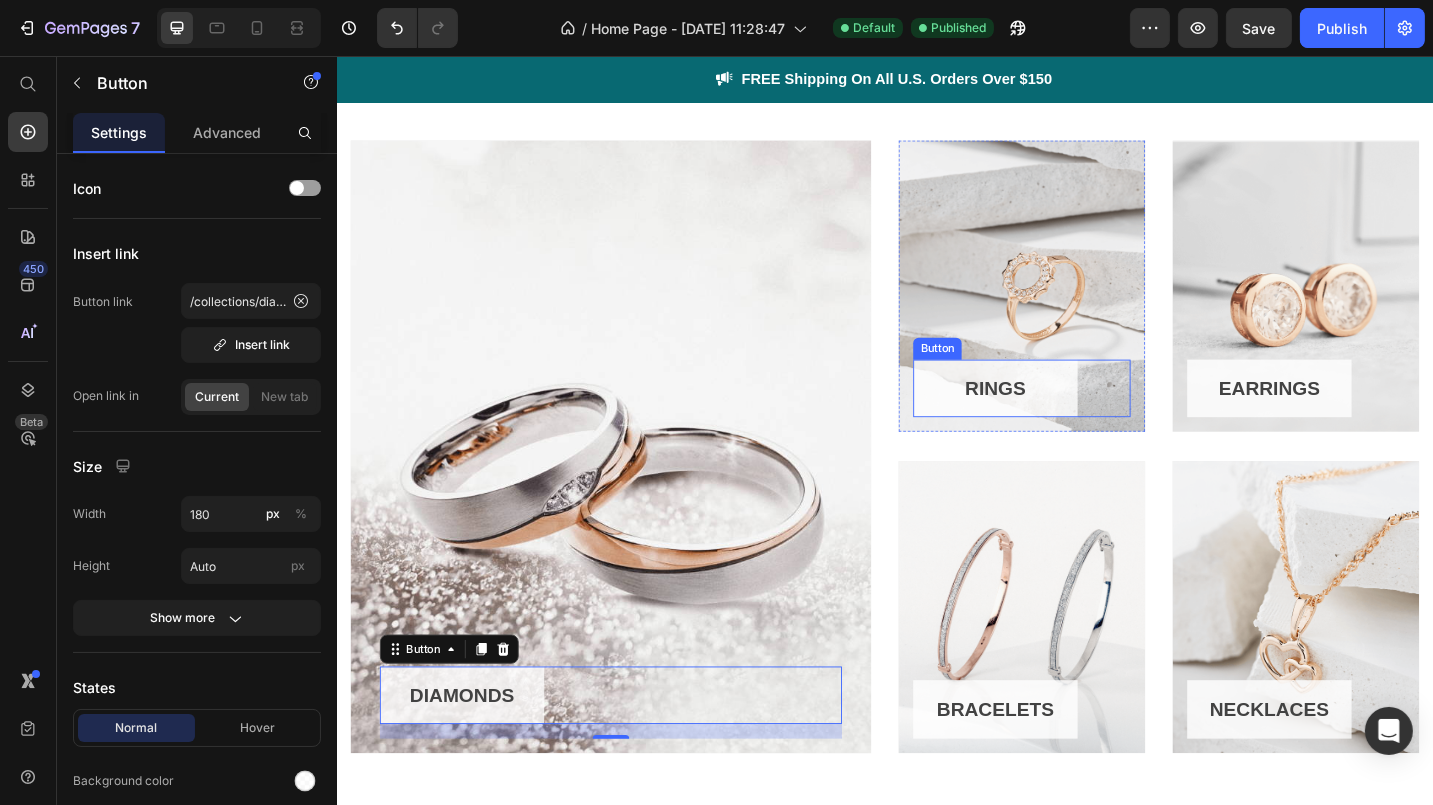 click on "RINGS" at bounding box center [1057, 421] 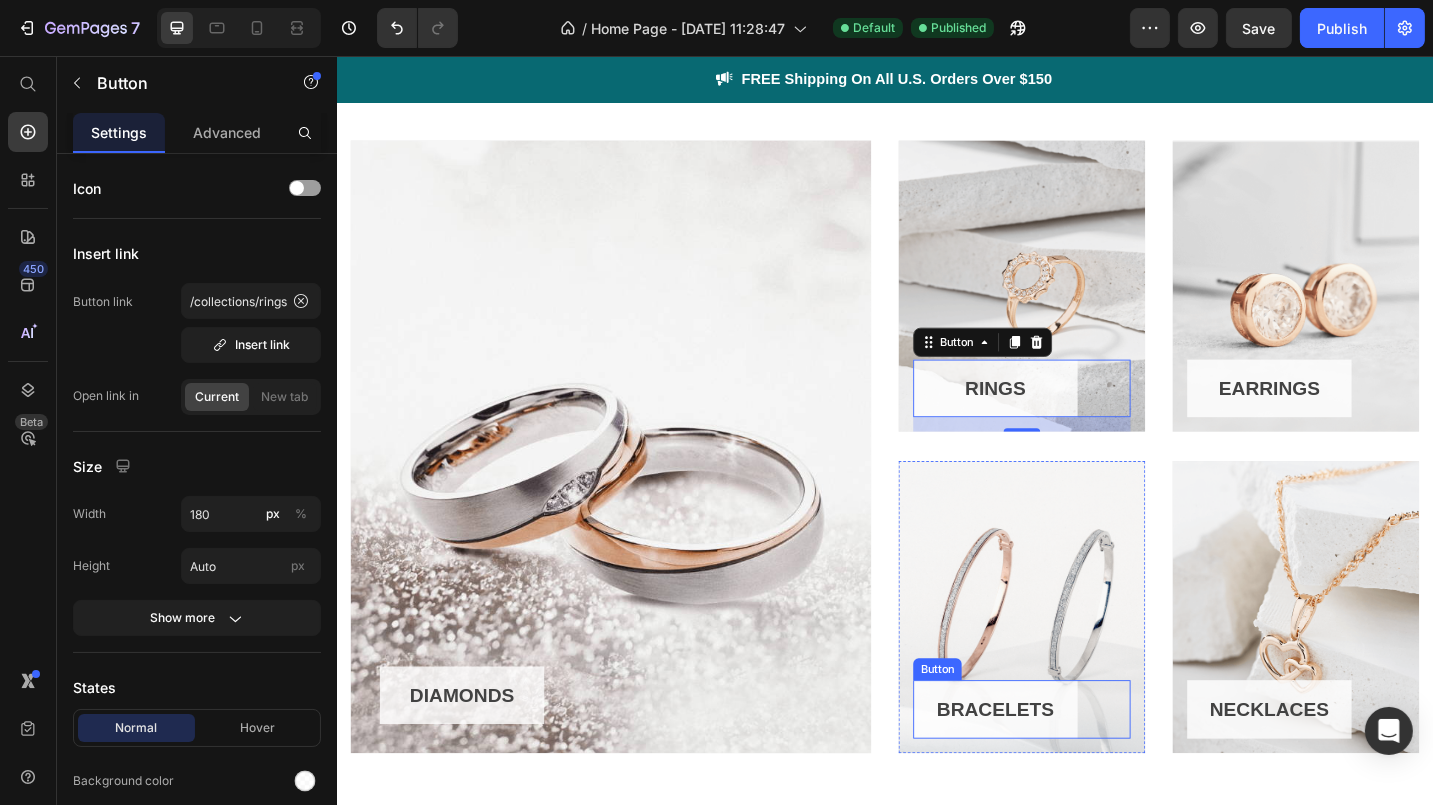 click on "BRACELETS" at bounding box center (1057, 772) 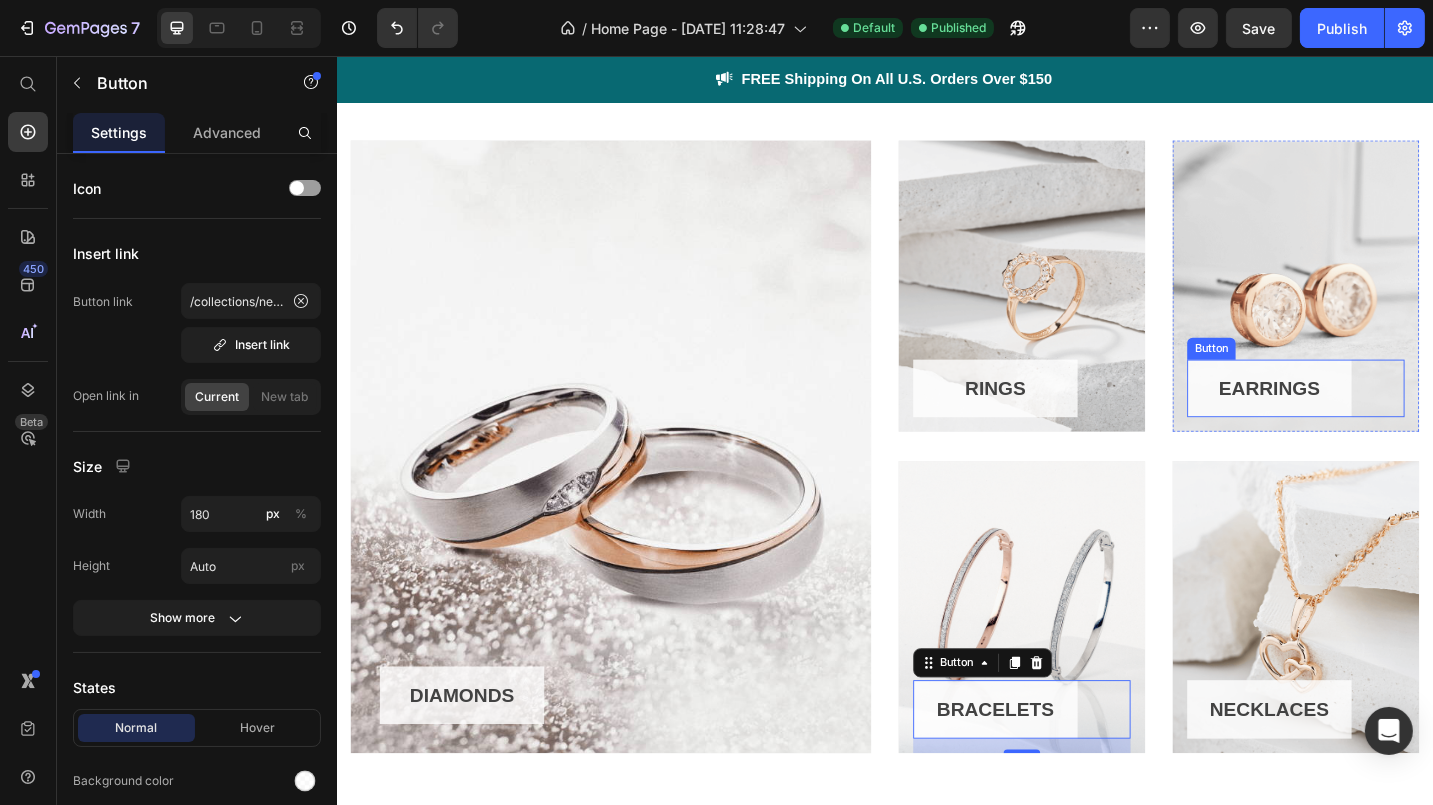 click on "EARRINGS" at bounding box center (1357, 421) 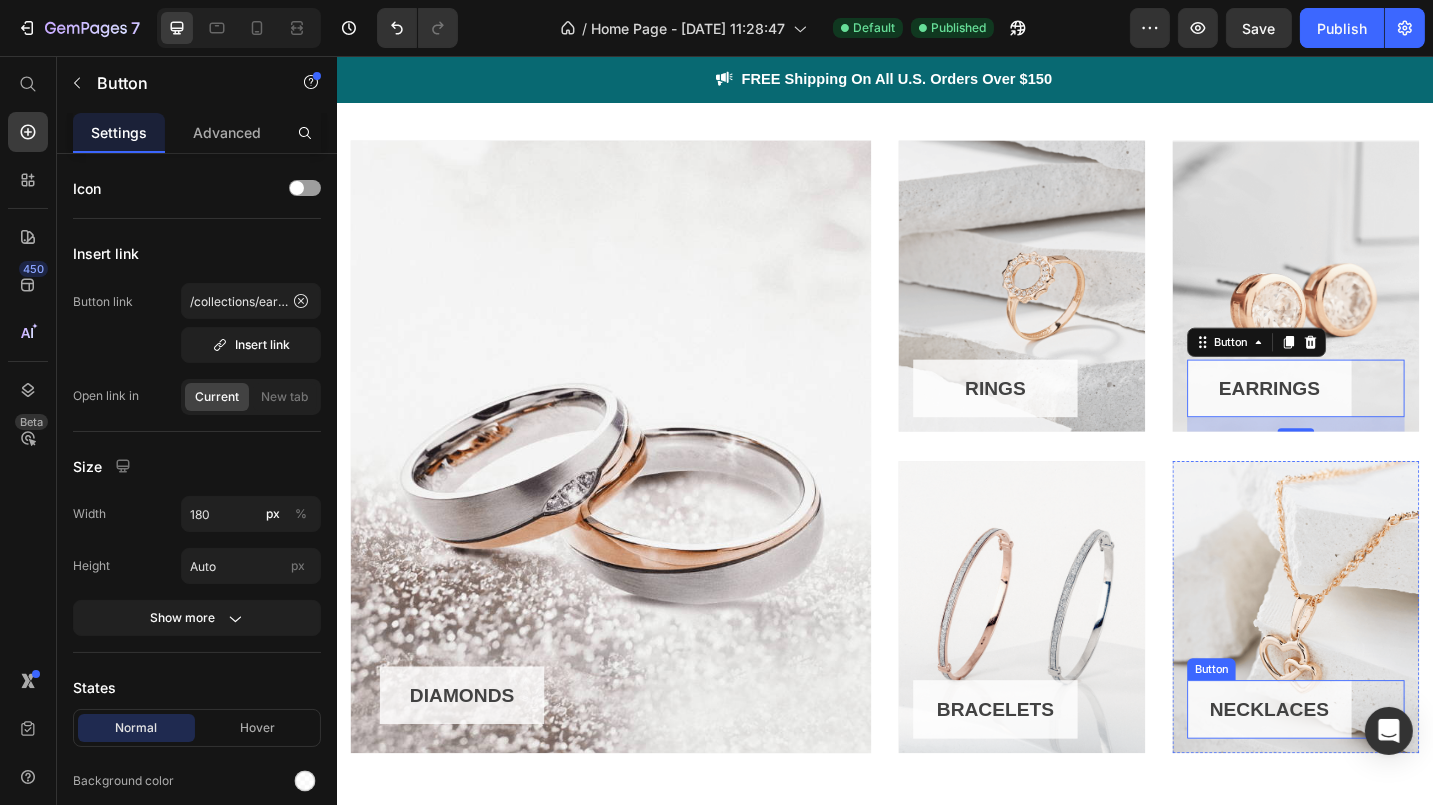 click on "NECKLACES" at bounding box center [1357, 772] 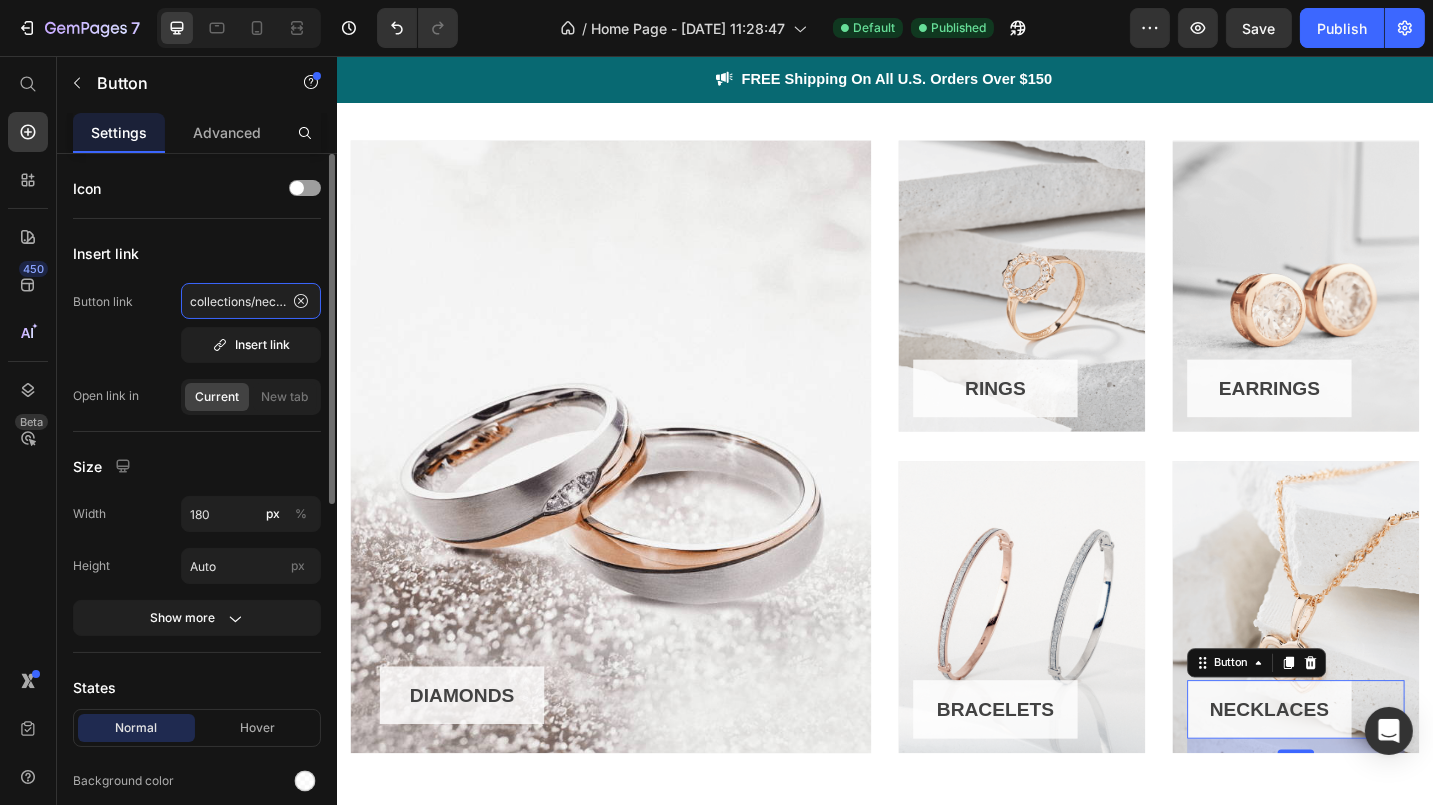 click on "collections/necklace" 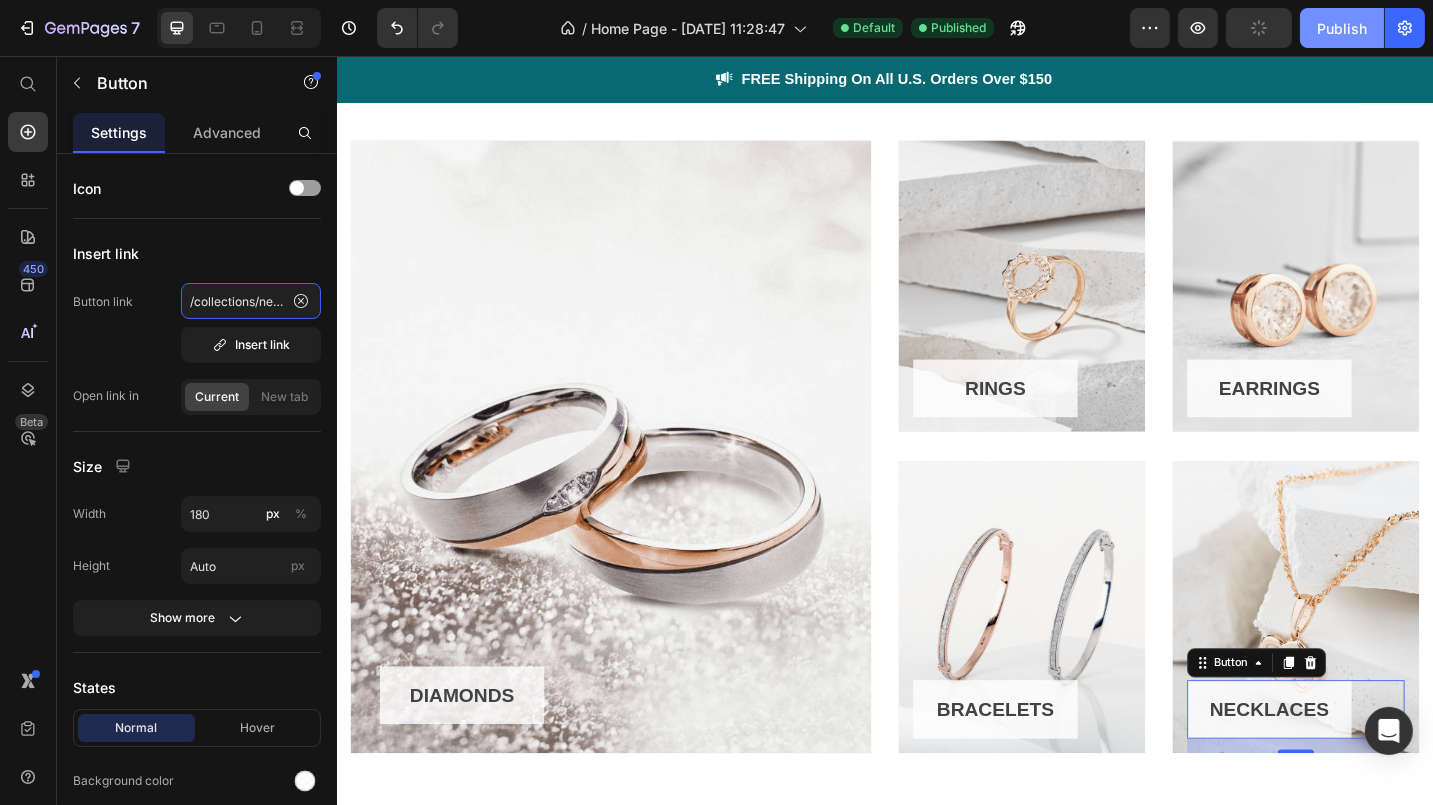 type on "/collections/necklace" 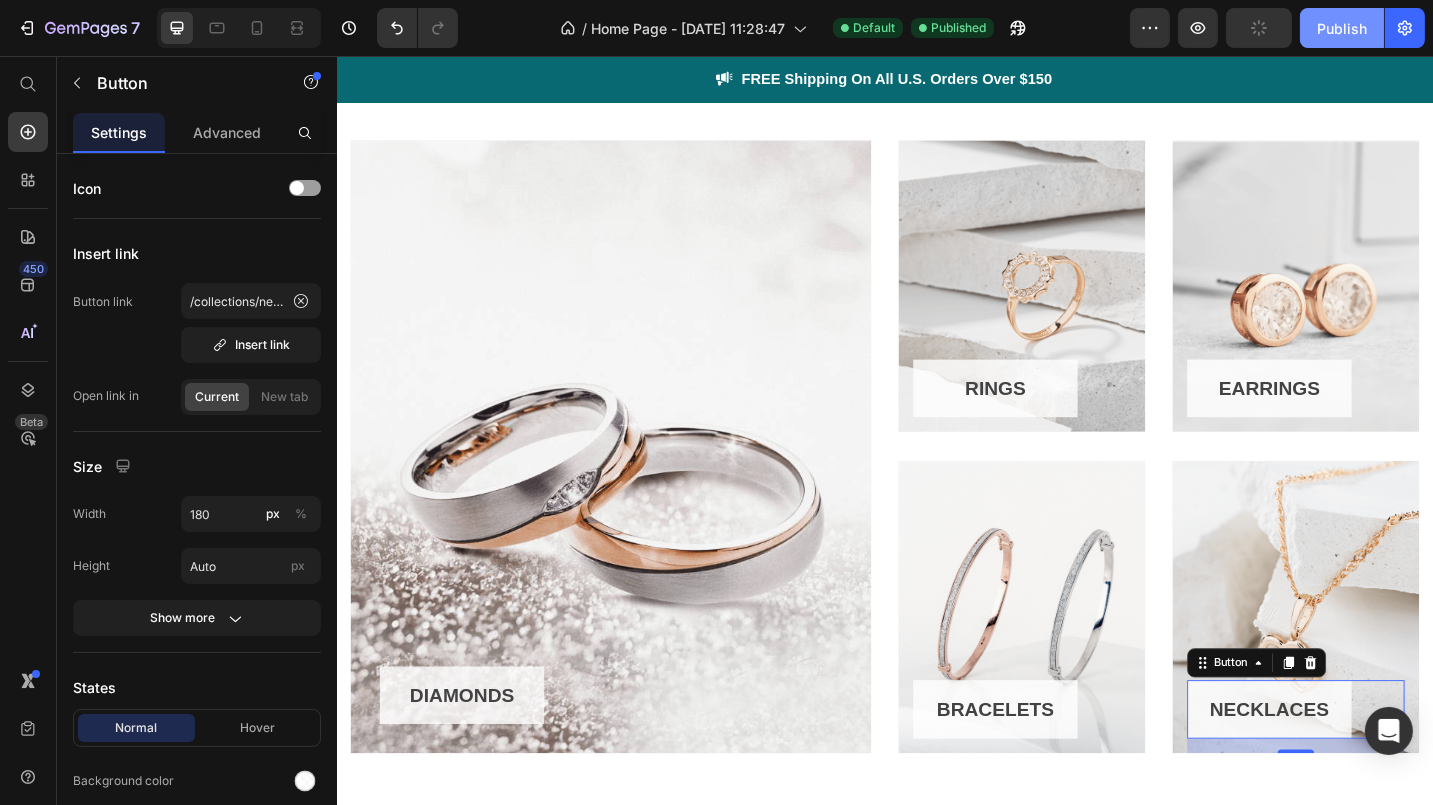 click on "Publish" at bounding box center [1342, 28] 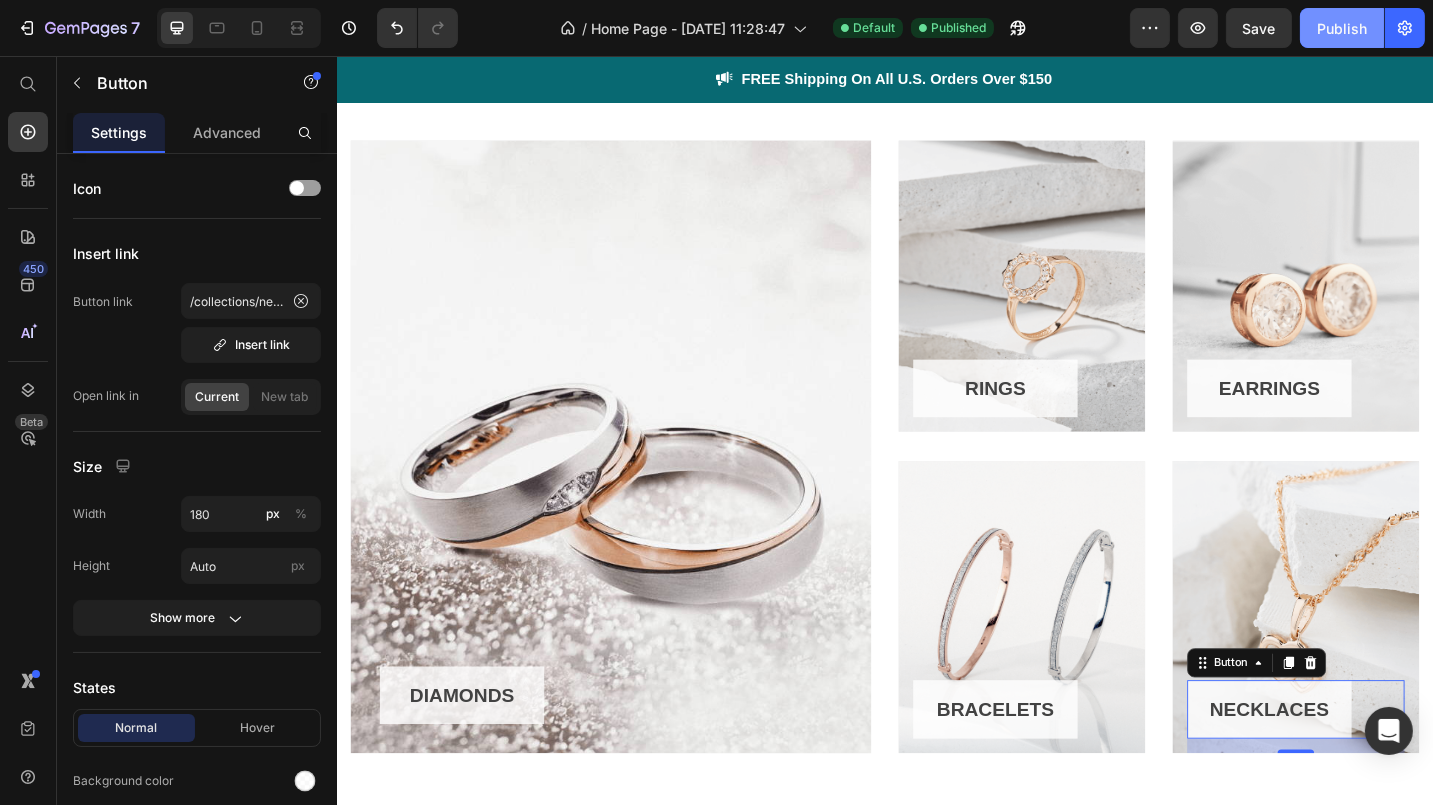 click on "Publish" 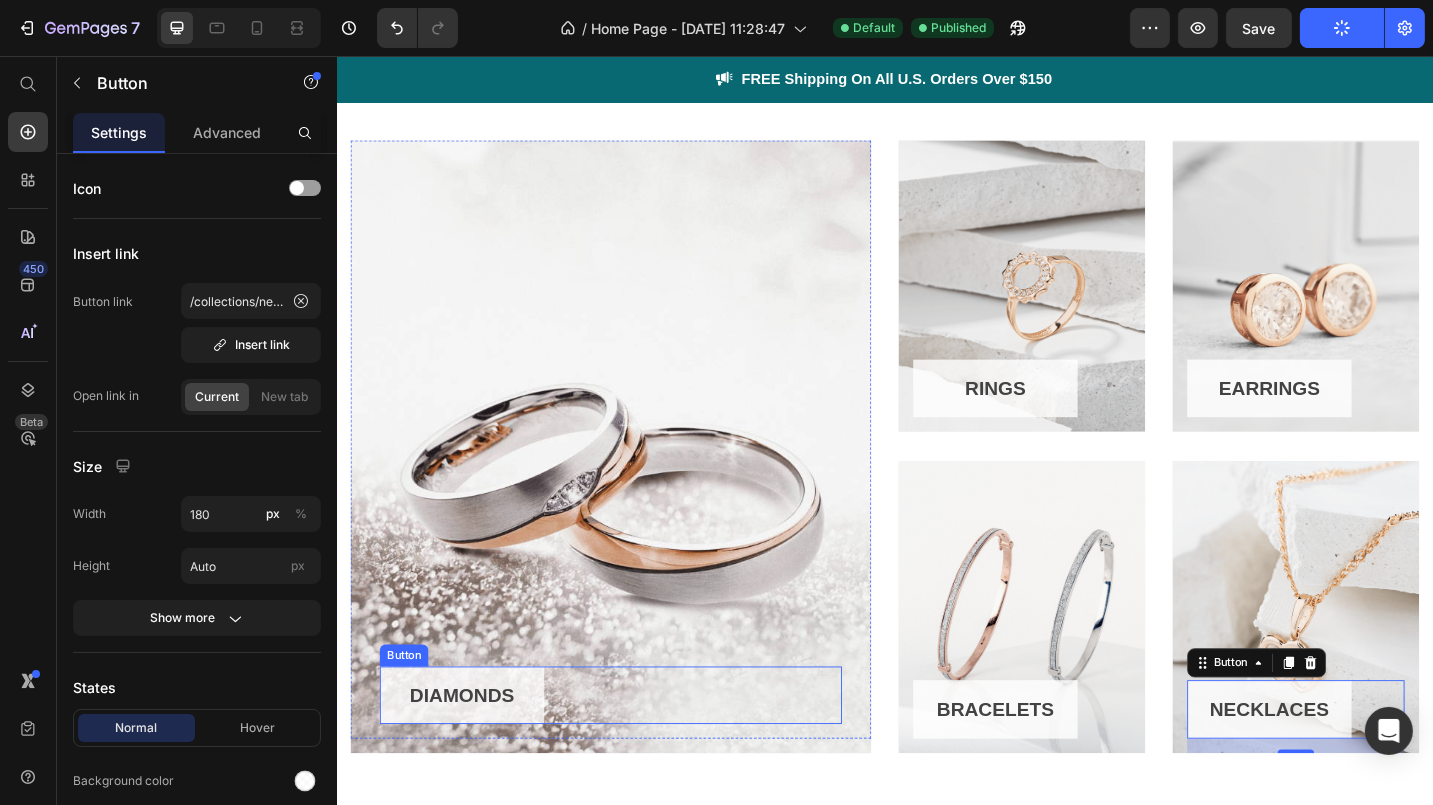 click on "DIAMONDS" at bounding box center [473, 757] 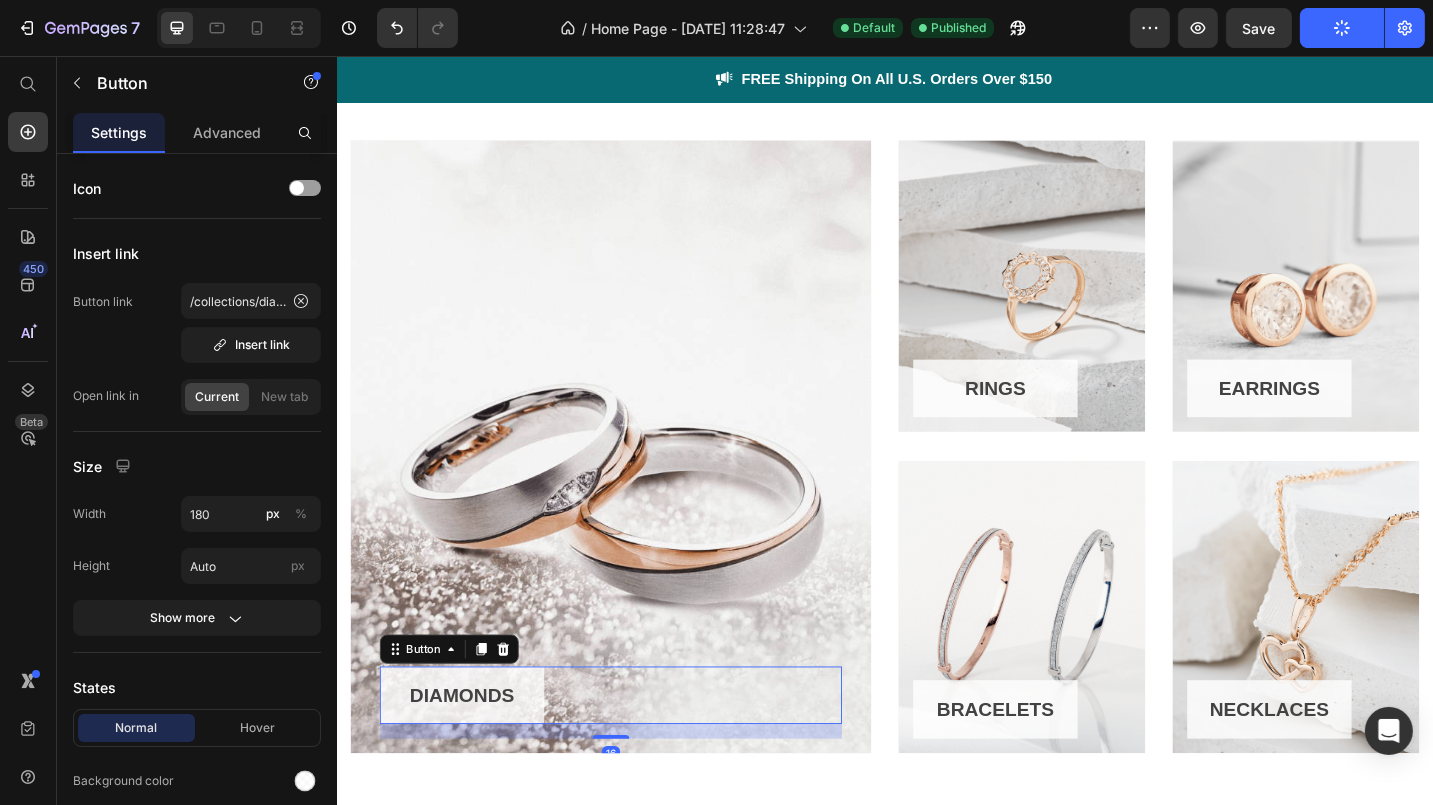 click on "DIAMONDS" at bounding box center [473, 757] 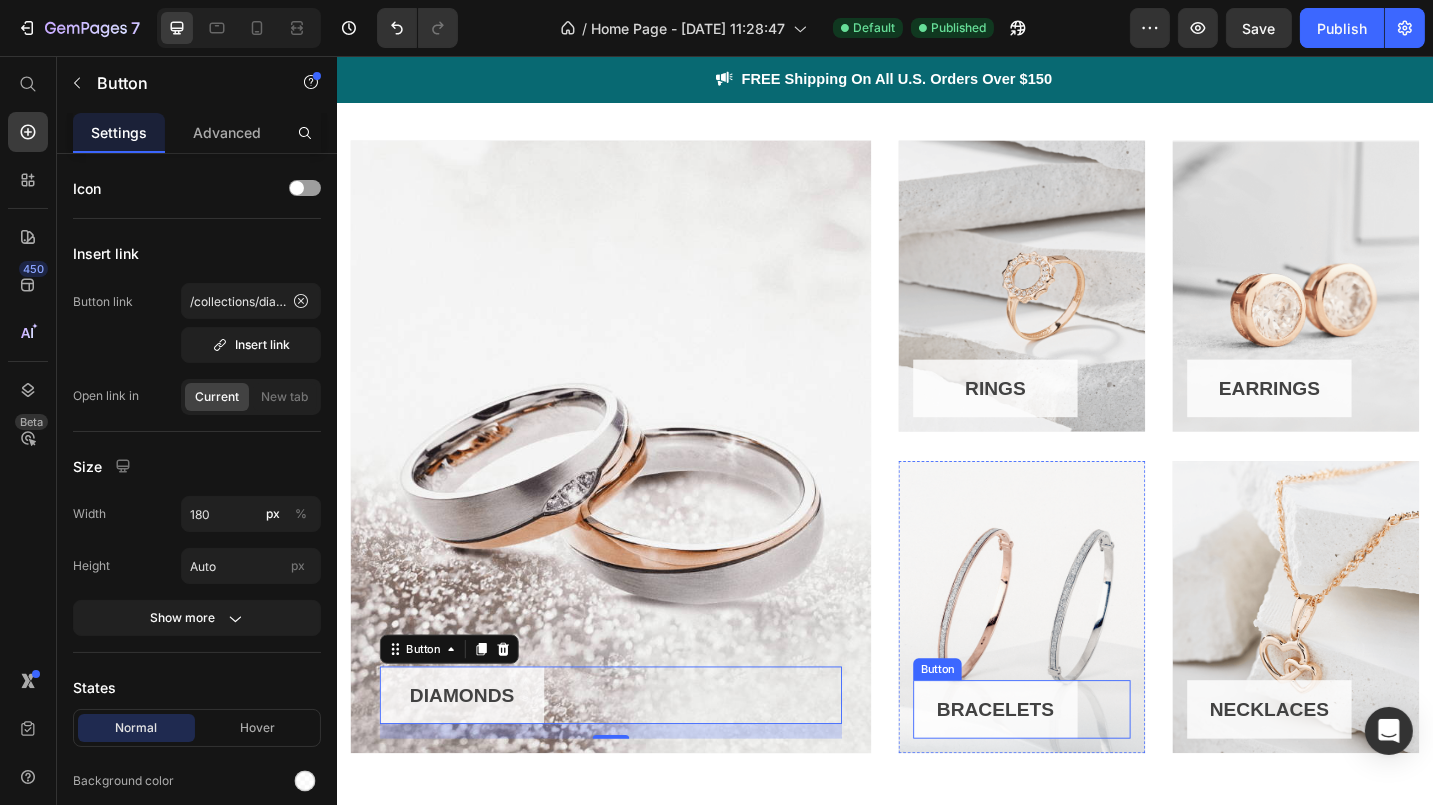 click on "BRACELETS" at bounding box center [1057, 772] 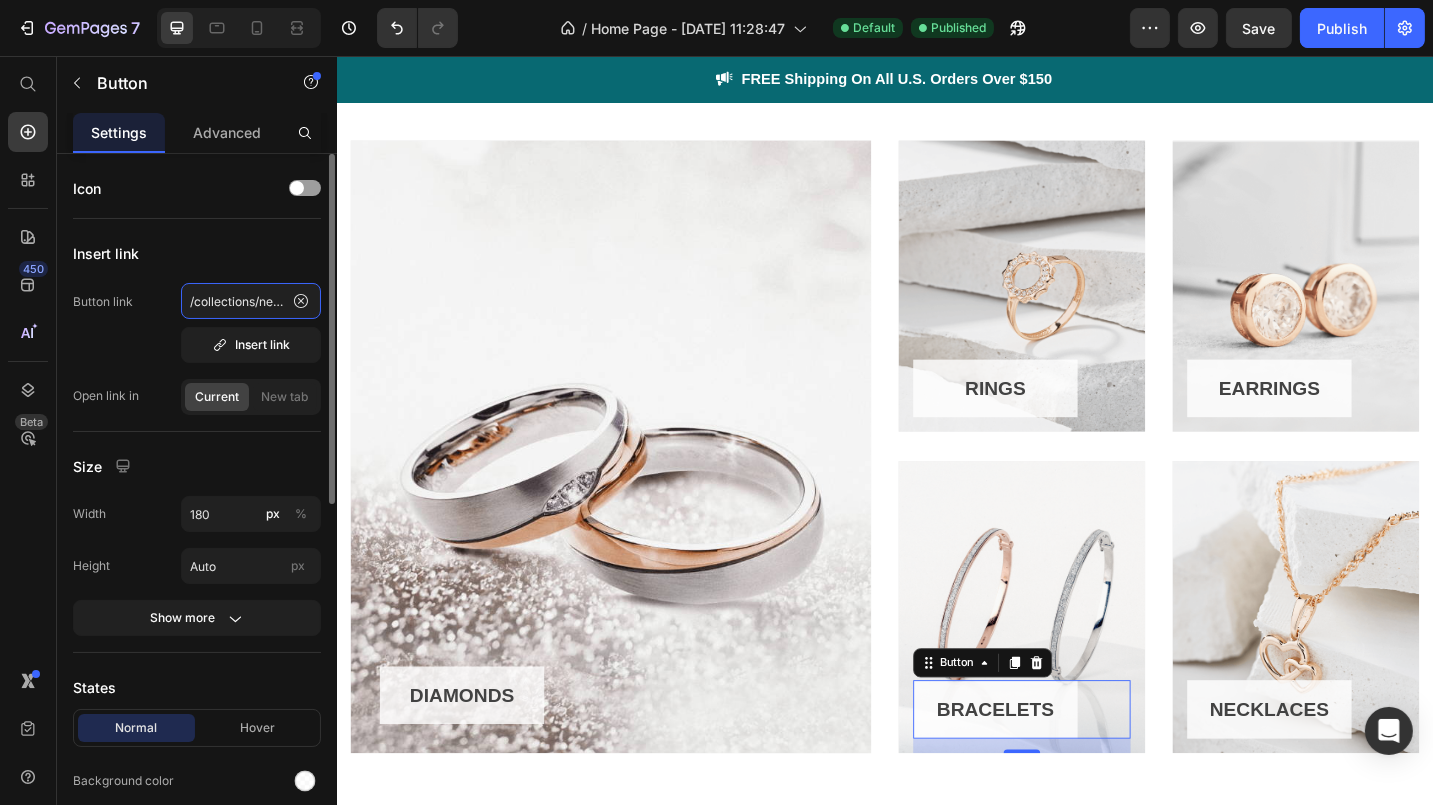 click on "/collections/necklace" 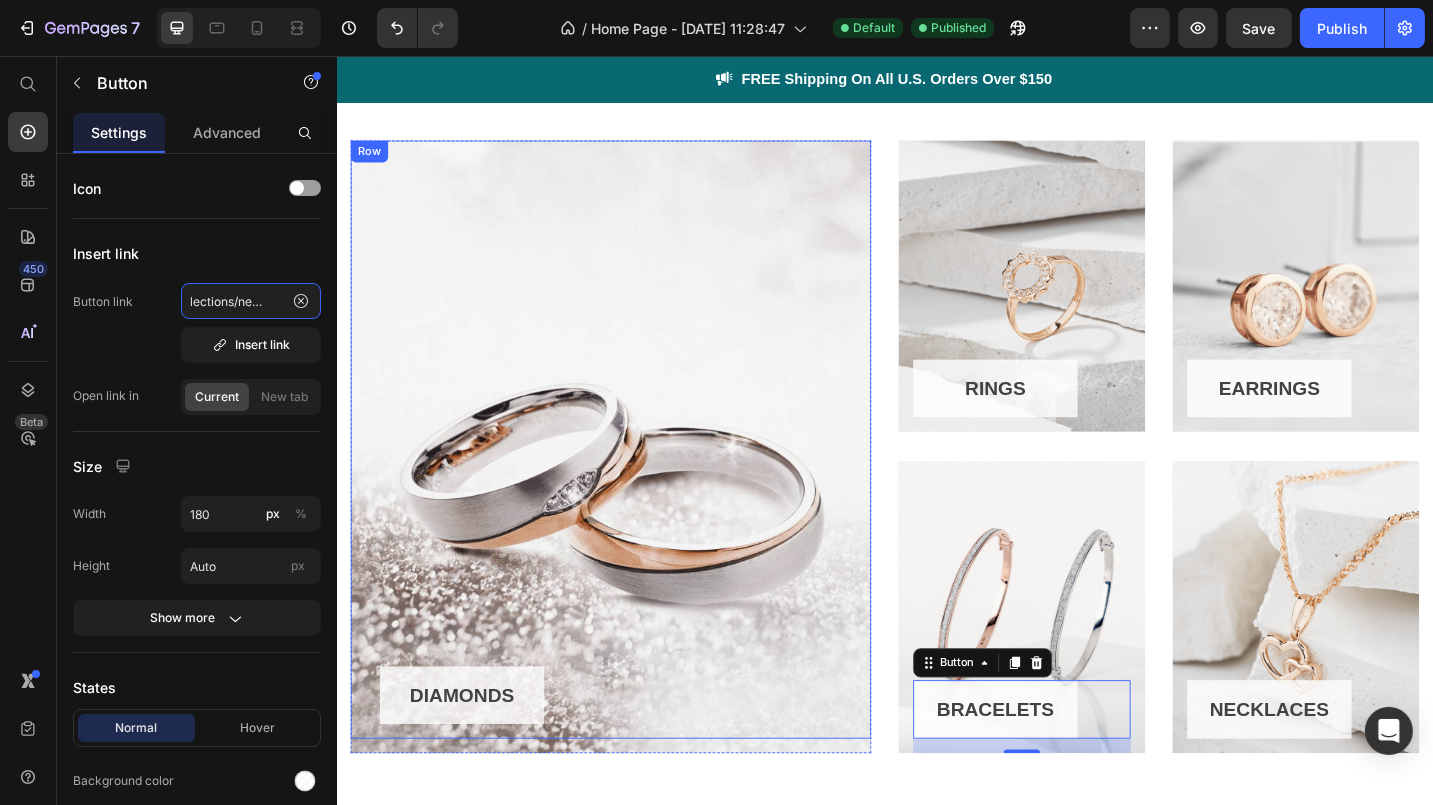 drag, startPoint x: 596, startPoint y: 356, endPoint x: 385, endPoint y: 317, distance: 214.57399 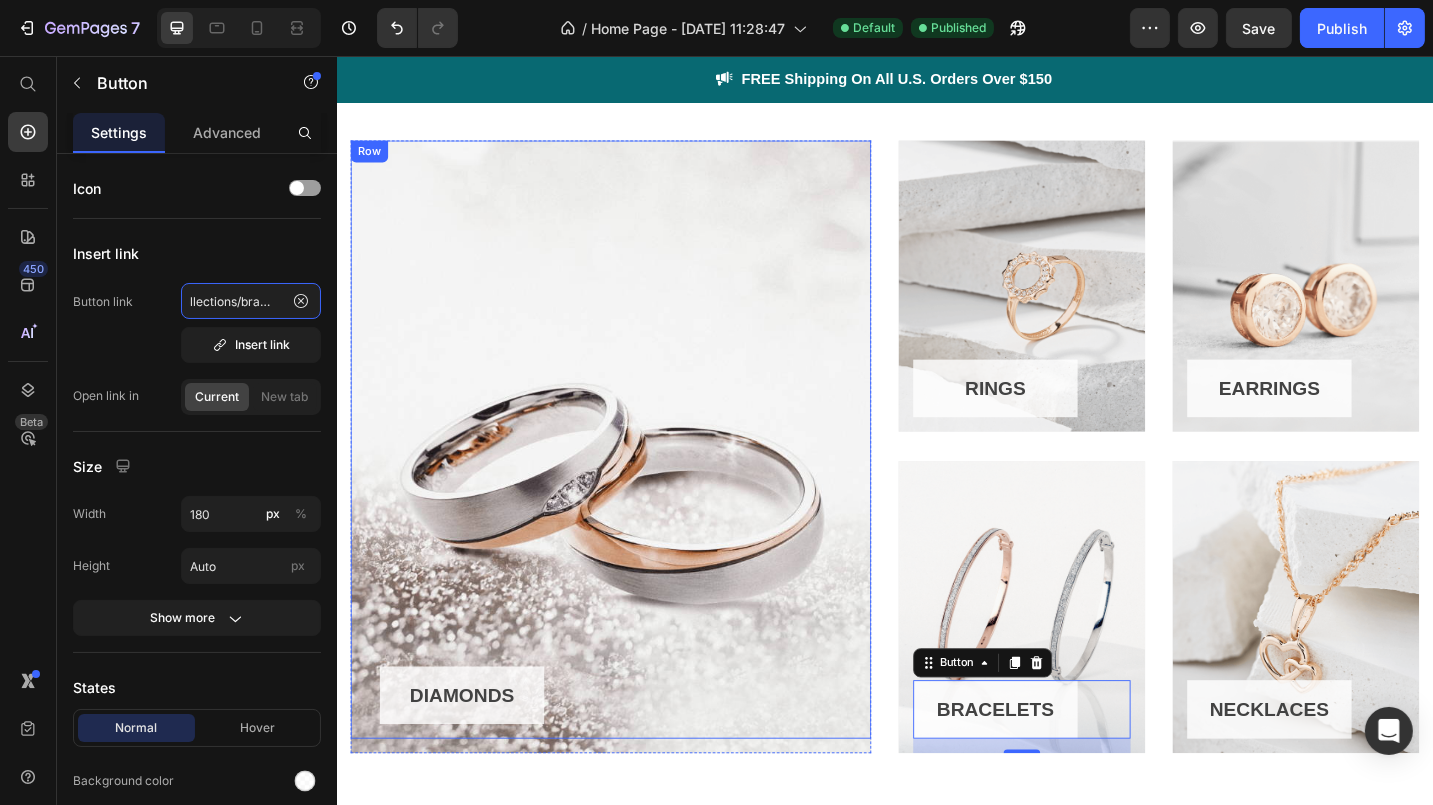 scroll, scrollTop: 0, scrollLeft: 17, axis: horizontal 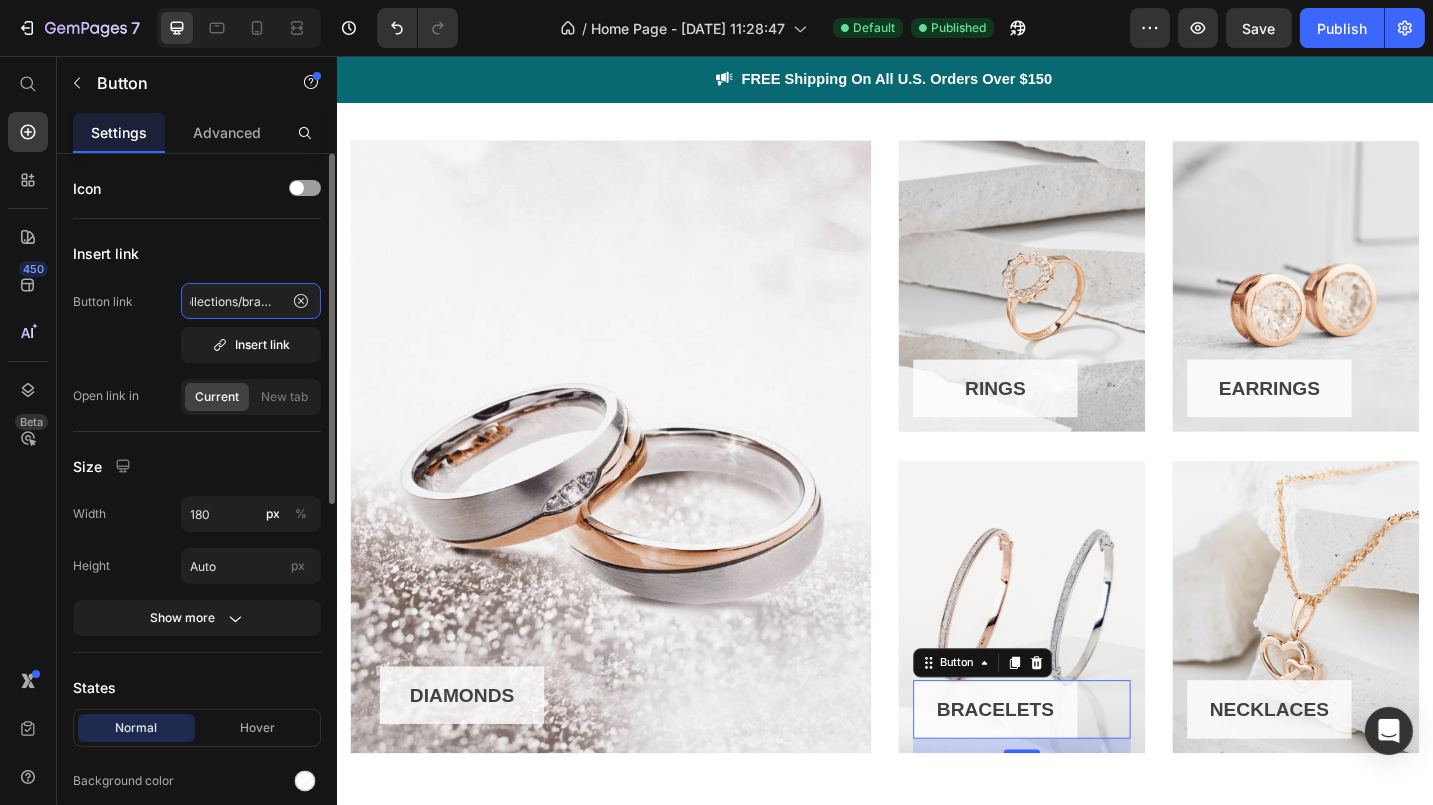 type on "/collections/bracelet" 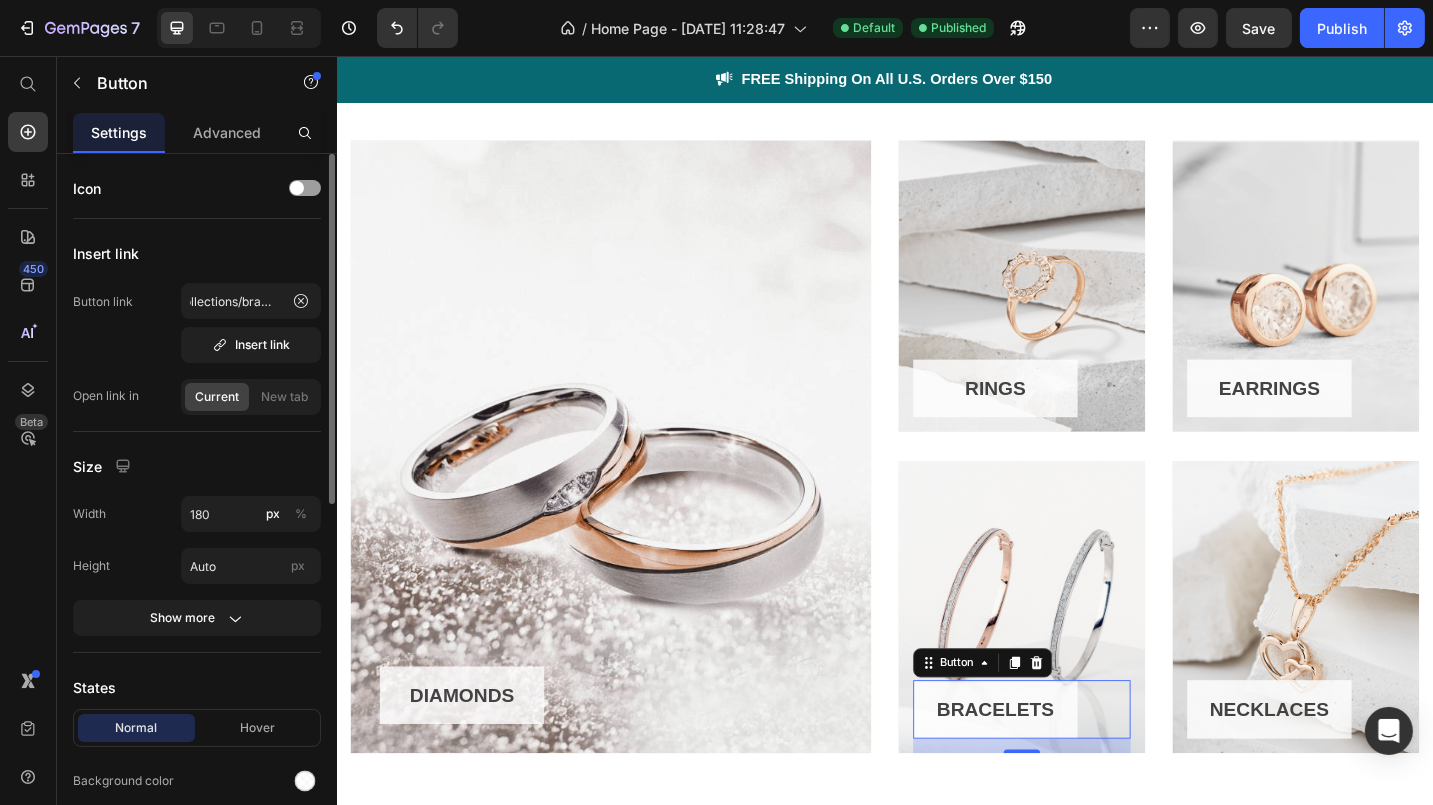 scroll, scrollTop: 0, scrollLeft: 0, axis: both 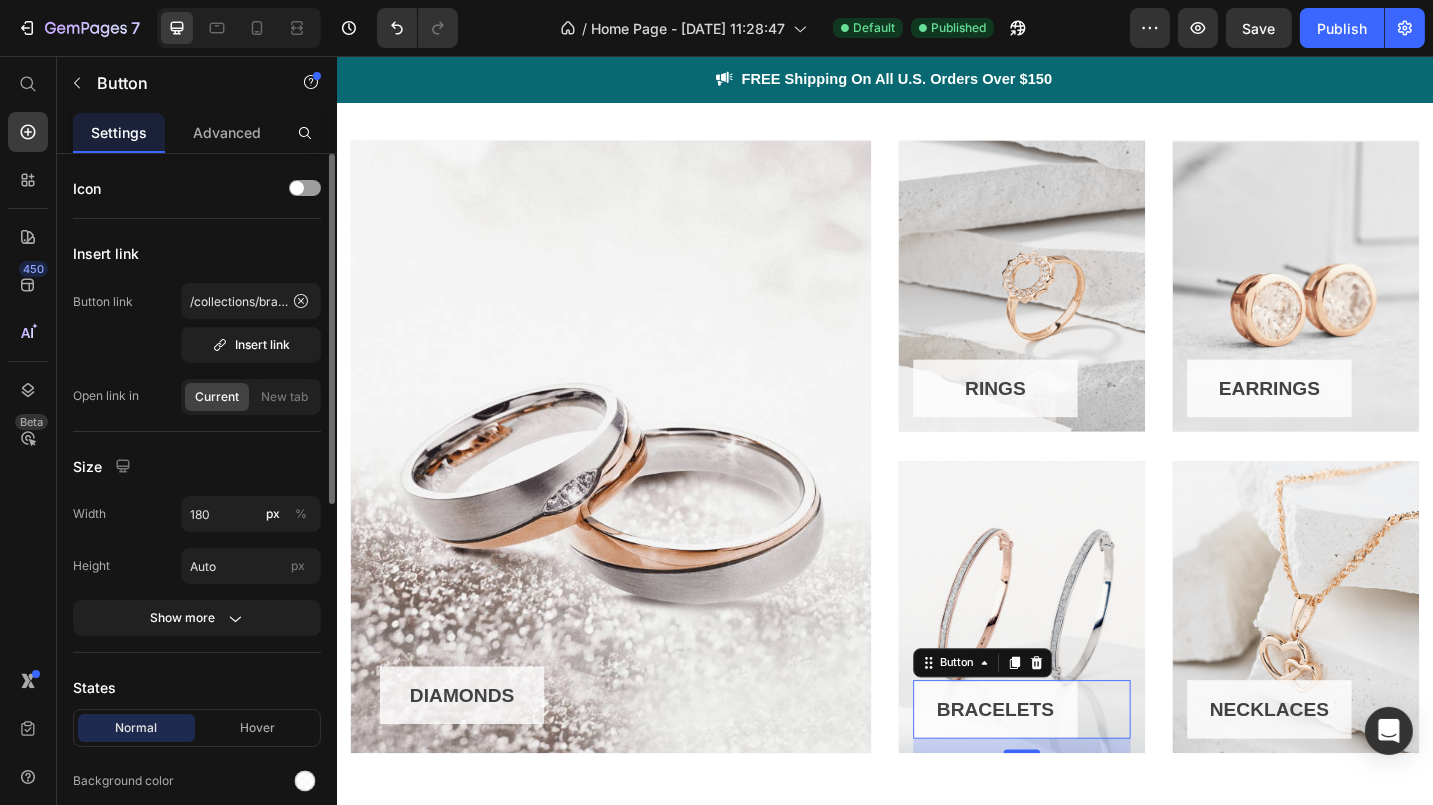 click on "Button link /collections/bracelet  Insert link" at bounding box center (197, 323) 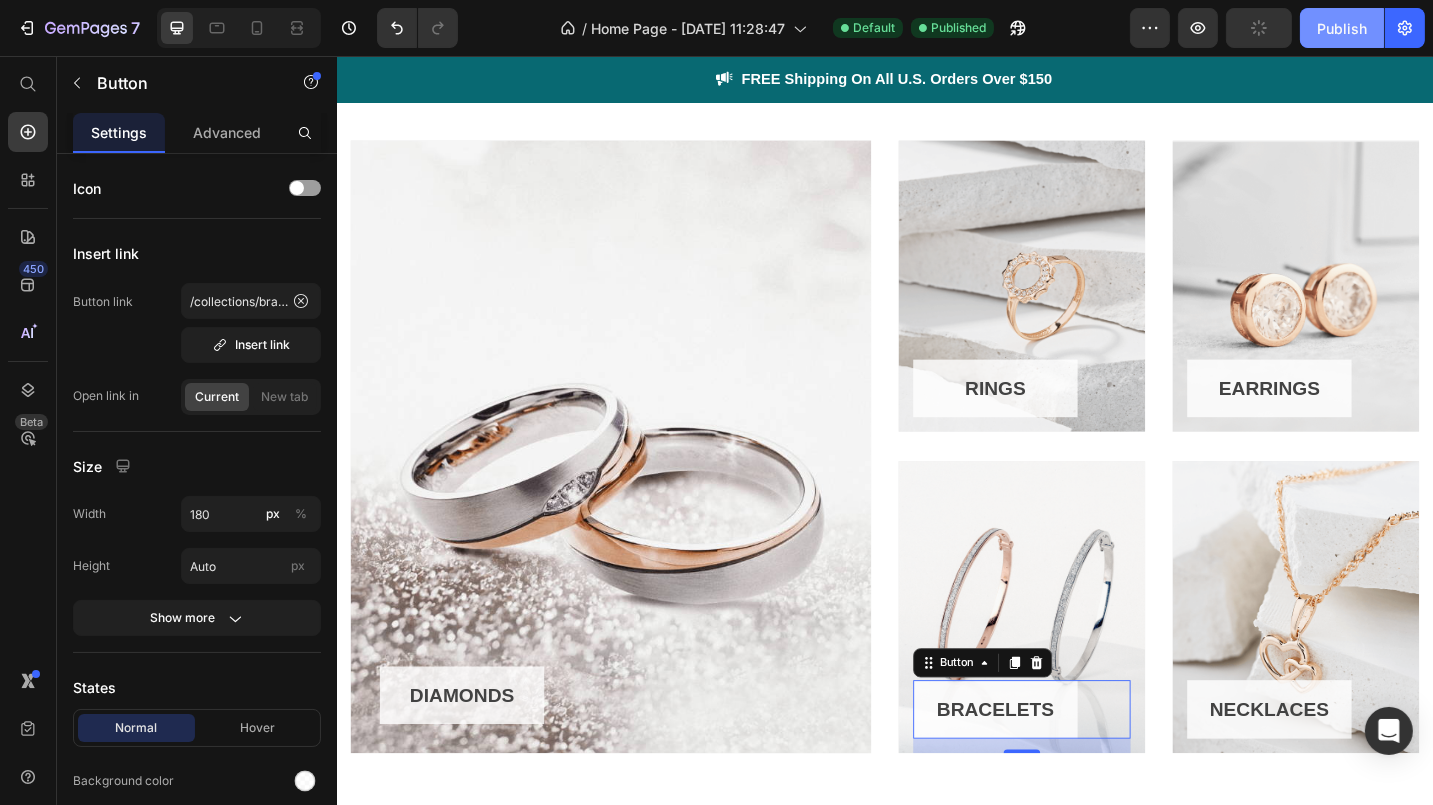 click on "Publish" at bounding box center [1342, 28] 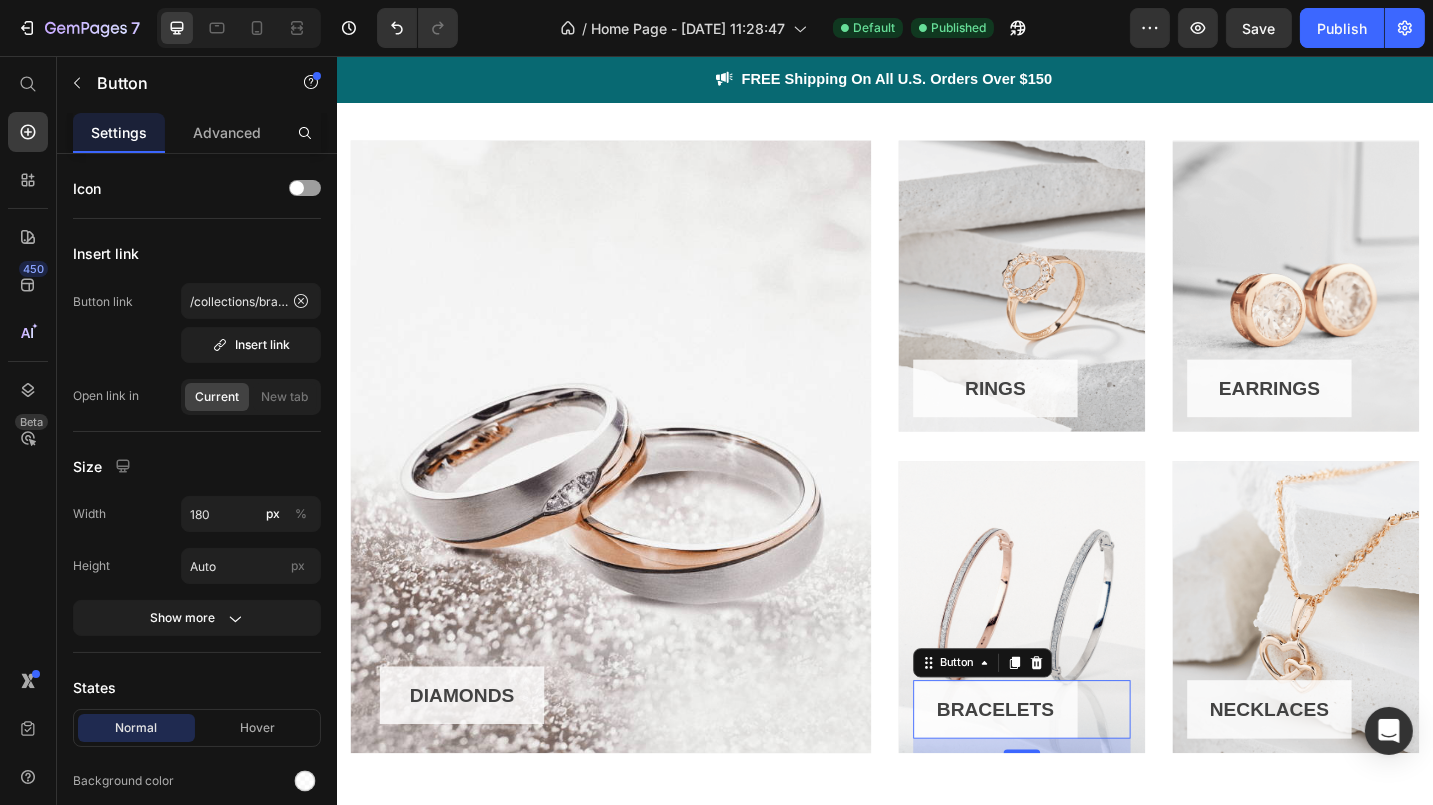 type 